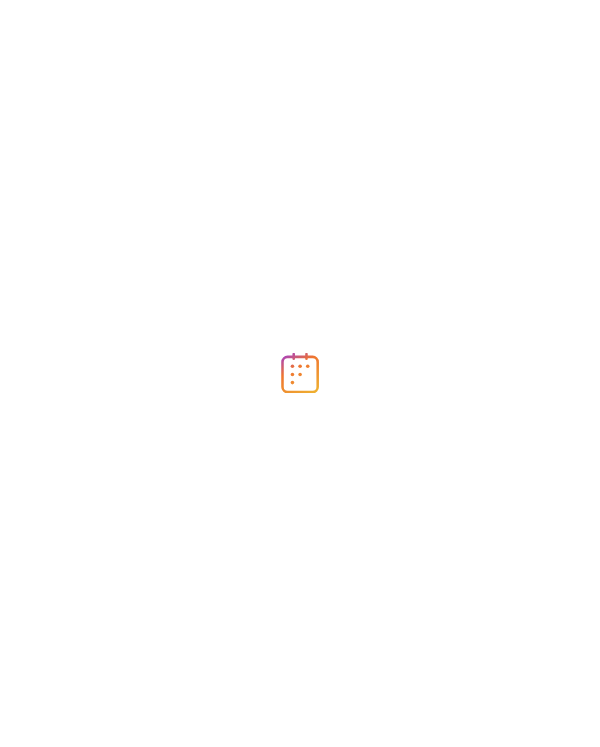 scroll, scrollTop: 0, scrollLeft: 0, axis: both 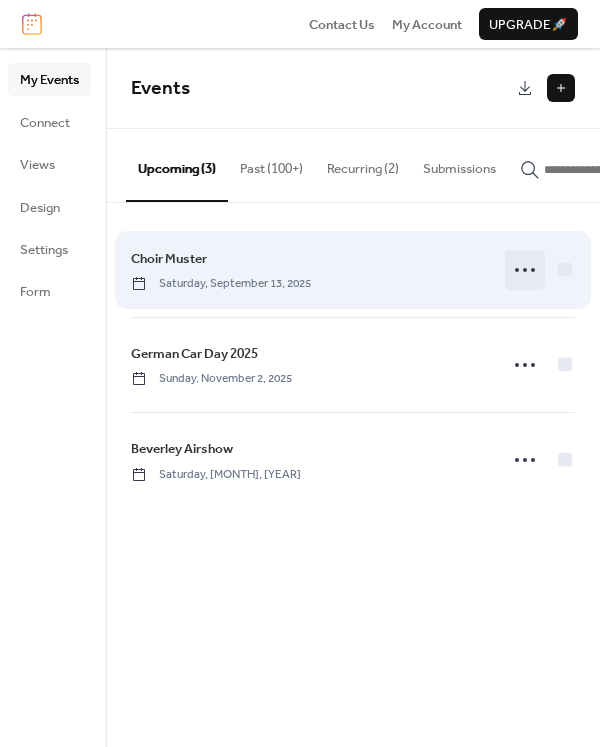 click 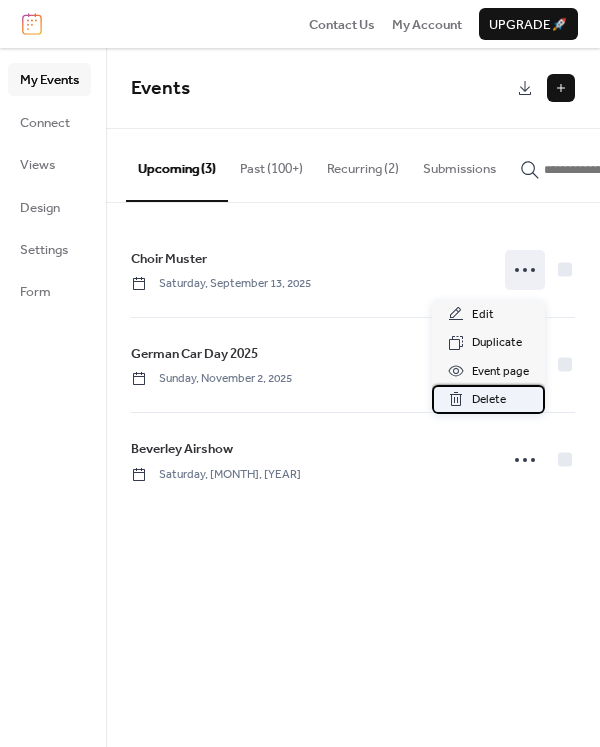 click on "Delete" at bounding box center [489, 400] 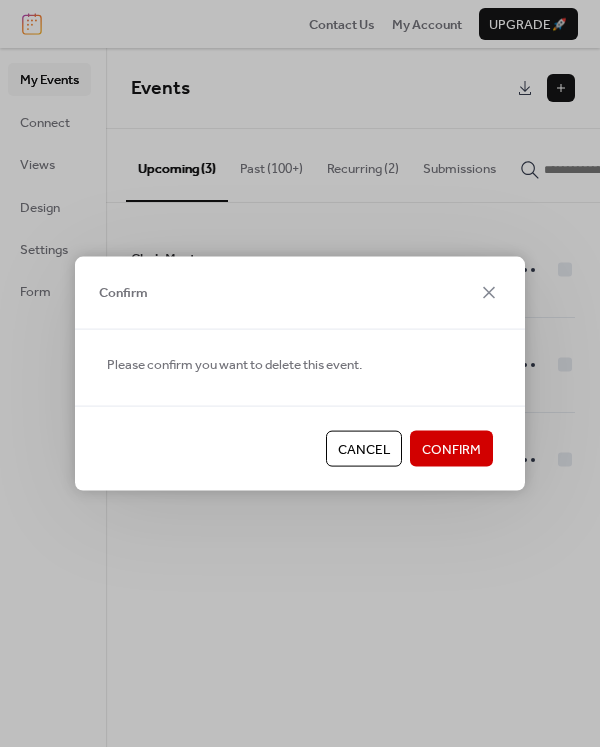 click on "Confirm" at bounding box center [451, 450] 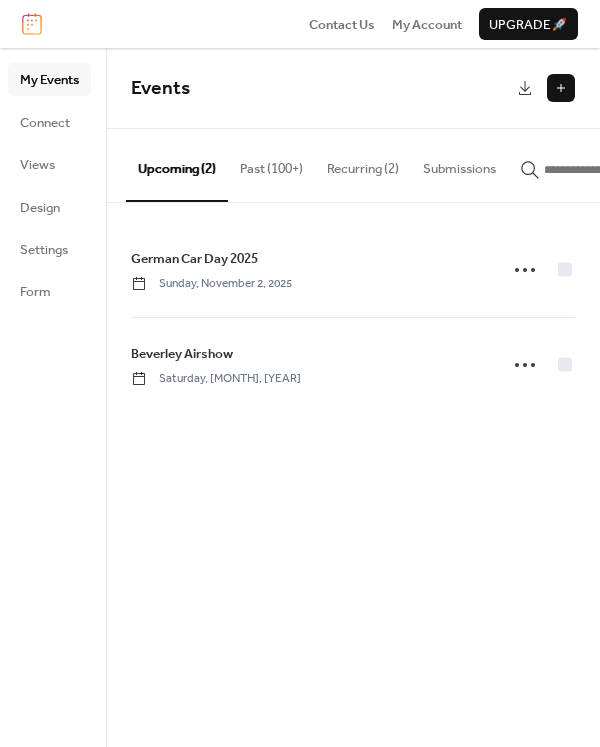 click at bounding box center [561, 88] 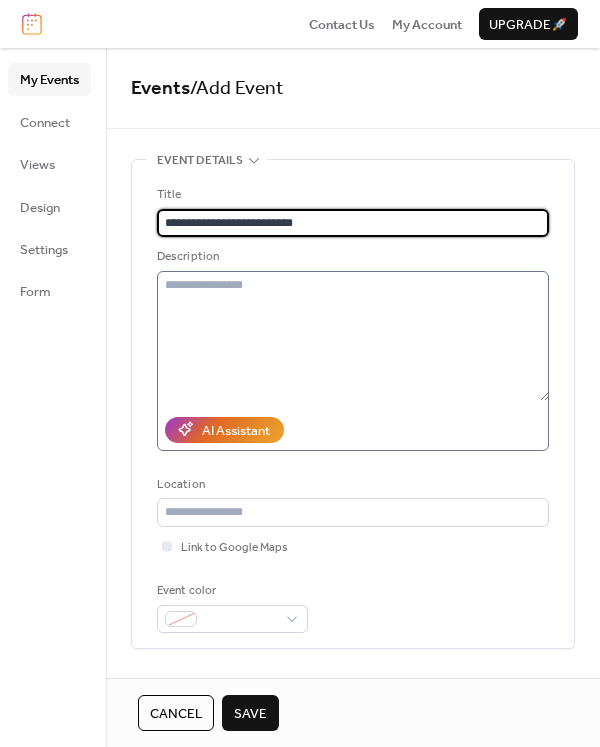 type on "**********" 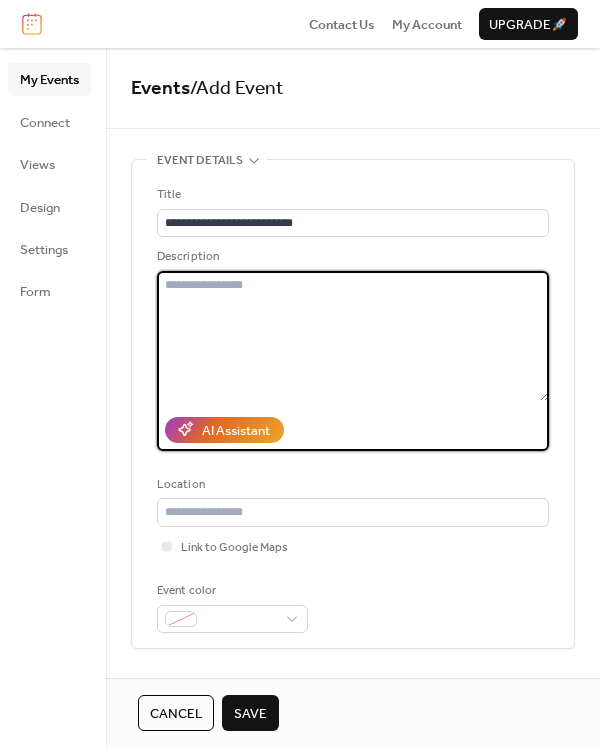 click at bounding box center [353, 336] 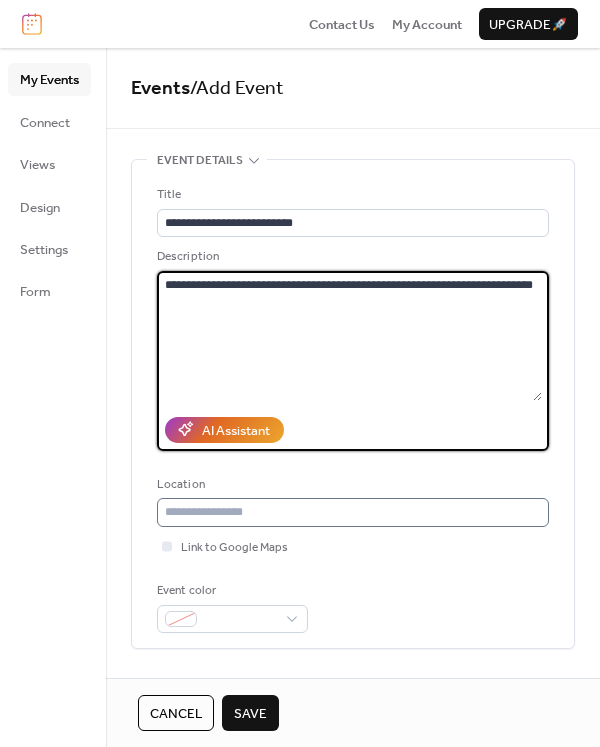 type on "**********" 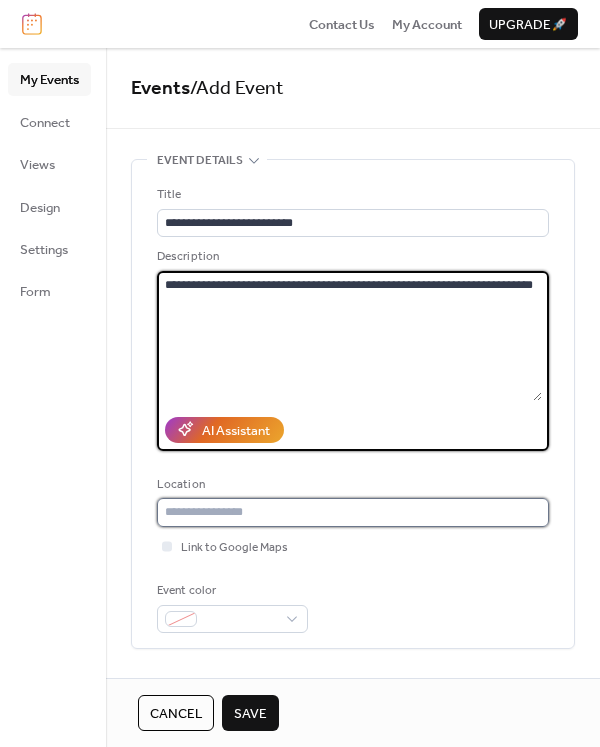 click at bounding box center (353, 512) 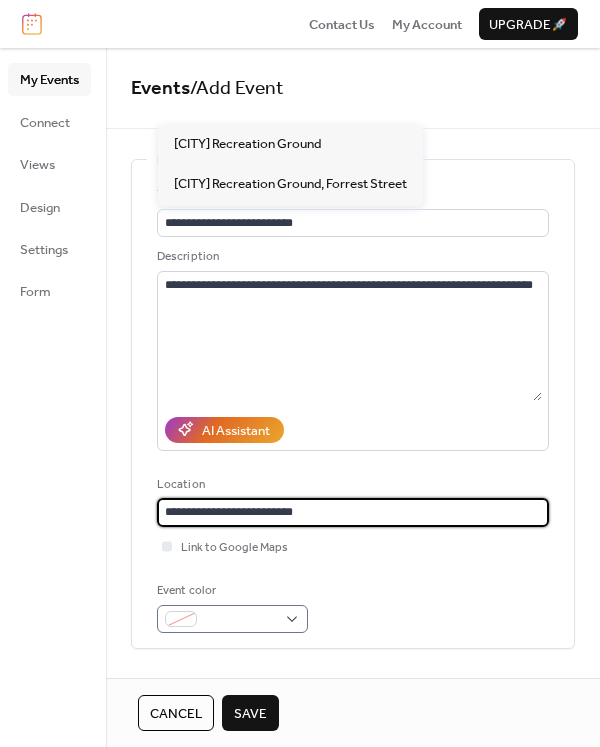 type on "**********" 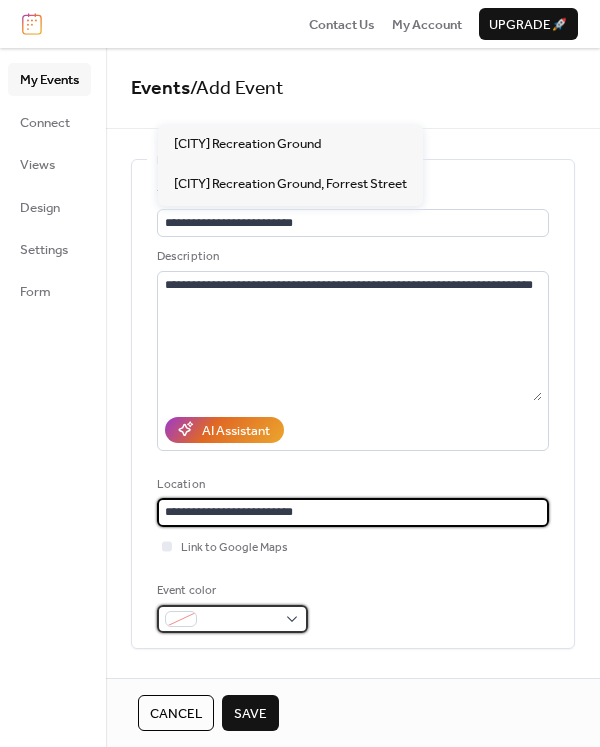 click at bounding box center (232, 619) 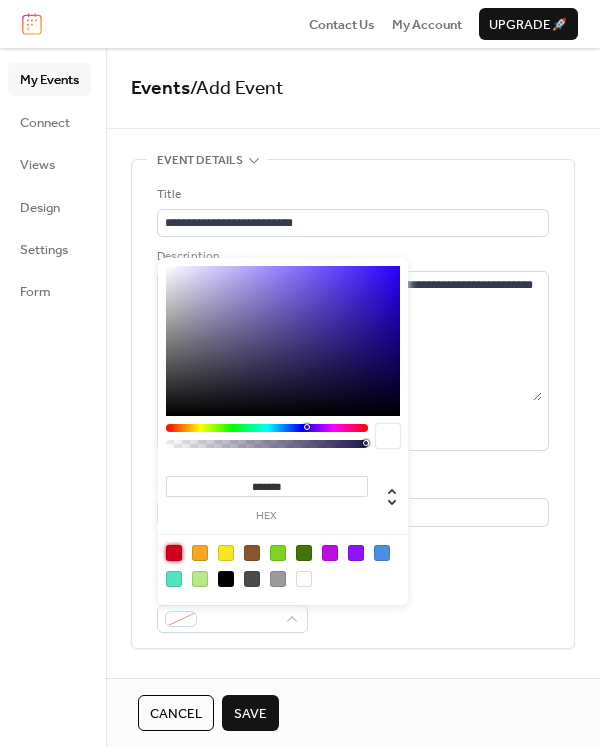 click at bounding box center [174, 553] 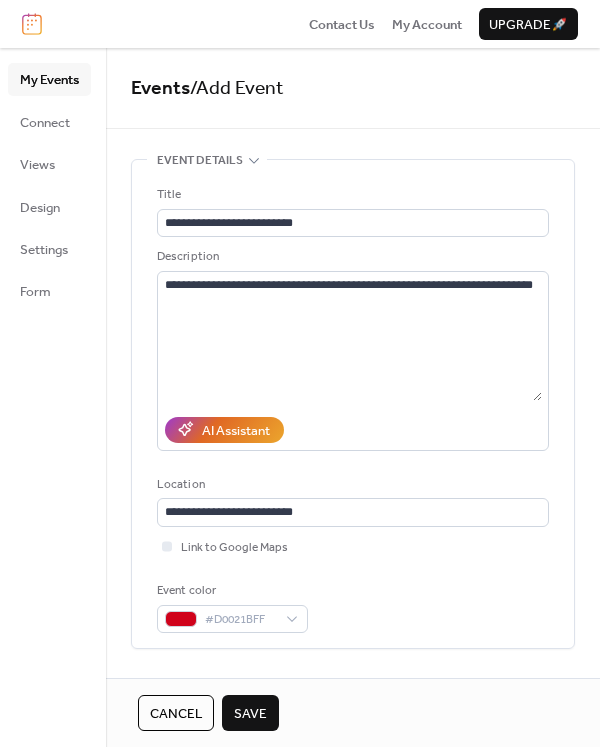 click on "Save" at bounding box center (250, 714) 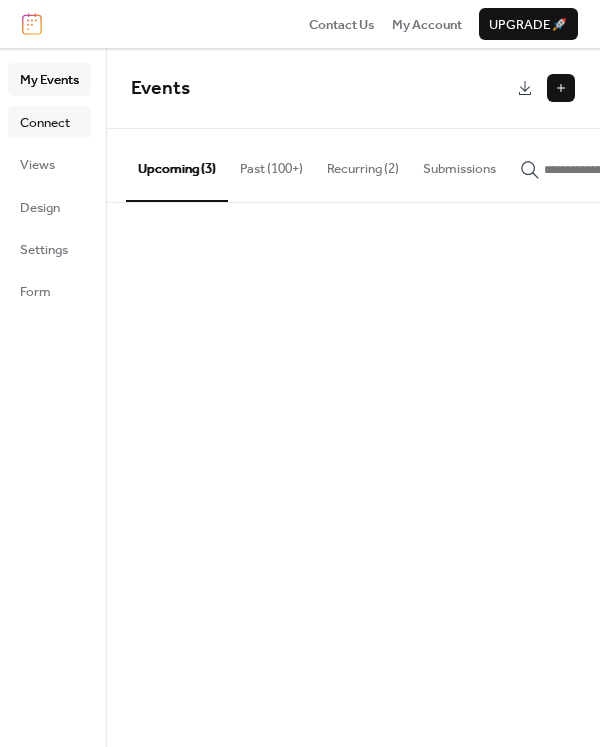 click on "Connect" at bounding box center (45, 123) 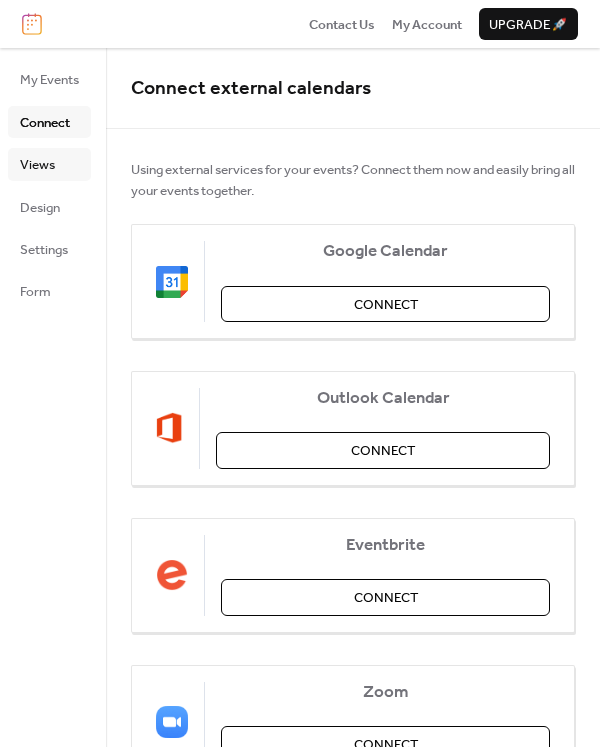 click on "Views" at bounding box center [37, 165] 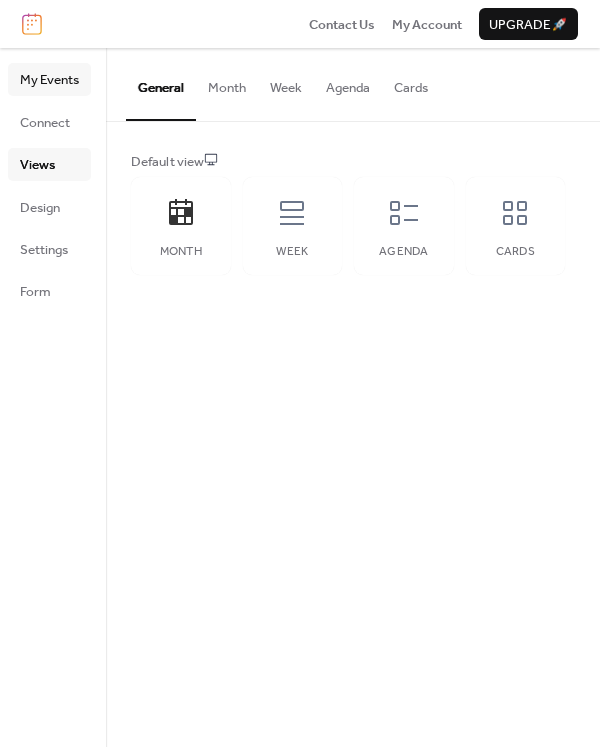 click on "My Events" at bounding box center (49, 80) 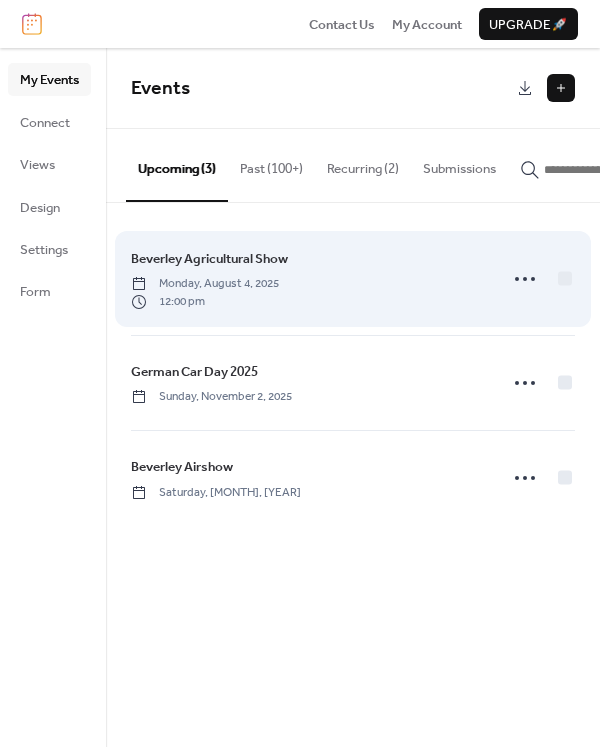 click on "[CITY] Agricultural Show Monday, [MONTH] [DAY_NUMBER], [YEAR] [TIME]" at bounding box center [308, 279] 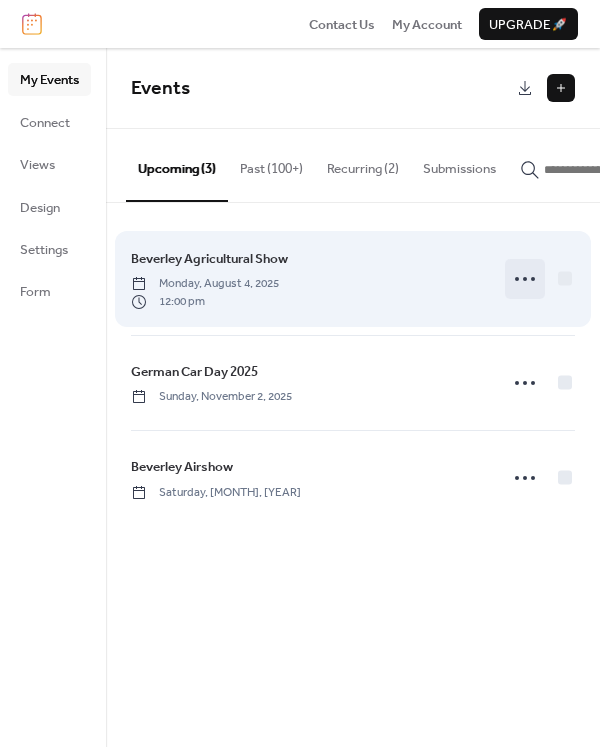 click 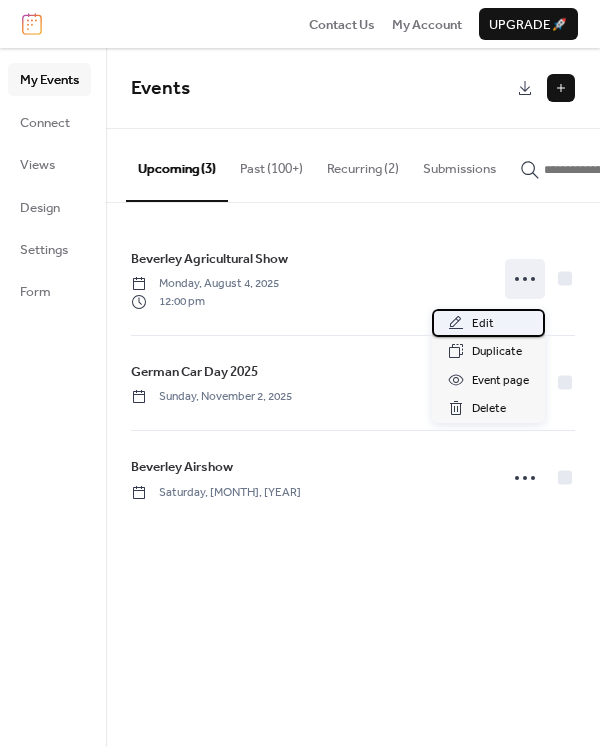 click on "Edit" at bounding box center [483, 324] 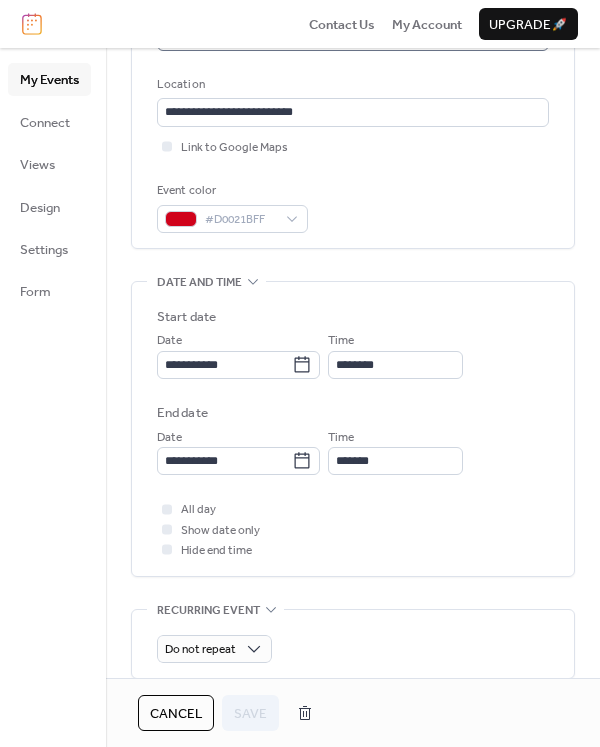 scroll, scrollTop: 500, scrollLeft: 0, axis: vertical 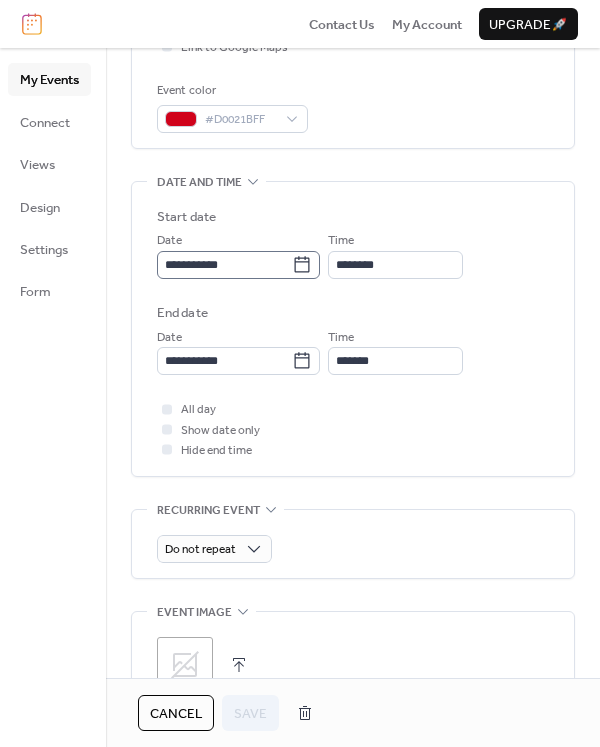 click 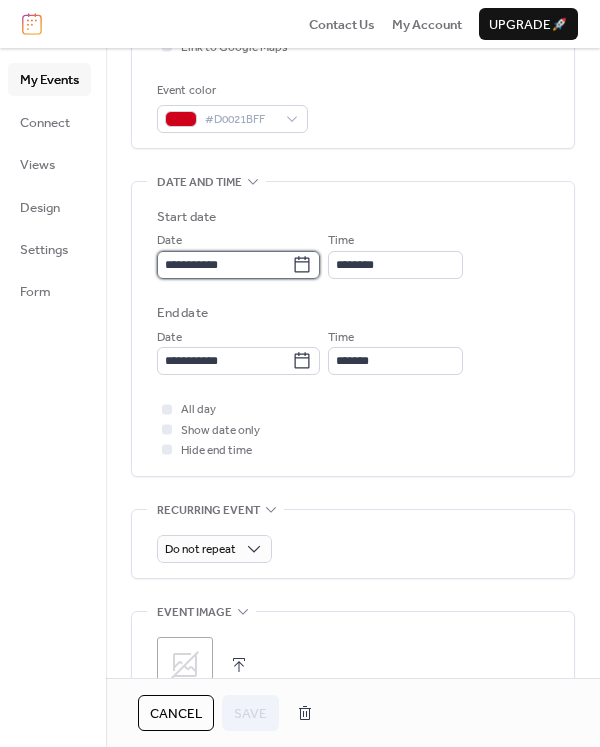 click on "**********" at bounding box center (224, 265) 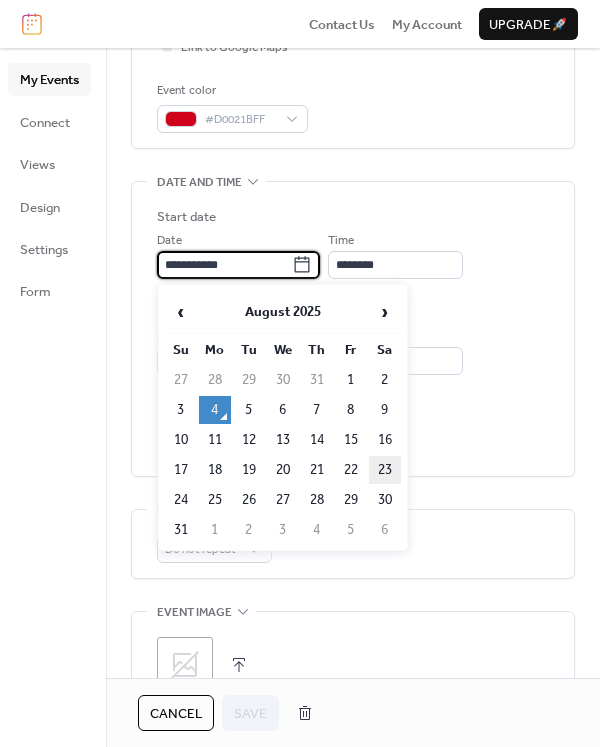 click on "23" at bounding box center (385, 470) 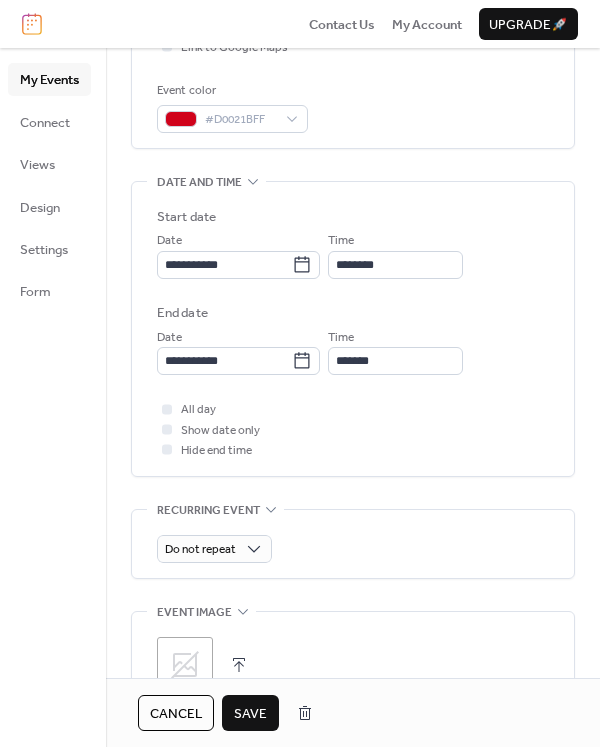 type on "**********" 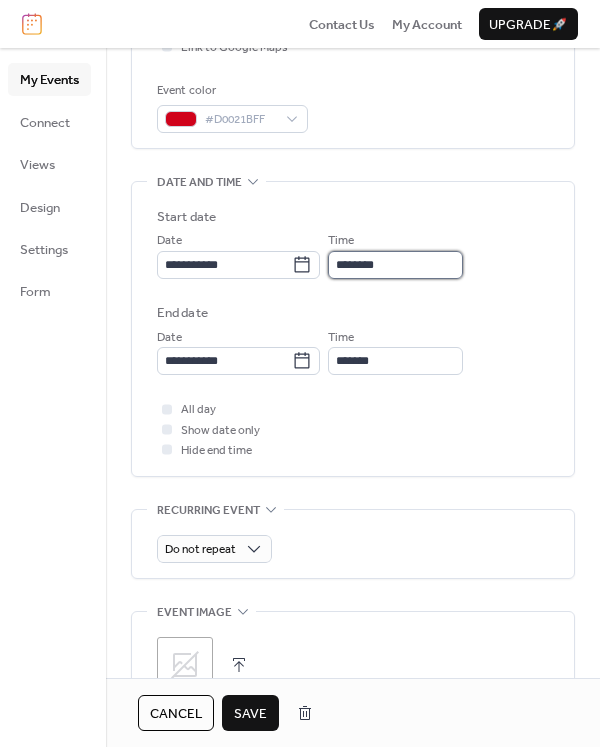 click on "********" at bounding box center (395, 265) 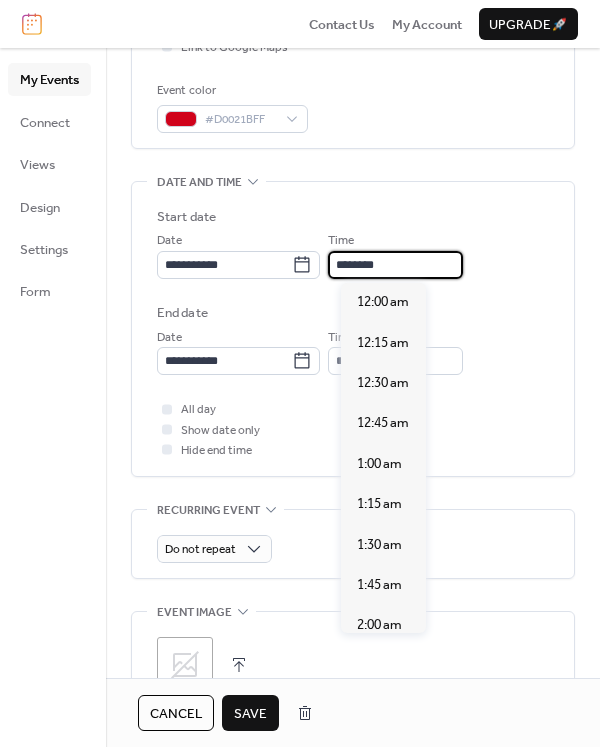 scroll, scrollTop: 1940, scrollLeft: 0, axis: vertical 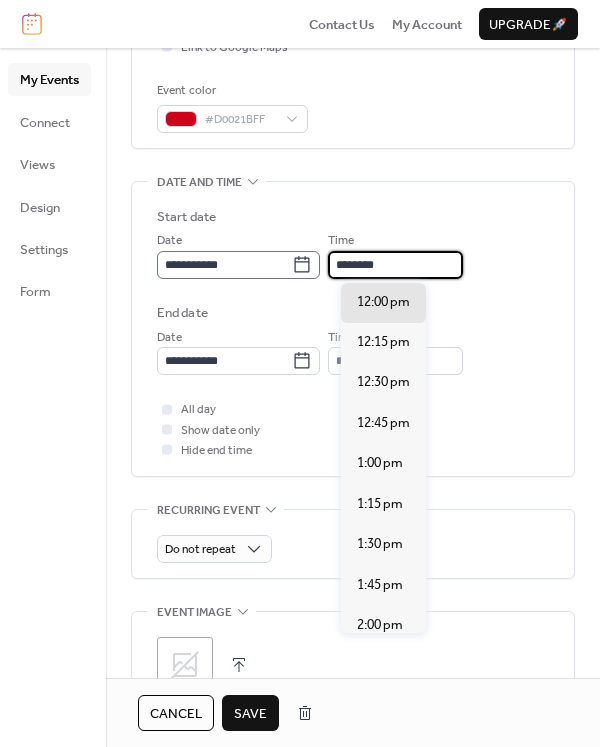 drag, startPoint x: 418, startPoint y: 262, endPoint x: 319, endPoint y: 259, distance: 99.04544 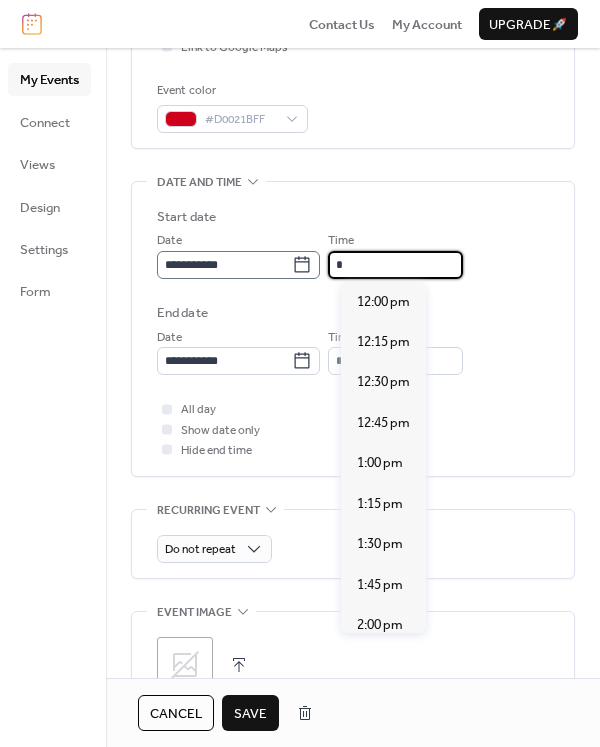 scroll, scrollTop: 1455, scrollLeft: 0, axis: vertical 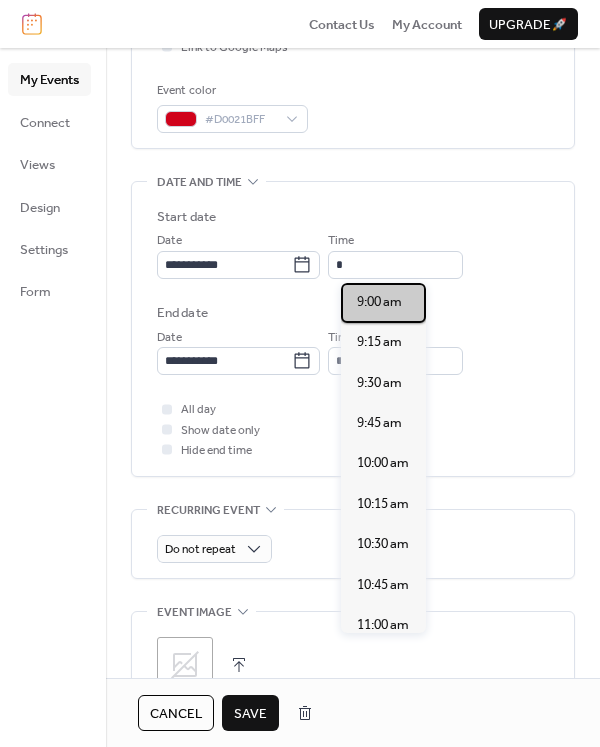 click on "9:00 am" at bounding box center [379, 302] 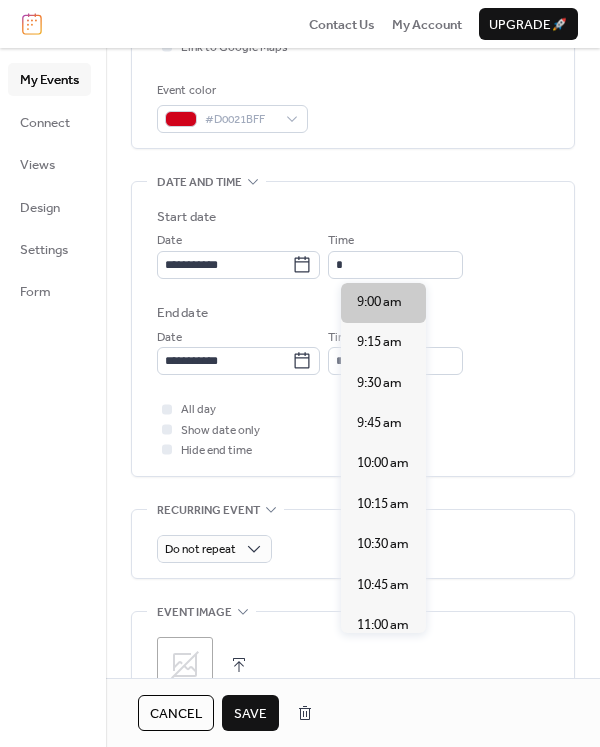 type on "*******" 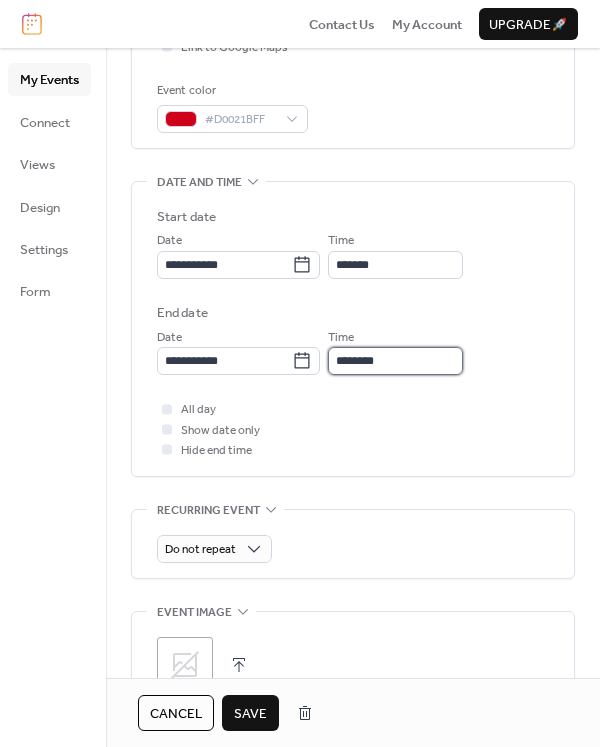 click on "********" at bounding box center (395, 361) 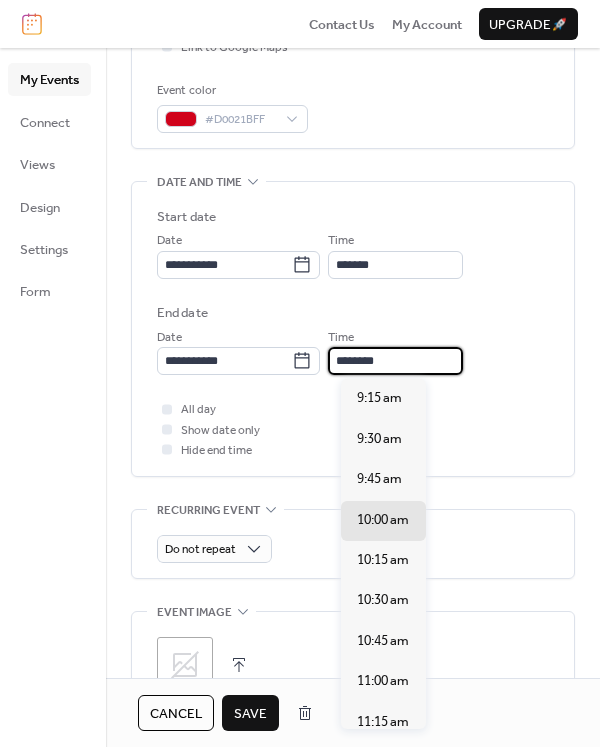 click on "********" at bounding box center (395, 361) 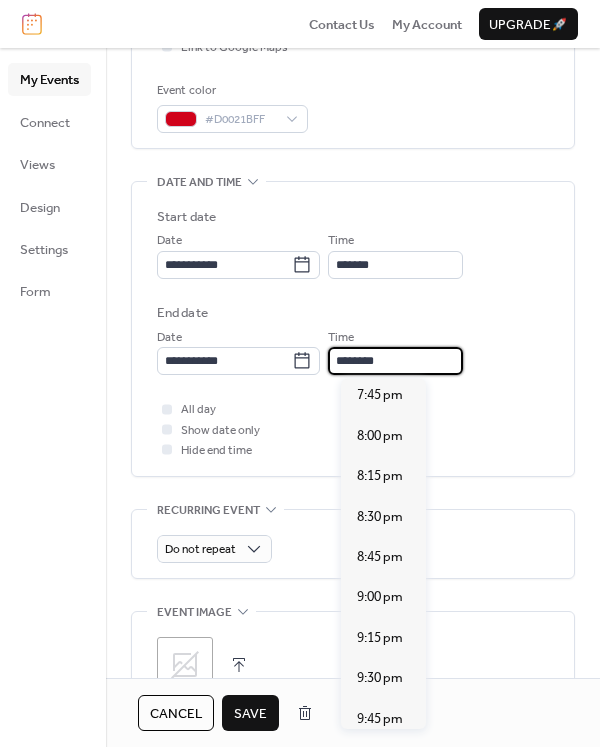 scroll, scrollTop: 2000, scrollLeft: 0, axis: vertical 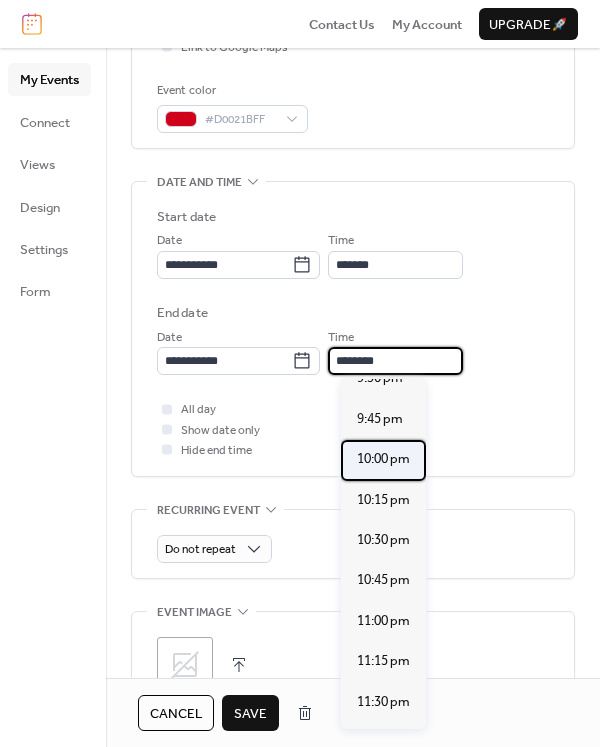 click on "10:00 pm" at bounding box center [383, 459] 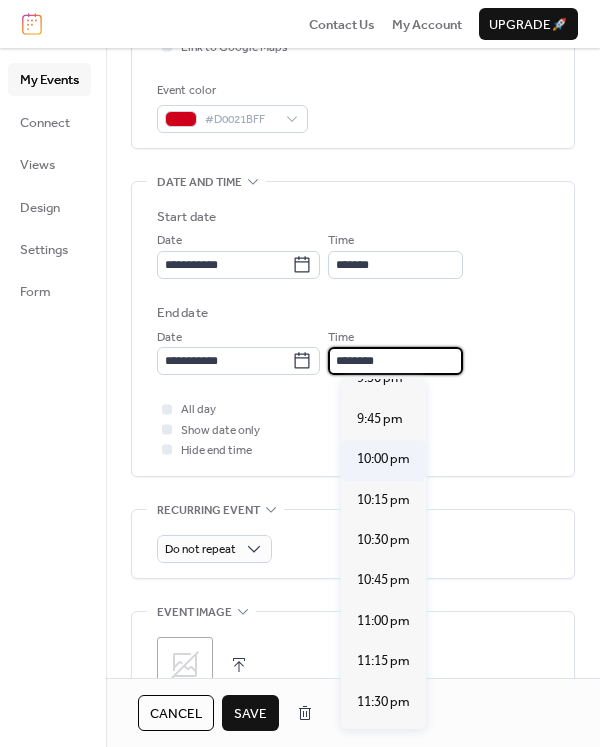 type on "********" 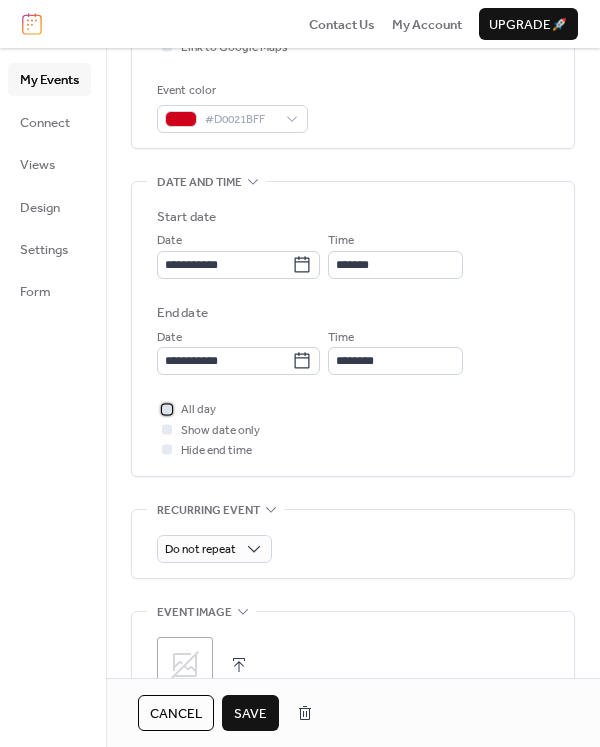 click at bounding box center [167, 409] 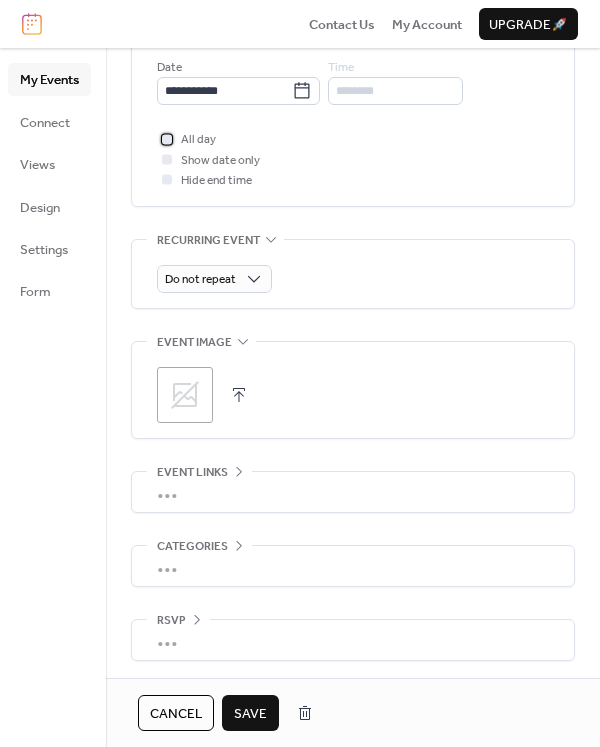 scroll, scrollTop: 773, scrollLeft: 0, axis: vertical 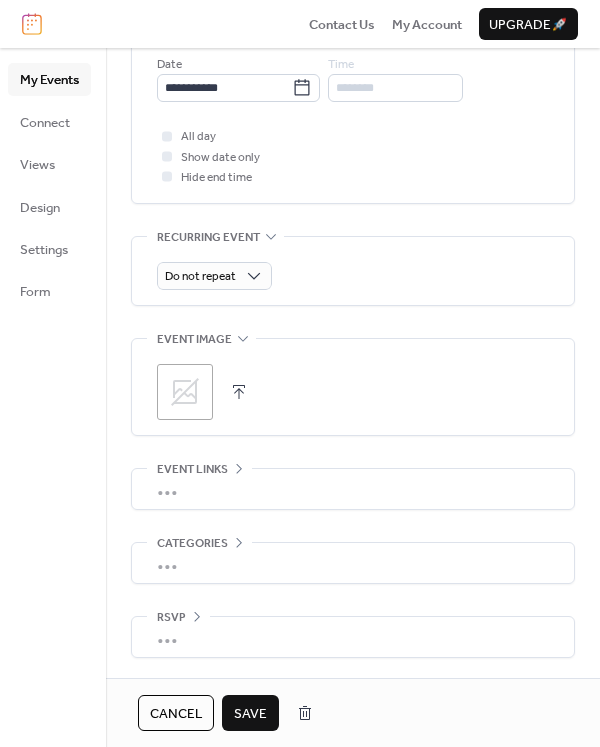 click on "•••" at bounding box center (353, 489) 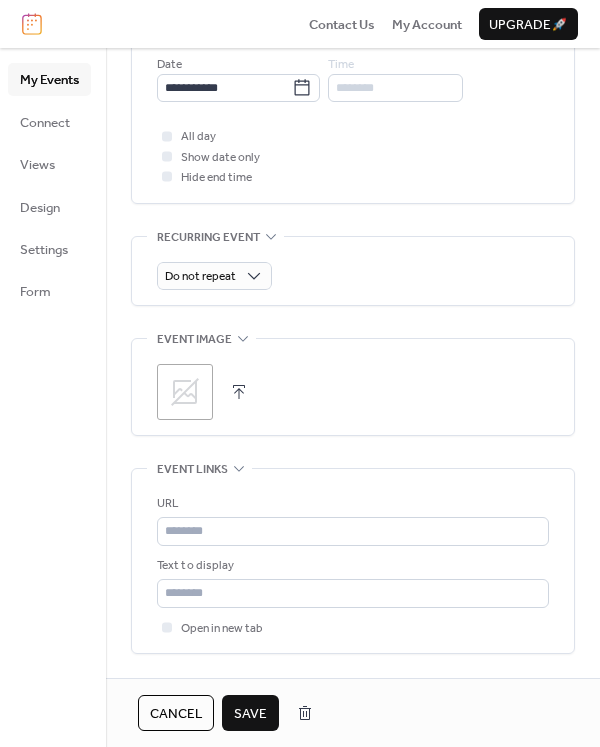 scroll, scrollTop: 773, scrollLeft: 0, axis: vertical 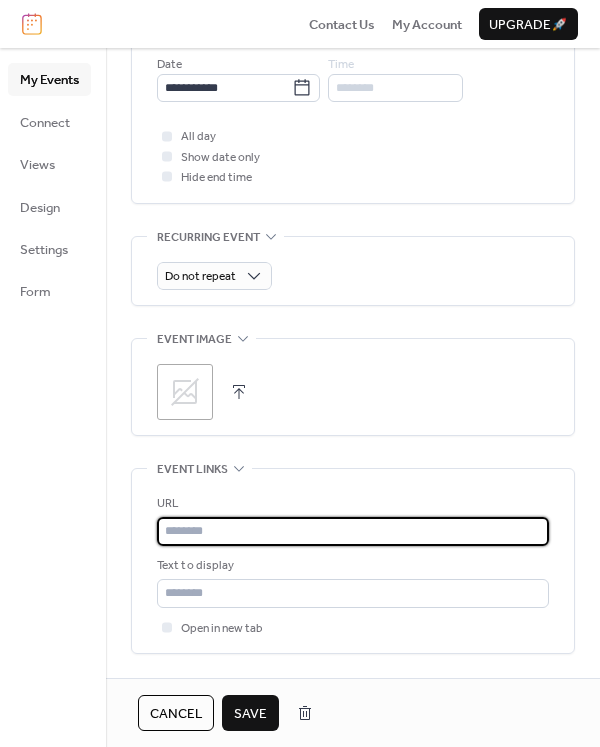 click at bounding box center [353, 531] 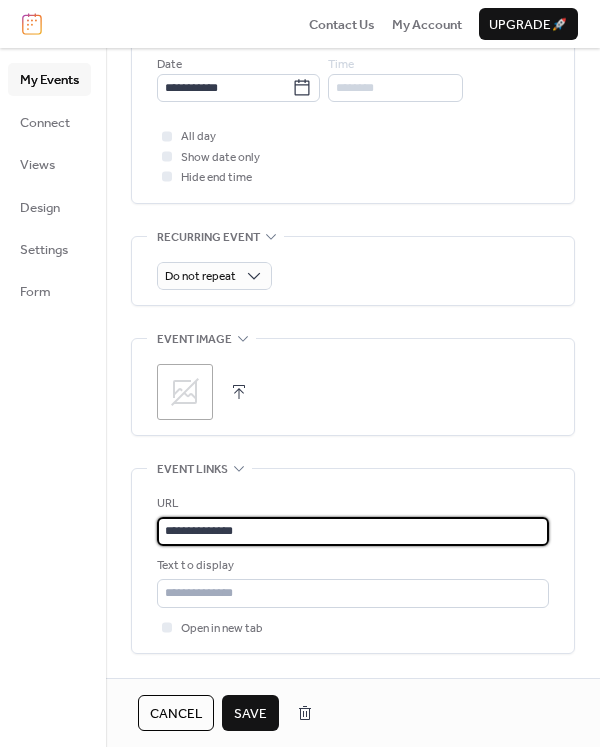 drag, startPoint x: 321, startPoint y: 535, endPoint x: 78, endPoint y: 517, distance: 243.66576 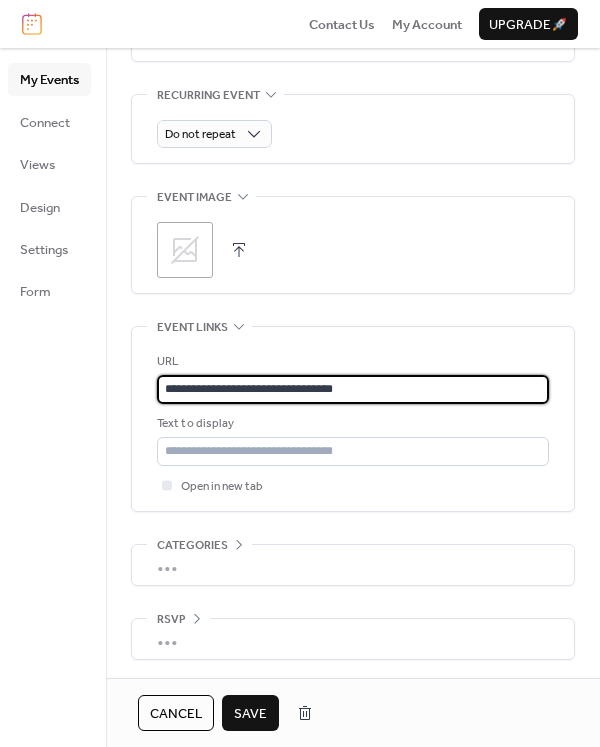 scroll, scrollTop: 917, scrollLeft: 0, axis: vertical 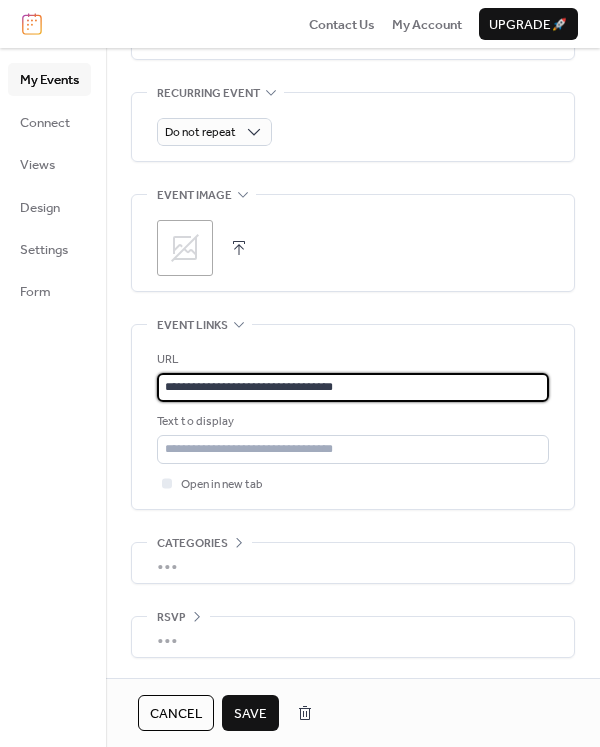 type on "**********" 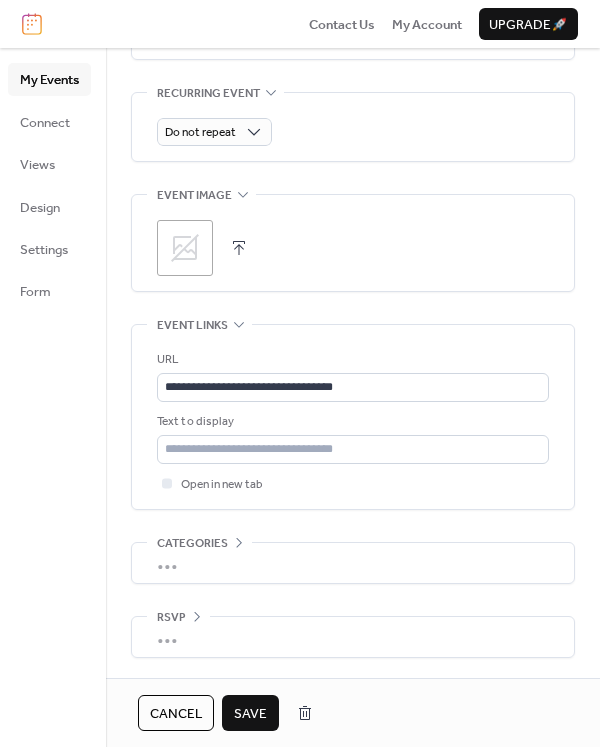 click on "Save" at bounding box center (250, 714) 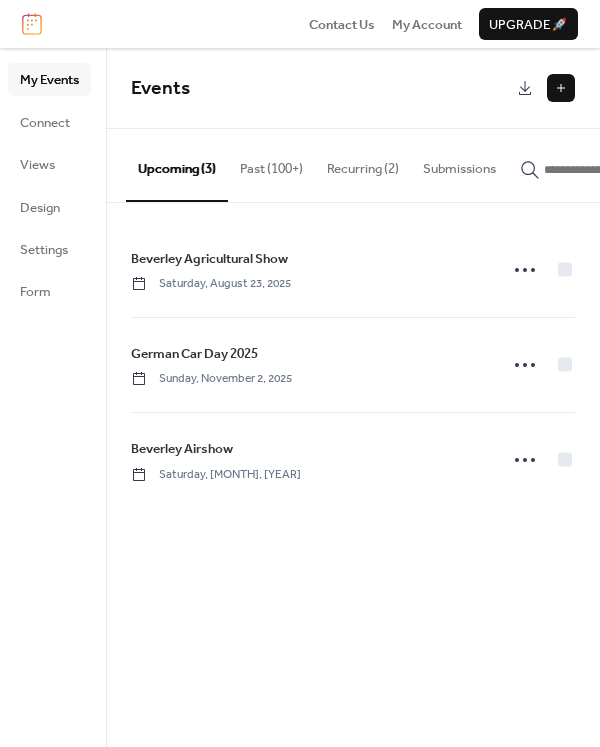 click at bounding box center (561, 88) 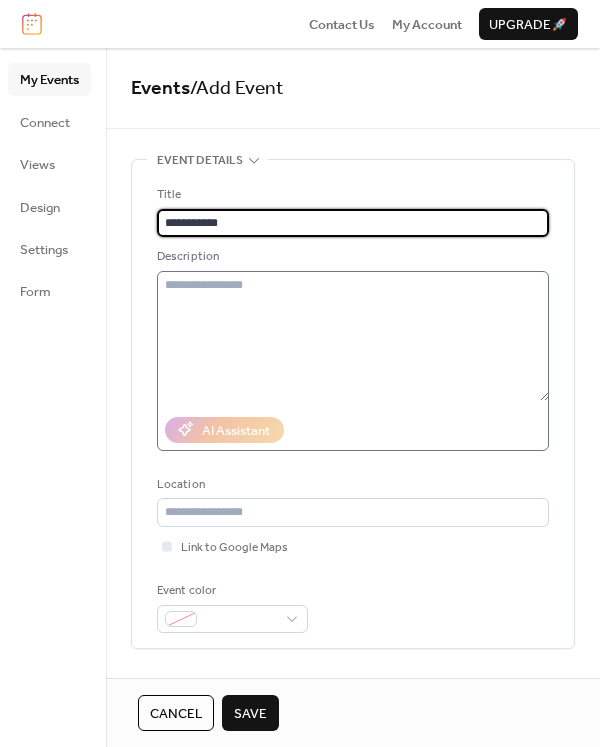 type on "**********" 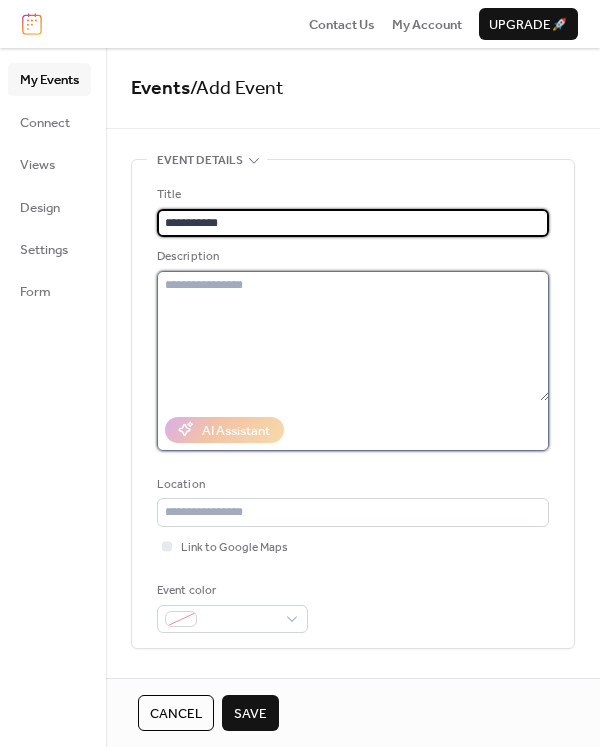 click at bounding box center [353, 336] 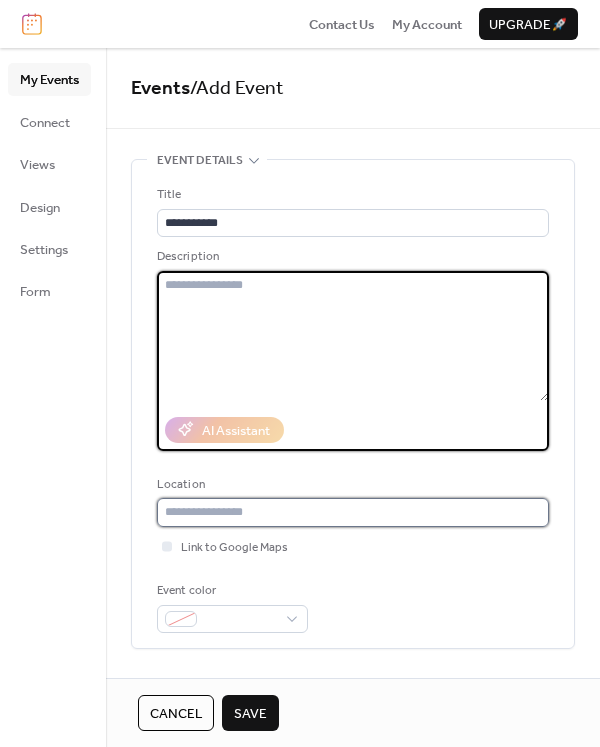 click at bounding box center (353, 512) 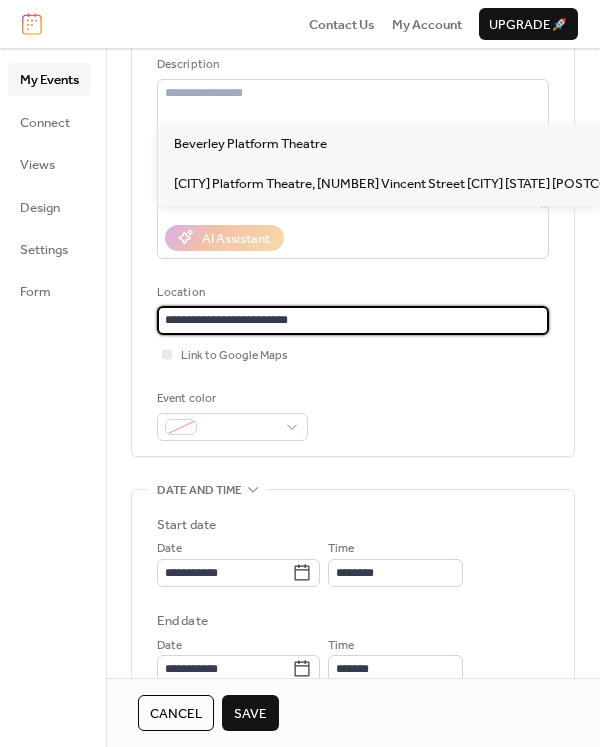 scroll, scrollTop: 200, scrollLeft: 0, axis: vertical 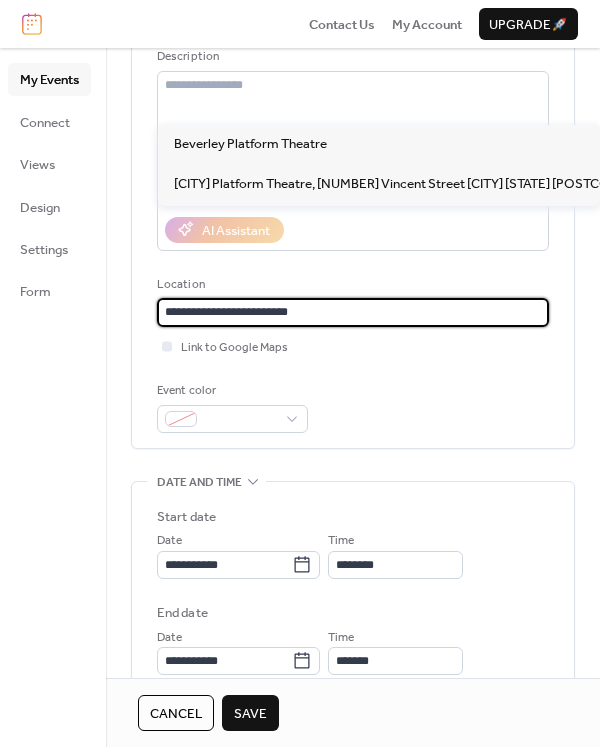 type on "**********" 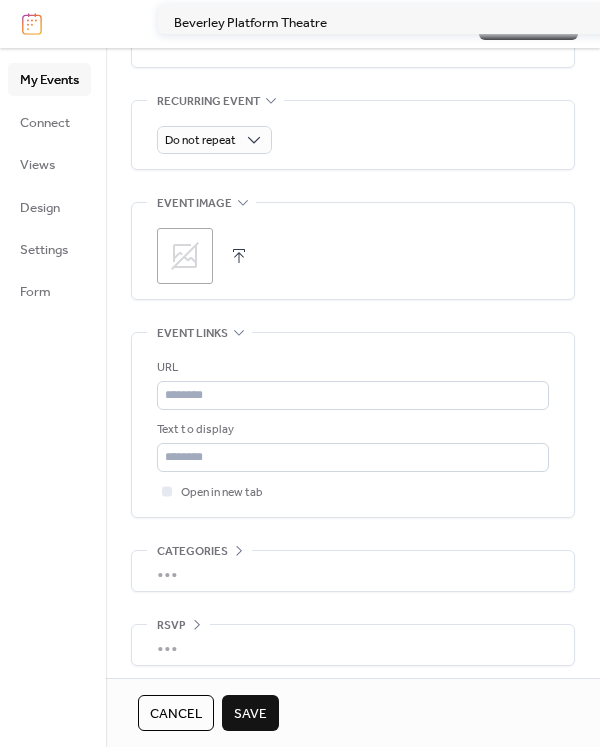 scroll, scrollTop: 917, scrollLeft: 0, axis: vertical 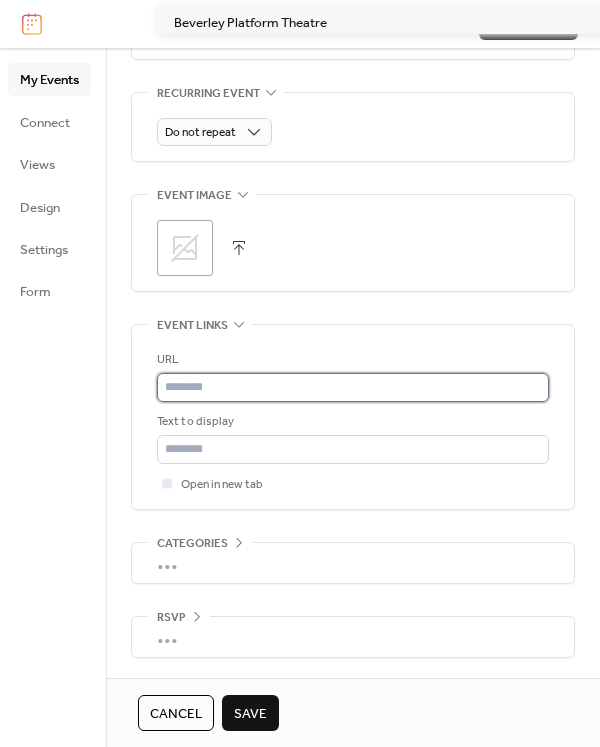 click at bounding box center [353, 387] 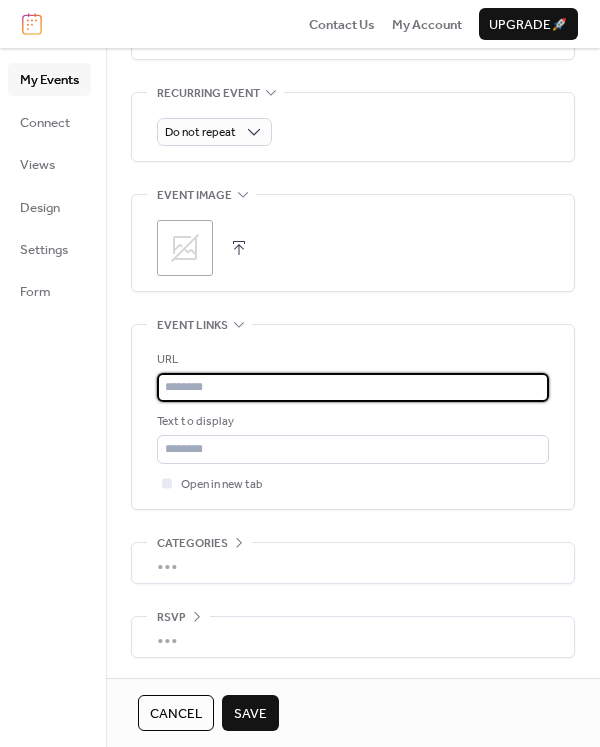 paste on "**********" 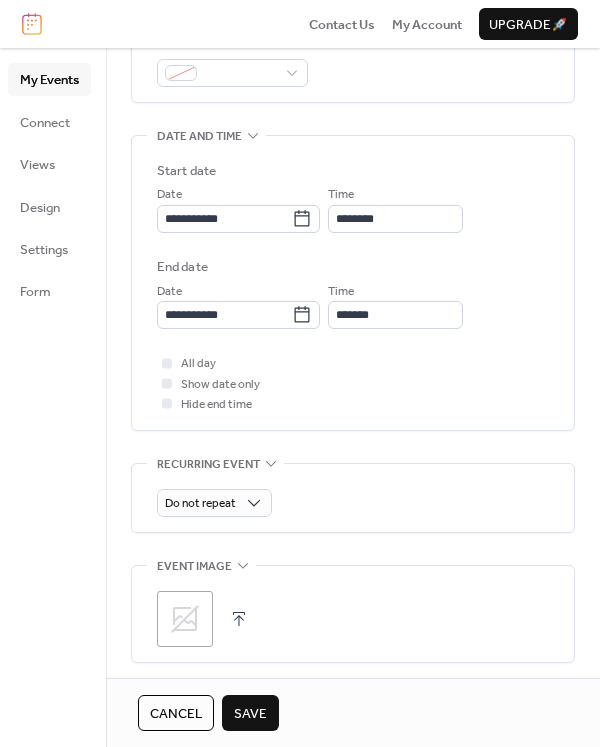 scroll, scrollTop: 517, scrollLeft: 0, axis: vertical 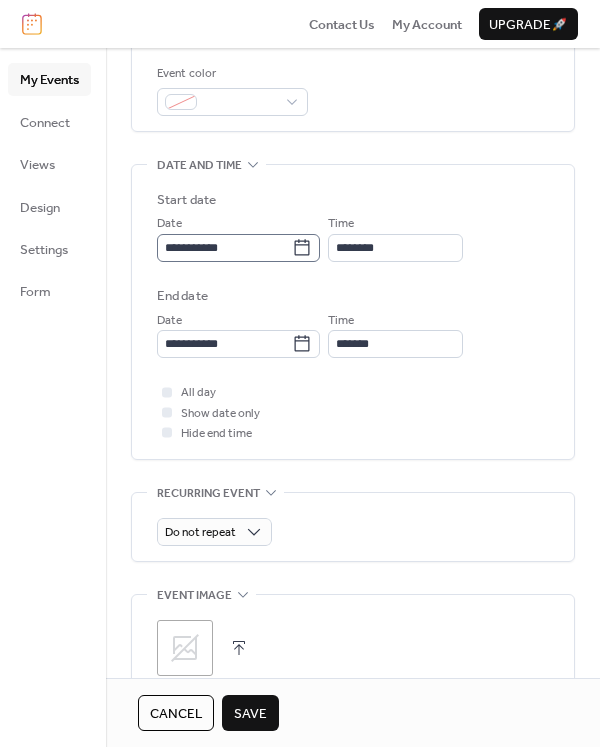 type on "**********" 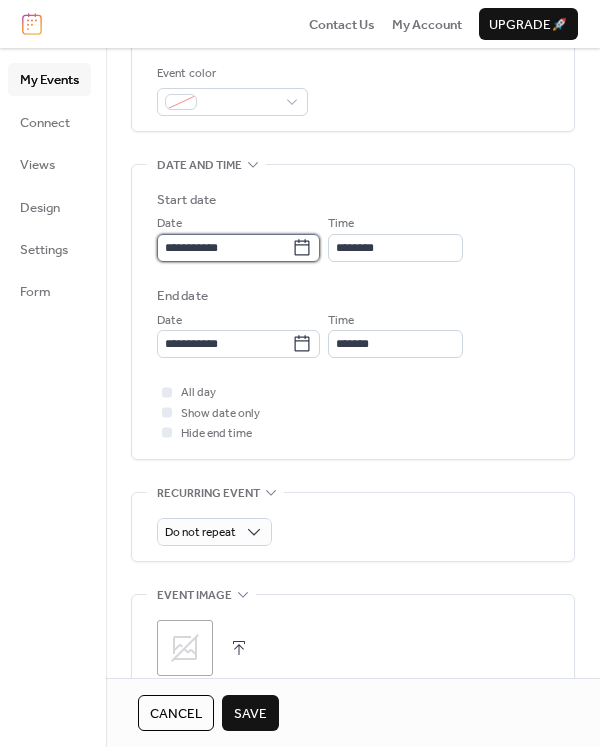 click on "**********" at bounding box center [224, 248] 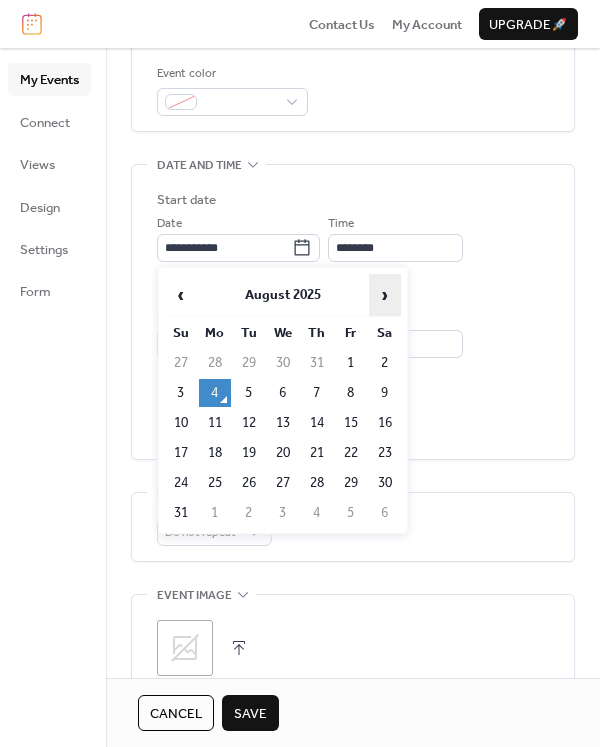 click on "›" at bounding box center (385, 295) 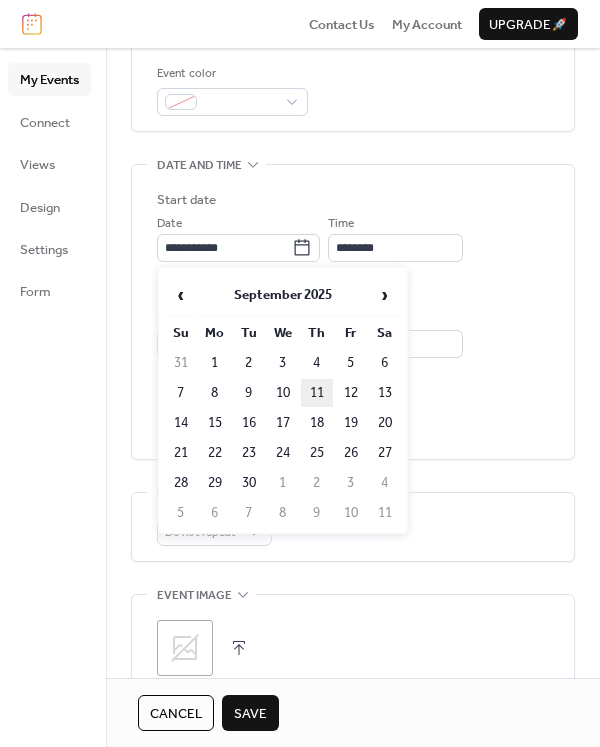 click on "11" at bounding box center (317, 393) 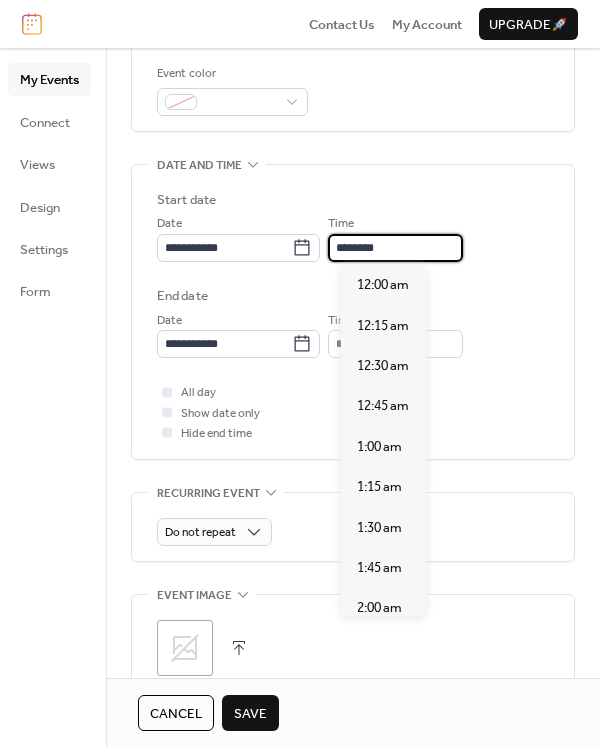 click on "********" at bounding box center [395, 248] 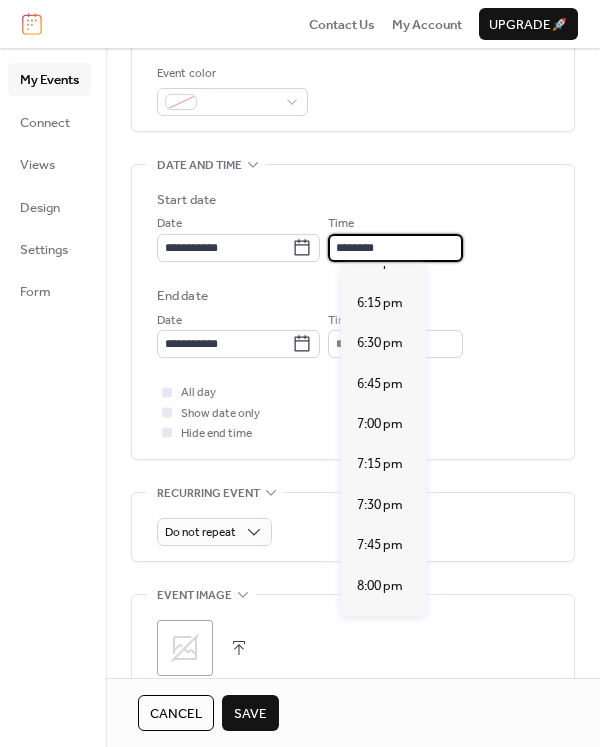 scroll, scrollTop: 2940, scrollLeft: 0, axis: vertical 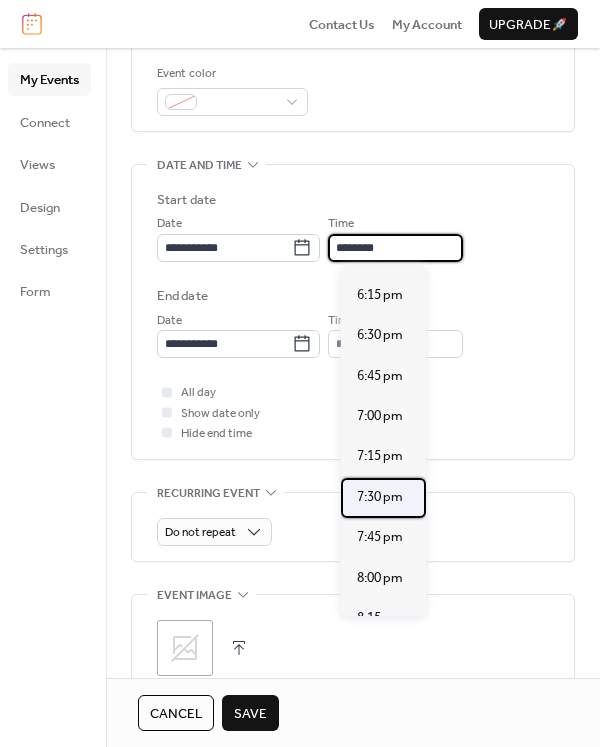 click on "7:30 pm" at bounding box center [380, 497] 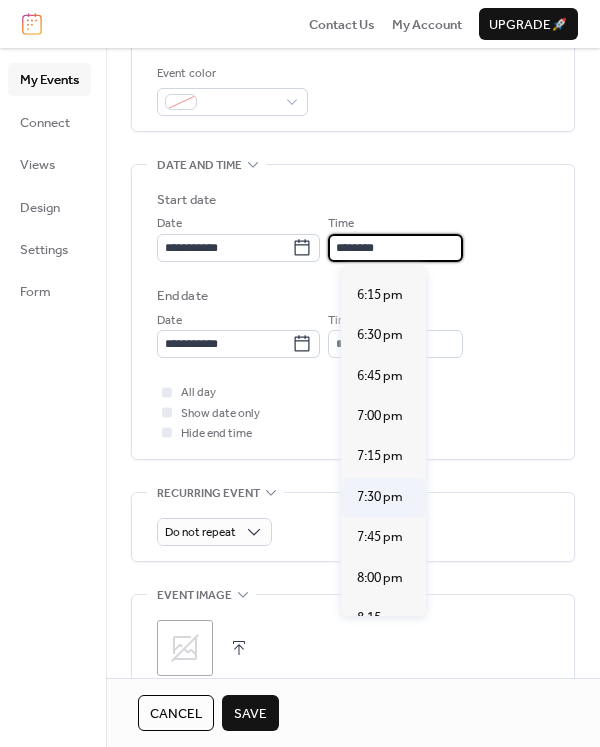 type on "*******" 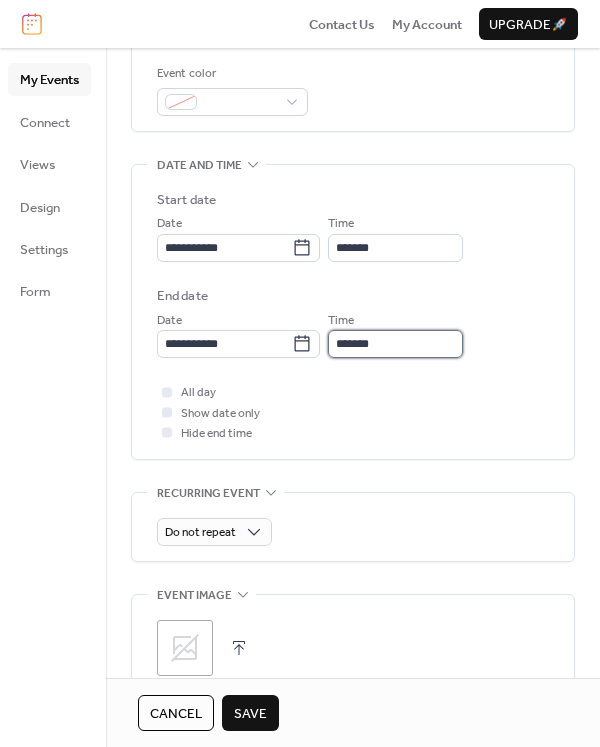 click on "*******" at bounding box center (395, 344) 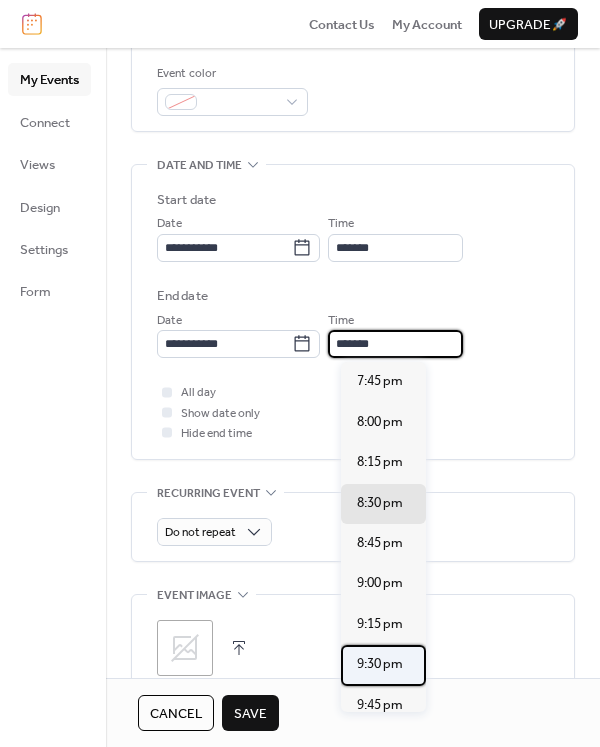 click on "9:30 pm" at bounding box center [380, 664] 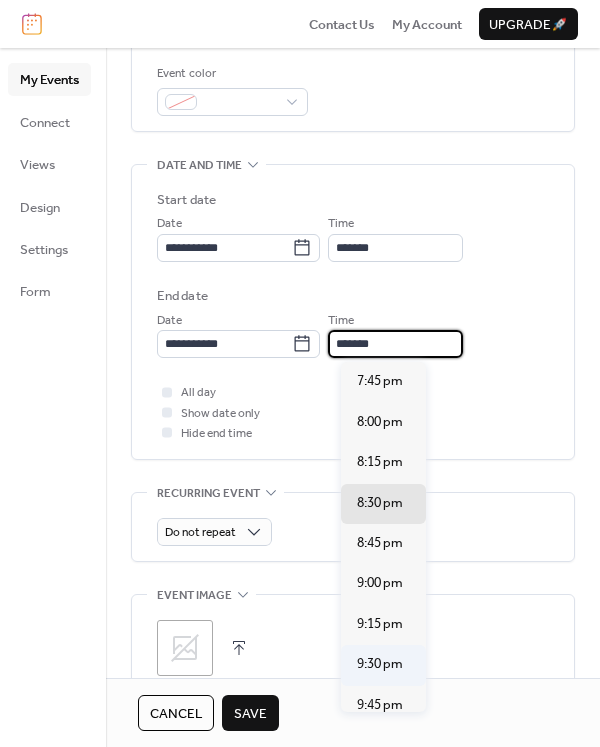type on "*******" 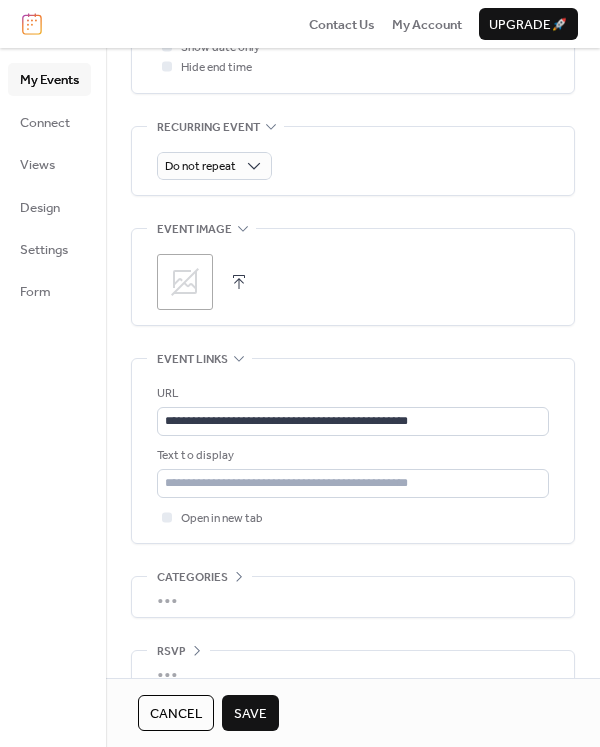 scroll, scrollTop: 917, scrollLeft: 0, axis: vertical 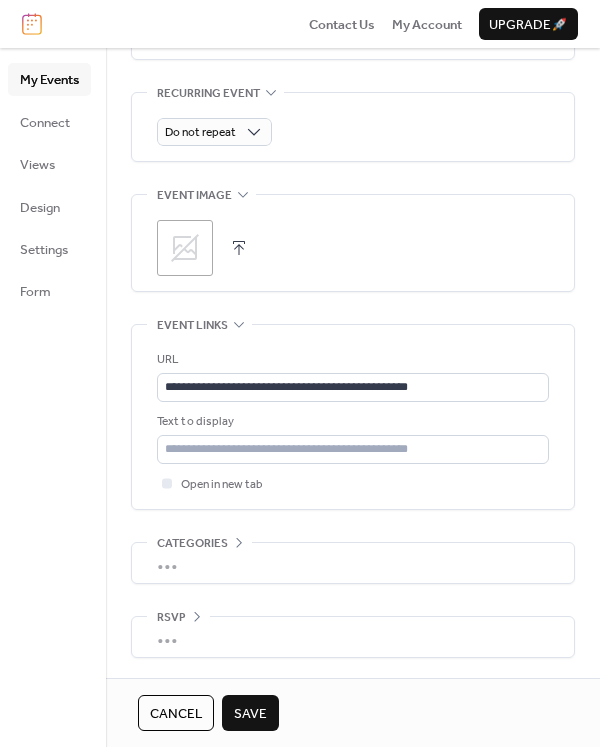 click on "Save" at bounding box center (250, 714) 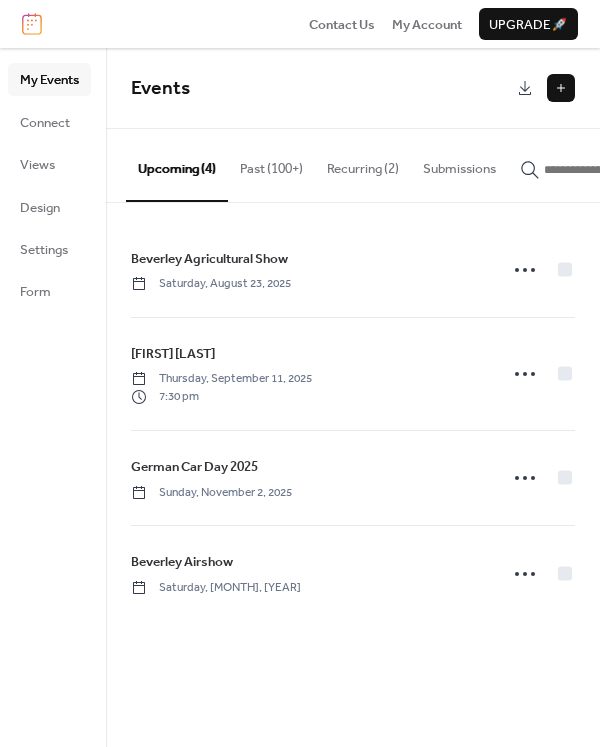 click at bounding box center (561, 88) 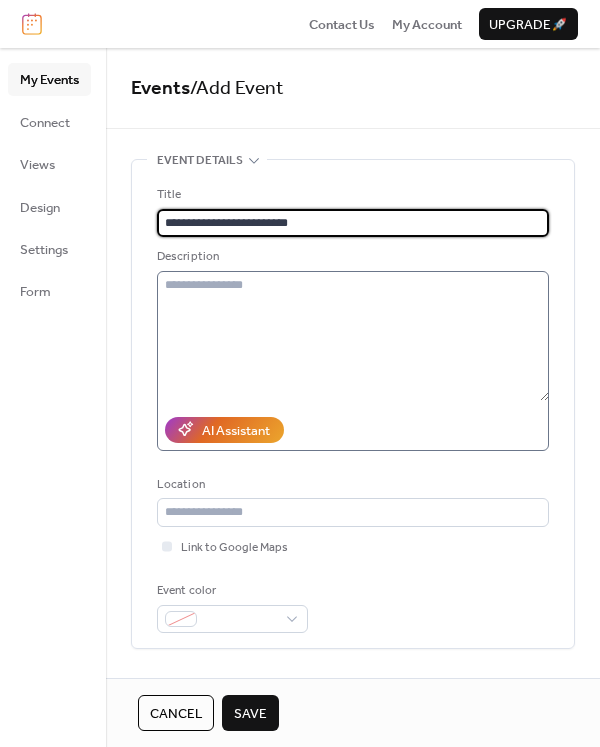 type on "**********" 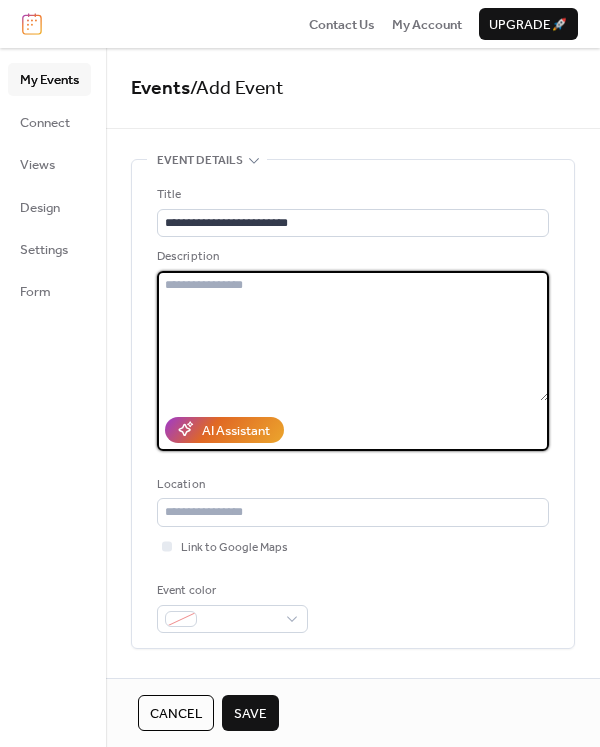 click at bounding box center [353, 336] 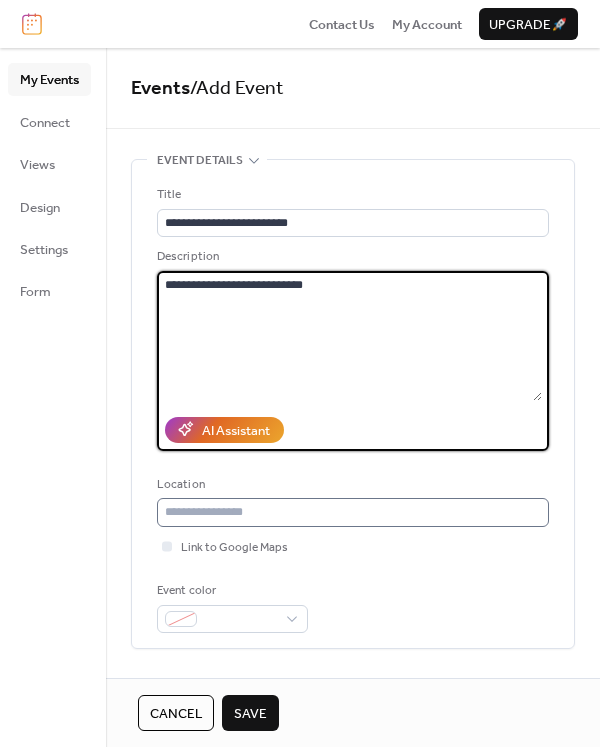 type on "**********" 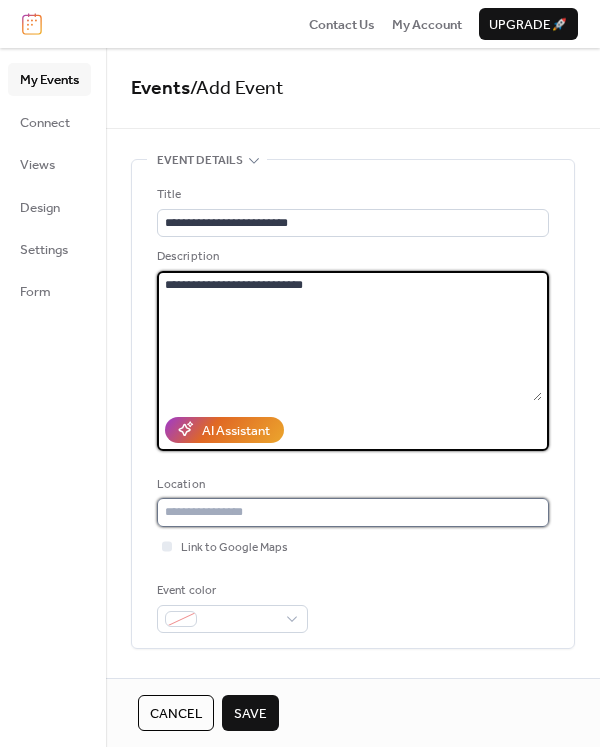 click at bounding box center [353, 512] 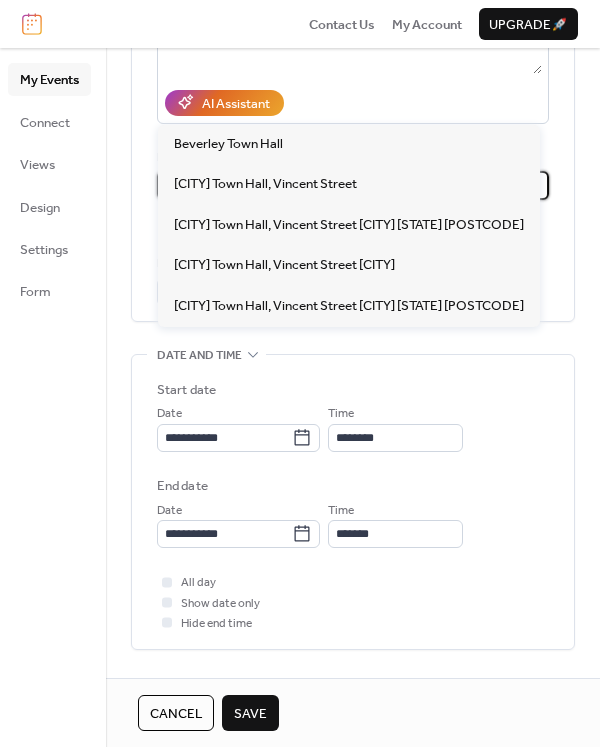 scroll, scrollTop: 300, scrollLeft: 0, axis: vertical 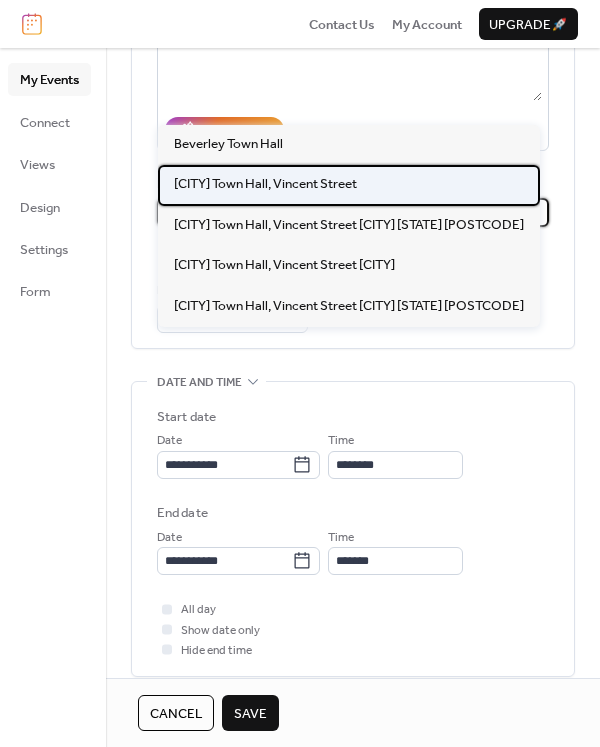 click on "[CITY] Town Hall, Vincent Street" at bounding box center [265, 184] 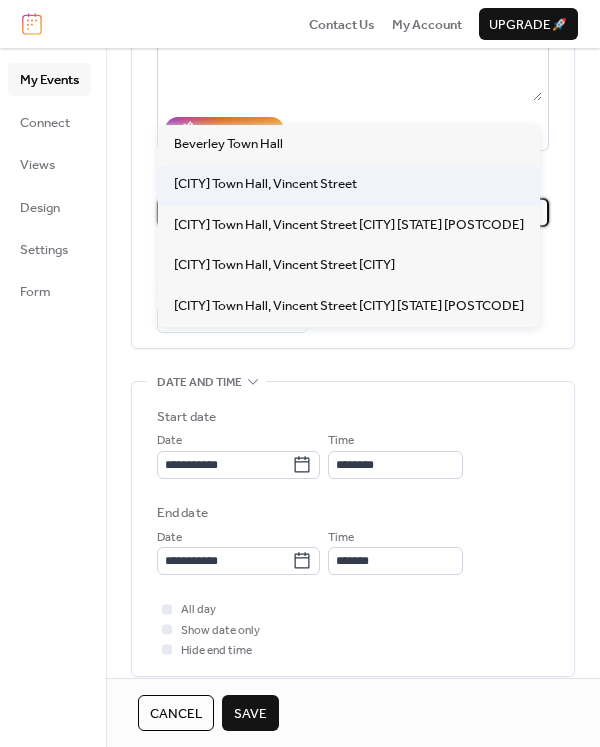type on "**********" 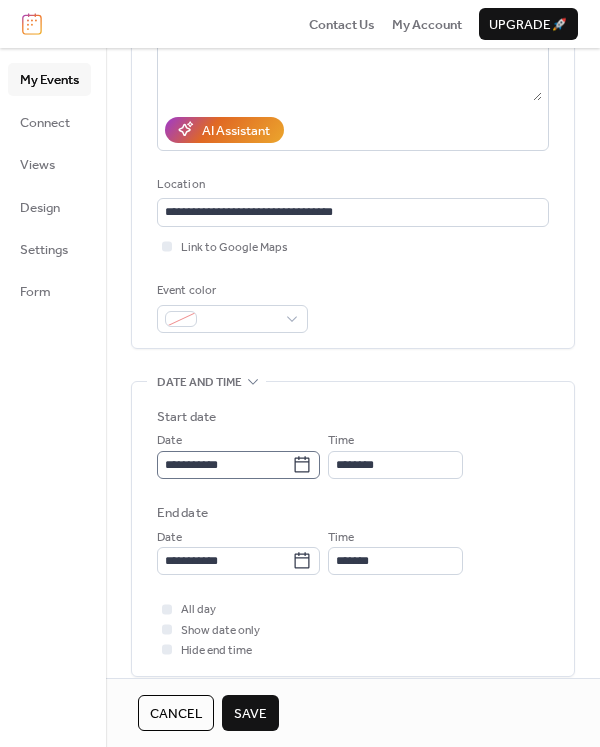 click 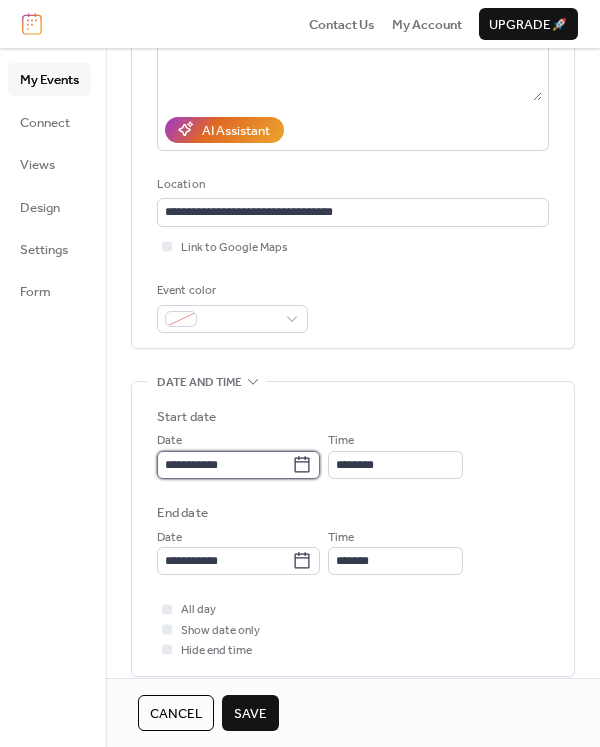 click on "**********" at bounding box center [224, 465] 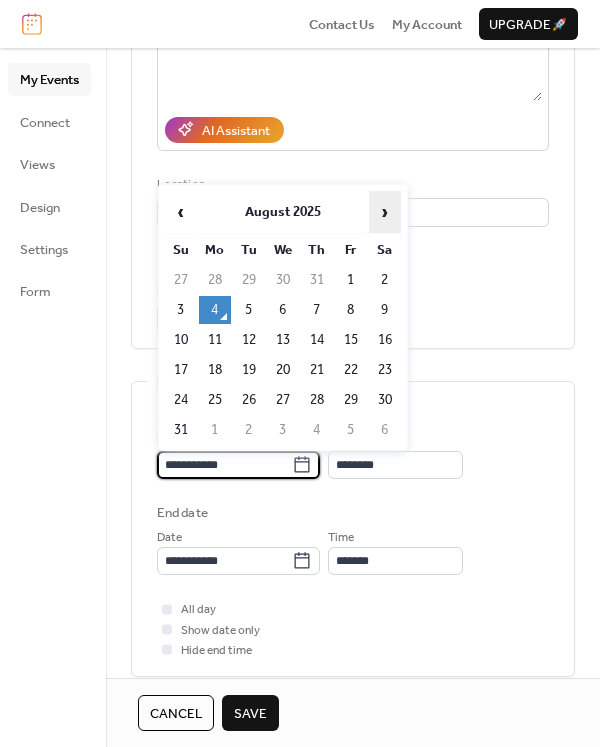 click on "›" at bounding box center (385, 212) 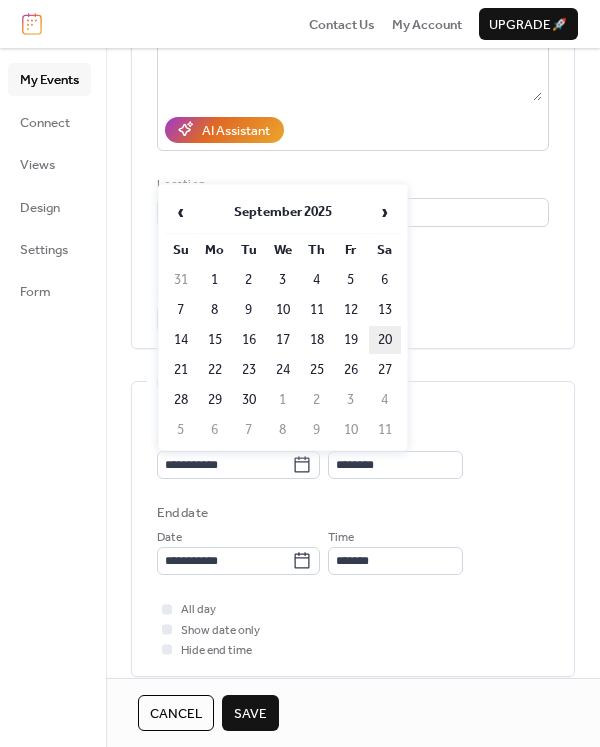 click on "20" at bounding box center (385, 340) 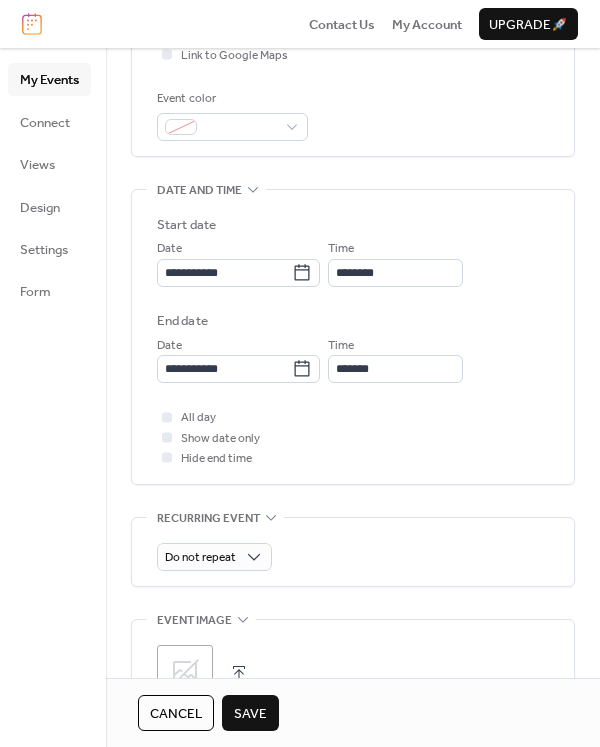 scroll, scrollTop: 500, scrollLeft: 0, axis: vertical 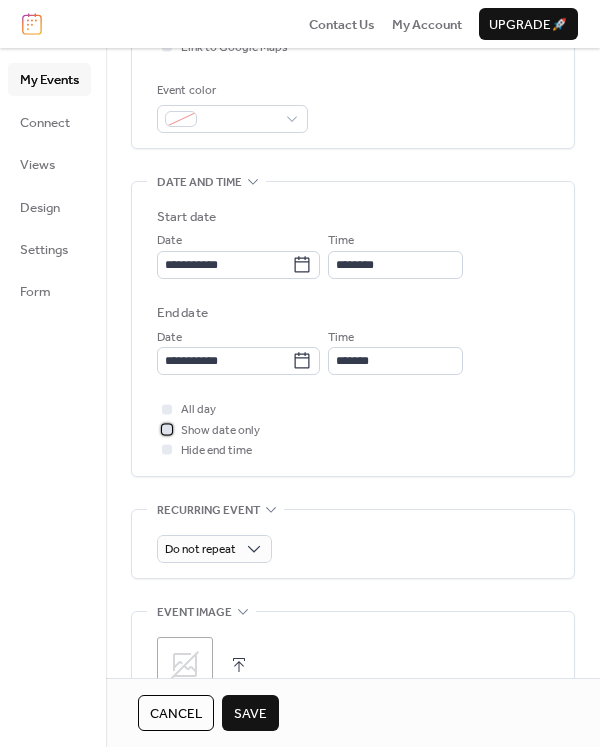 click on "Show date only" at bounding box center (208, 430) 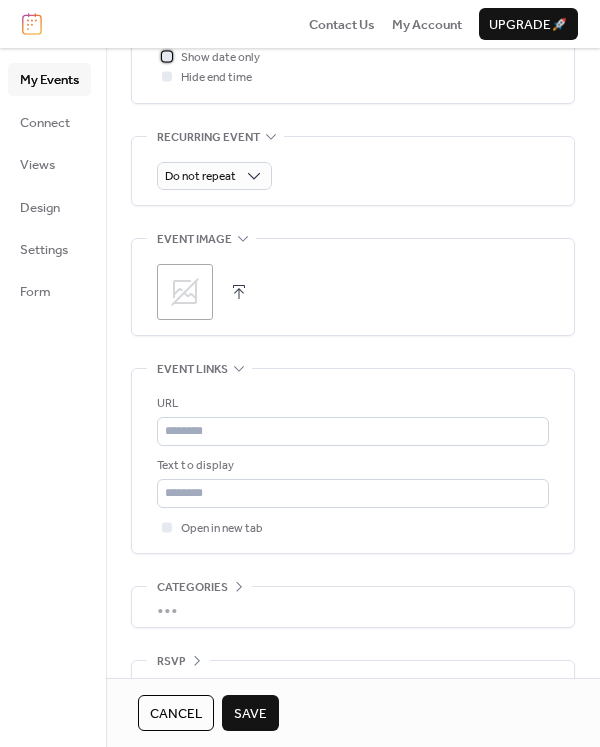 scroll, scrollTop: 900, scrollLeft: 0, axis: vertical 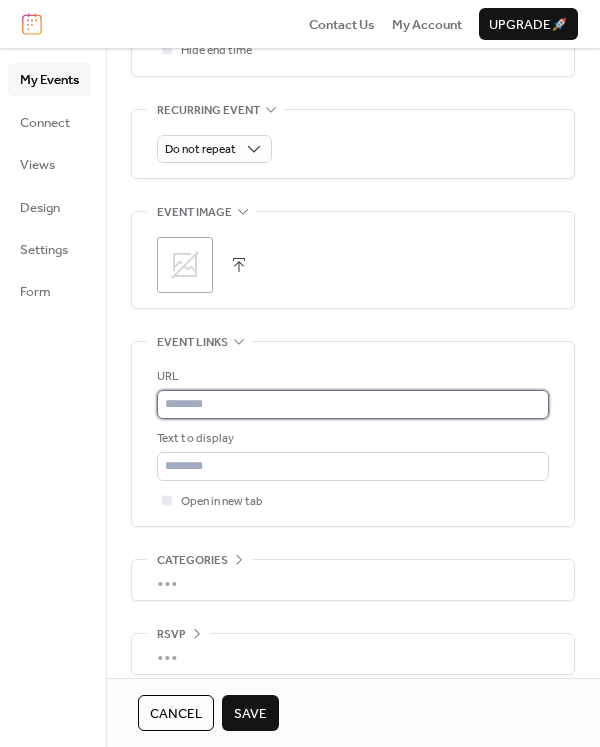 click at bounding box center (353, 404) 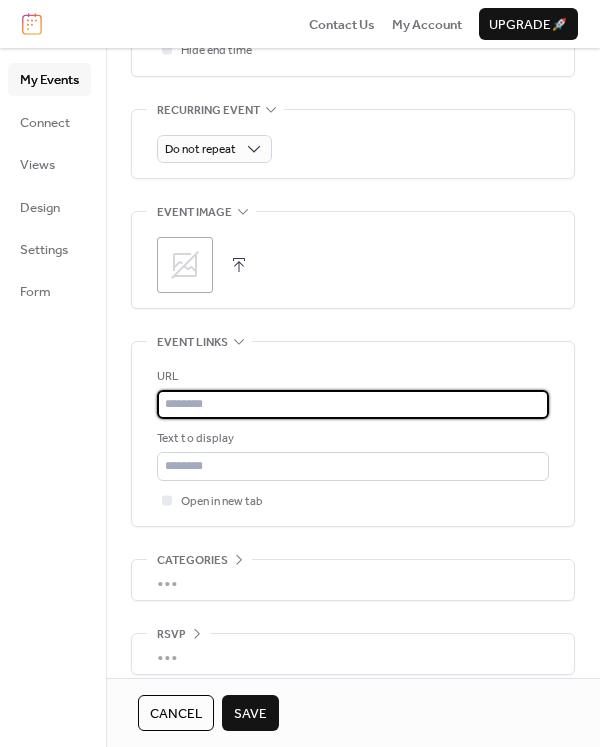 paste on "**********" 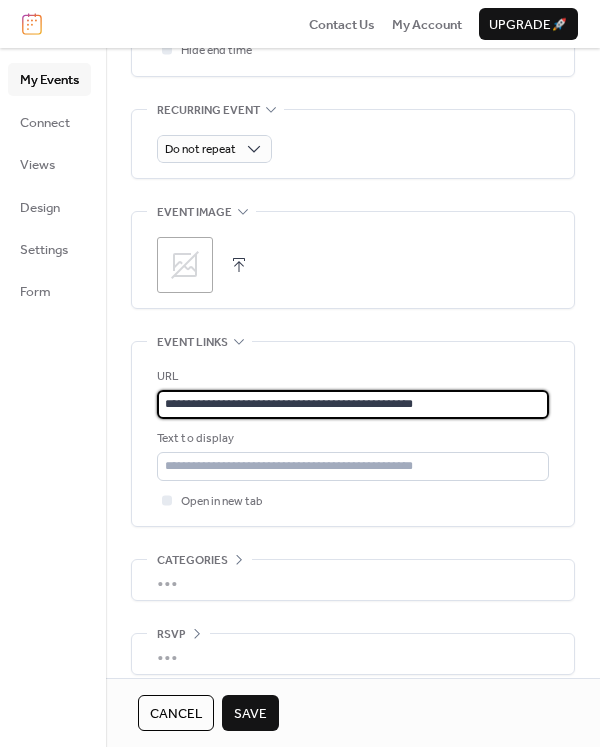type on "**********" 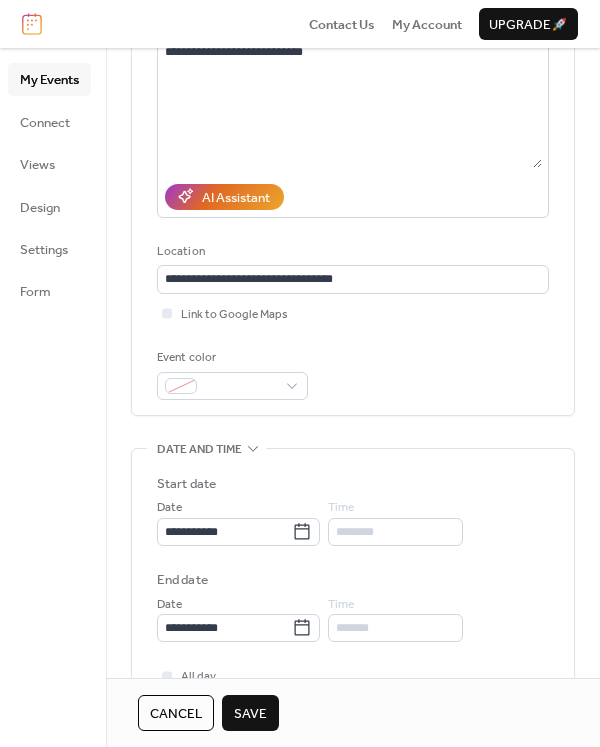scroll, scrollTop: 217, scrollLeft: 0, axis: vertical 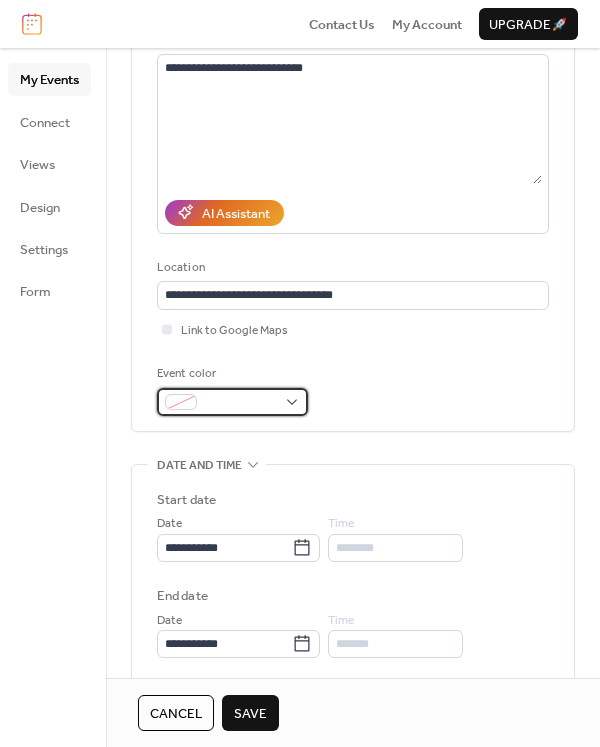 click at bounding box center (232, 402) 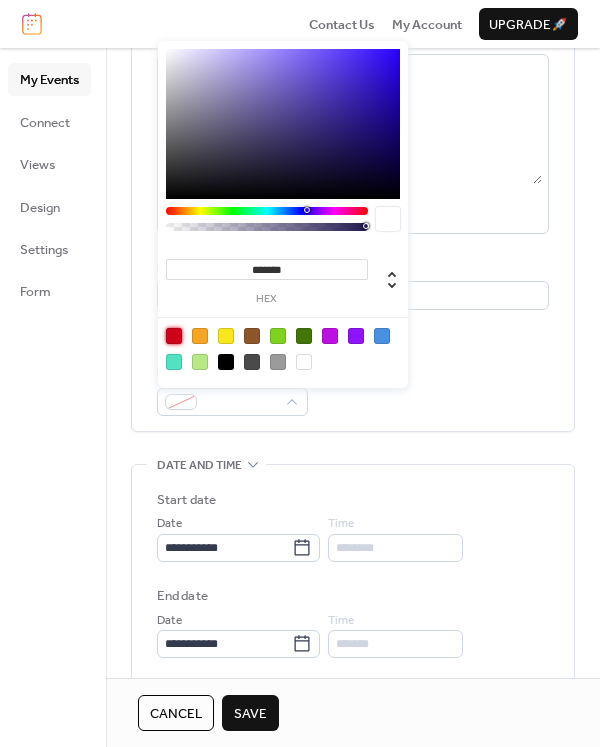 click at bounding box center [174, 336] 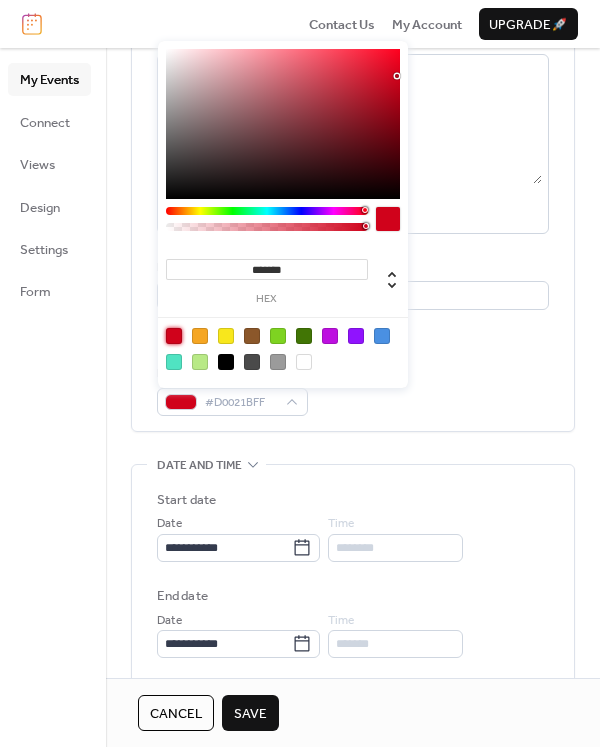 click on "Save" at bounding box center [250, 714] 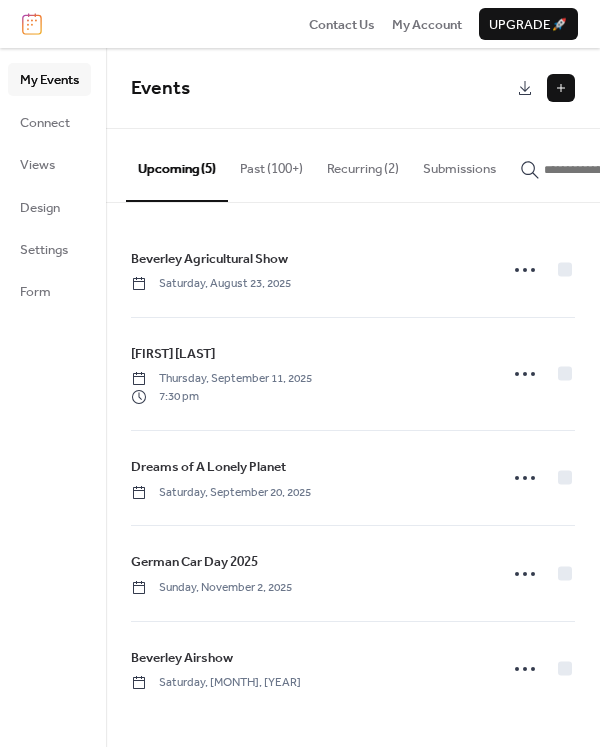 click at bounding box center [561, 88] 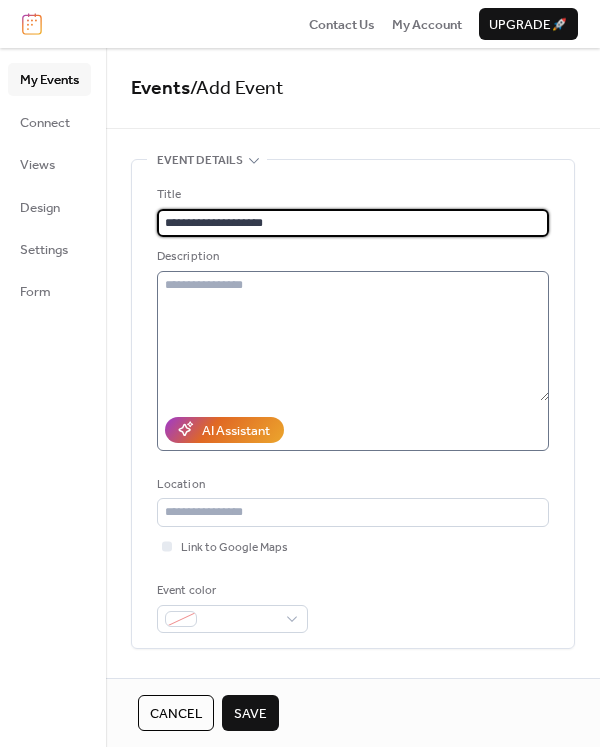 type on "**********" 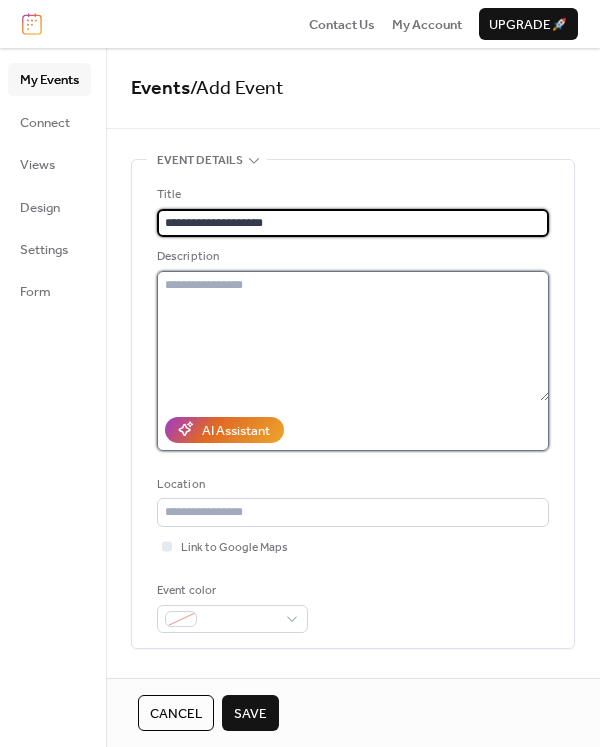 click at bounding box center [353, 336] 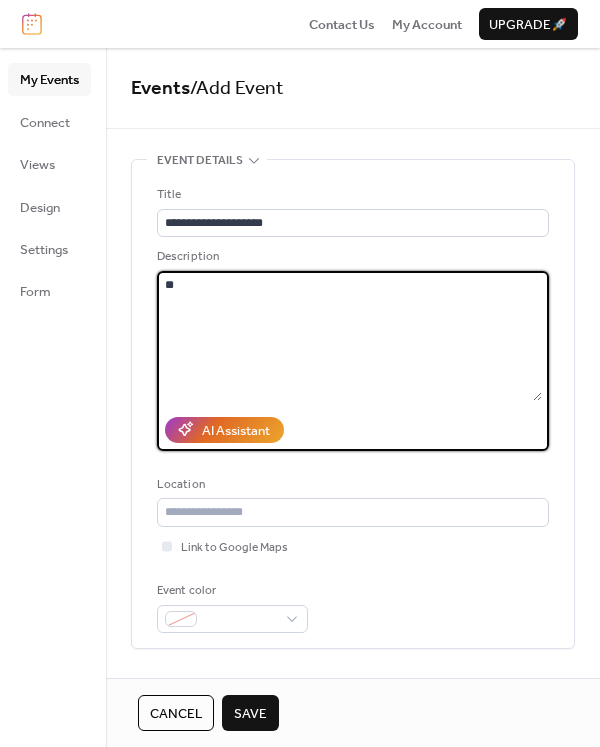 type on "*" 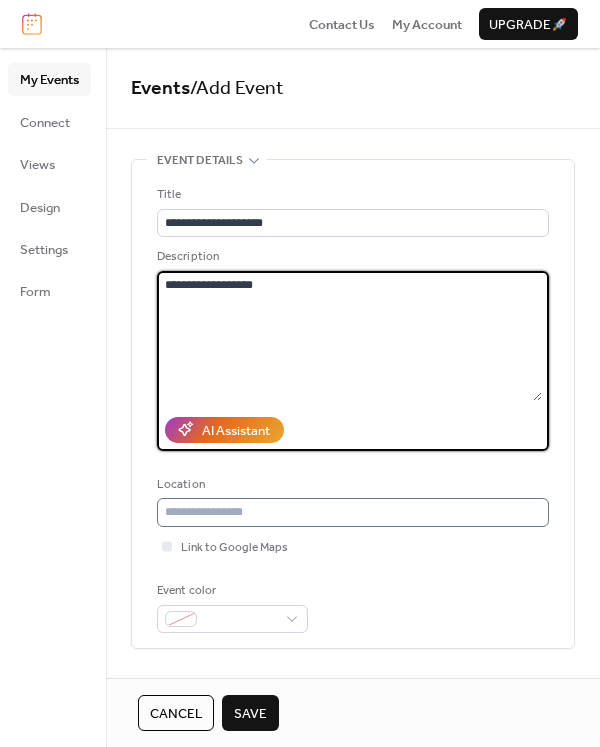 type on "**********" 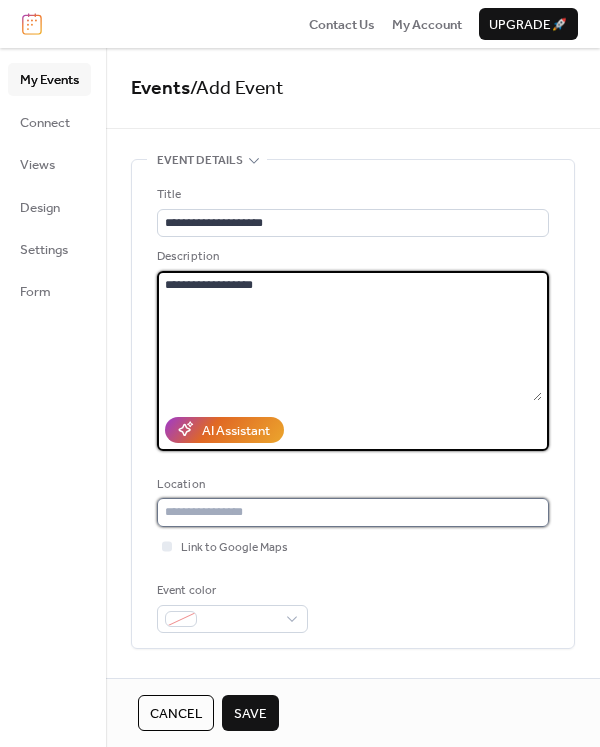 click at bounding box center (353, 512) 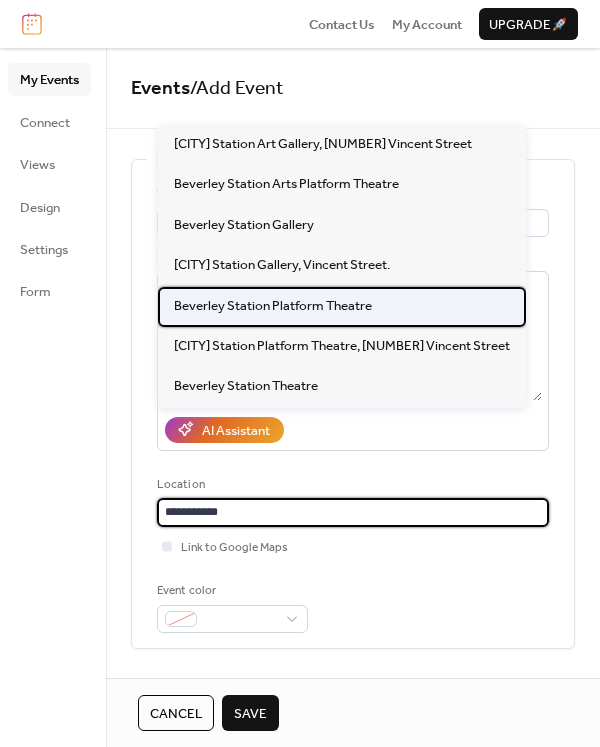 click on "Beverley Station Platform Theatre" at bounding box center (273, 306) 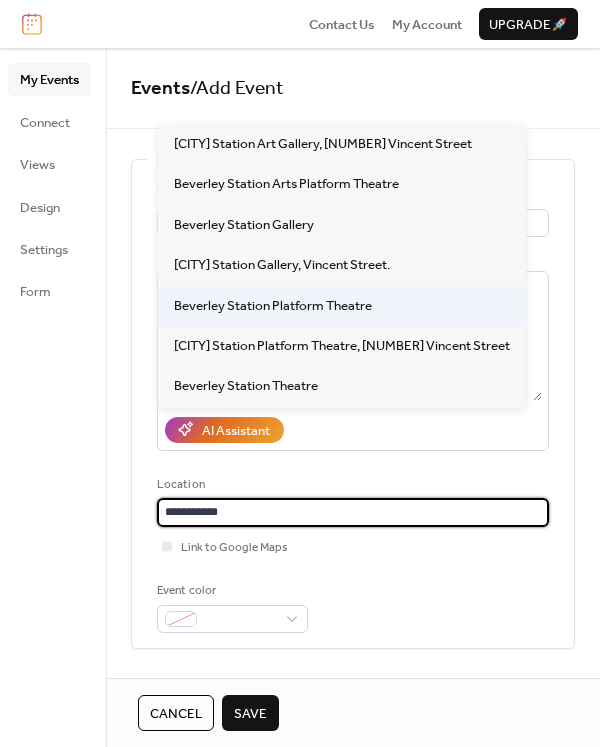 type on "**********" 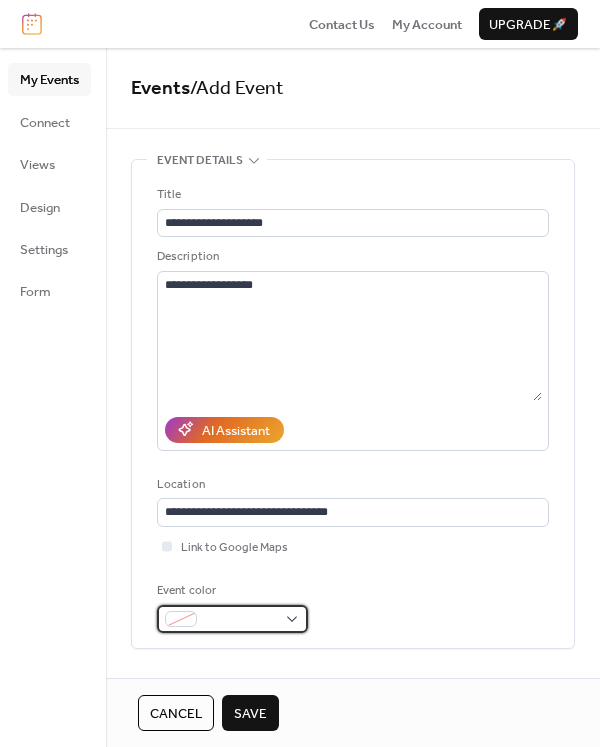 click at bounding box center [232, 619] 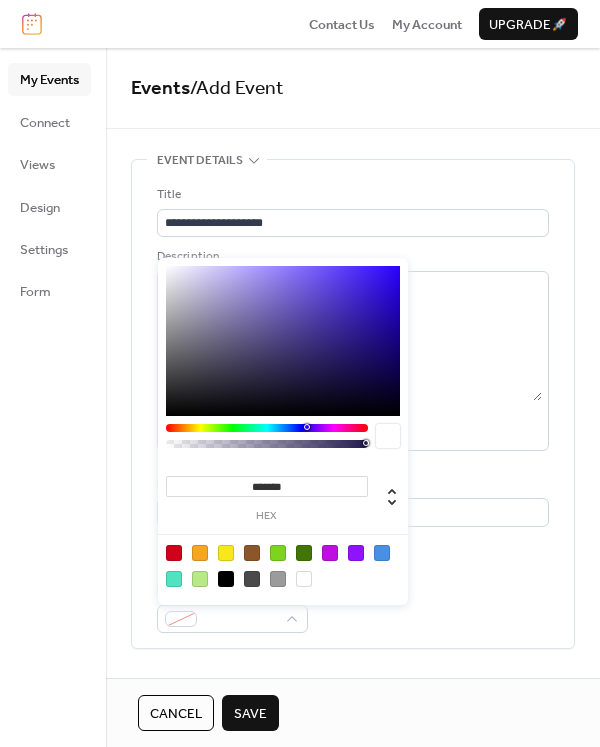 click at bounding box center [174, 553] 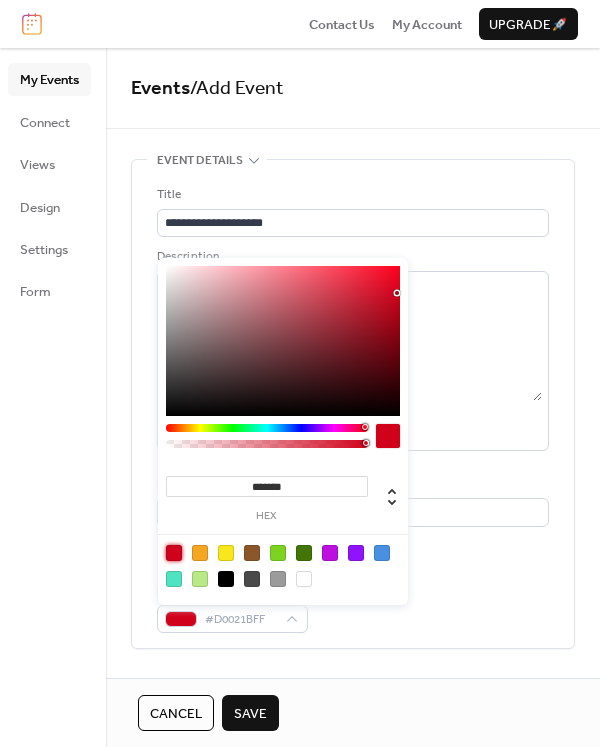 click on "Event color #D0021BFF" at bounding box center [353, 607] 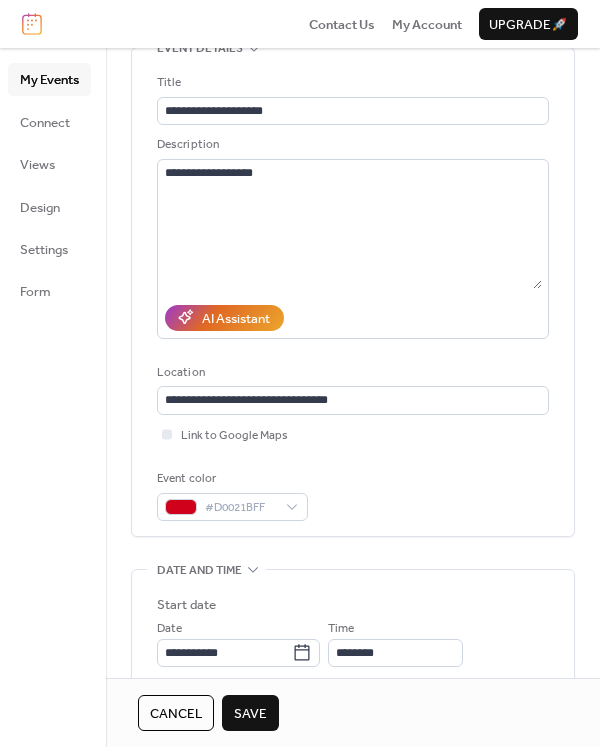 scroll, scrollTop: 400, scrollLeft: 0, axis: vertical 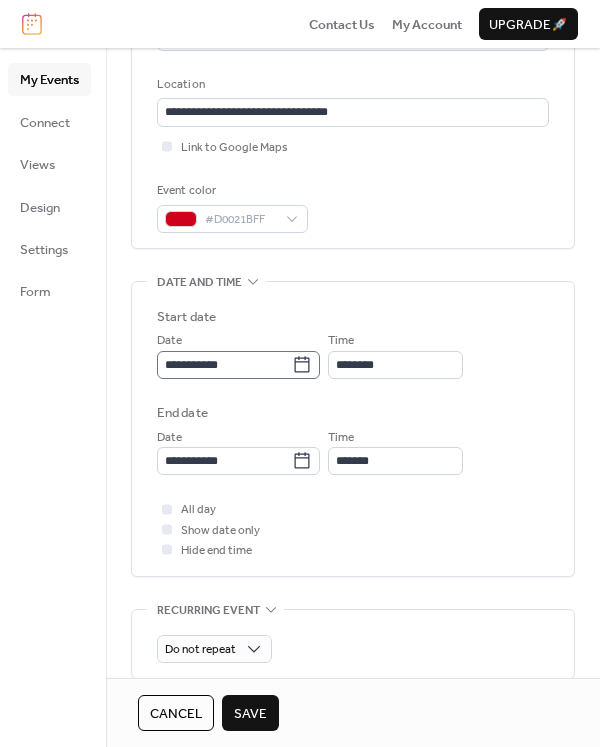 click 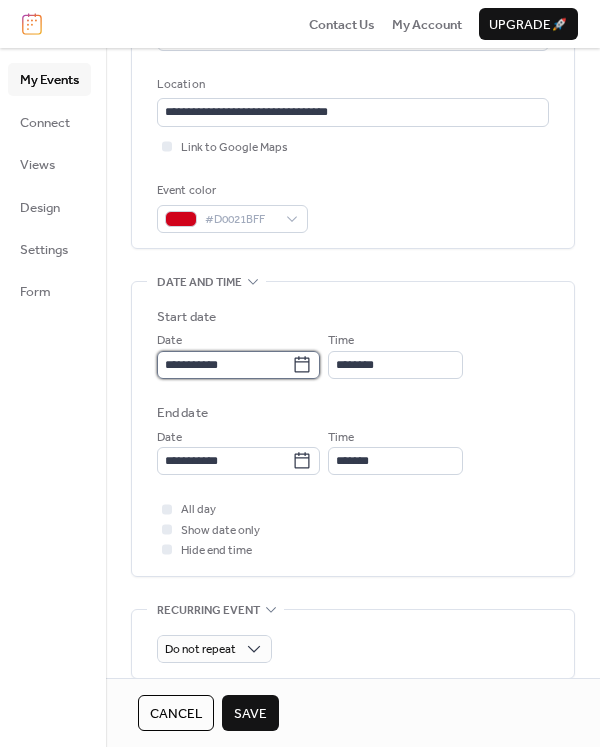 click on "**********" at bounding box center (224, 365) 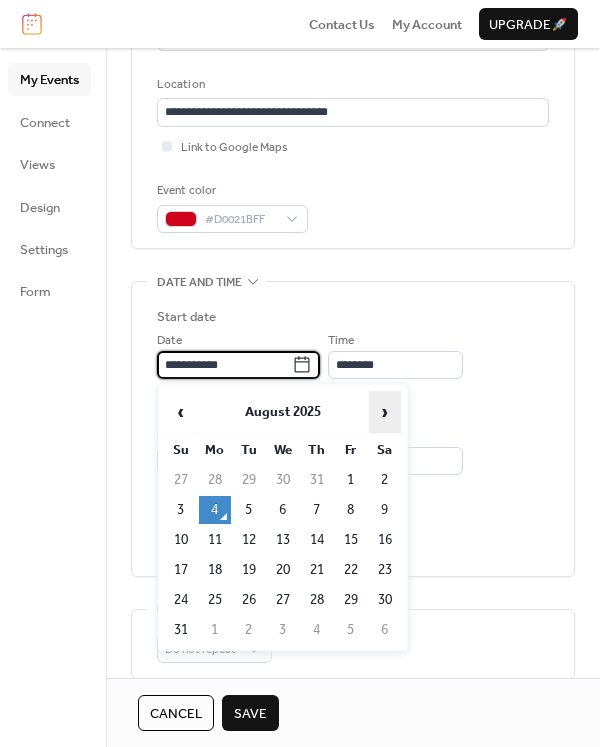 click on "›" at bounding box center [385, 412] 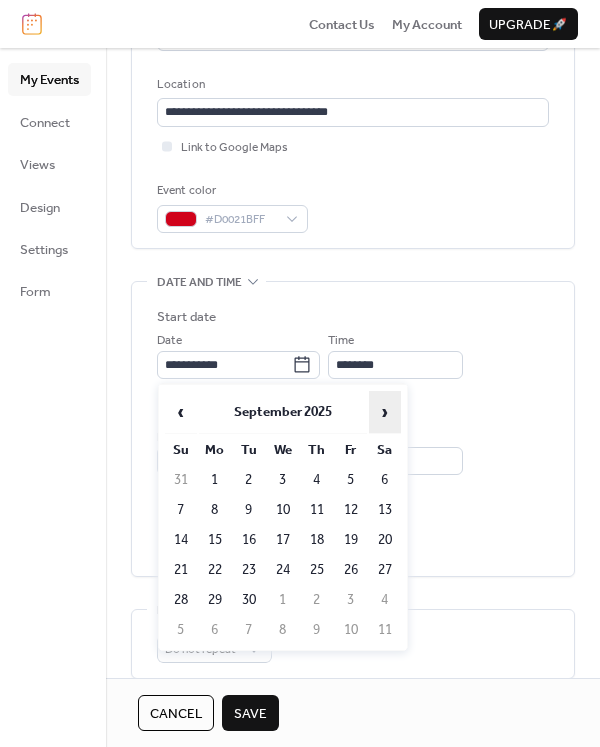 click on "›" at bounding box center [385, 412] 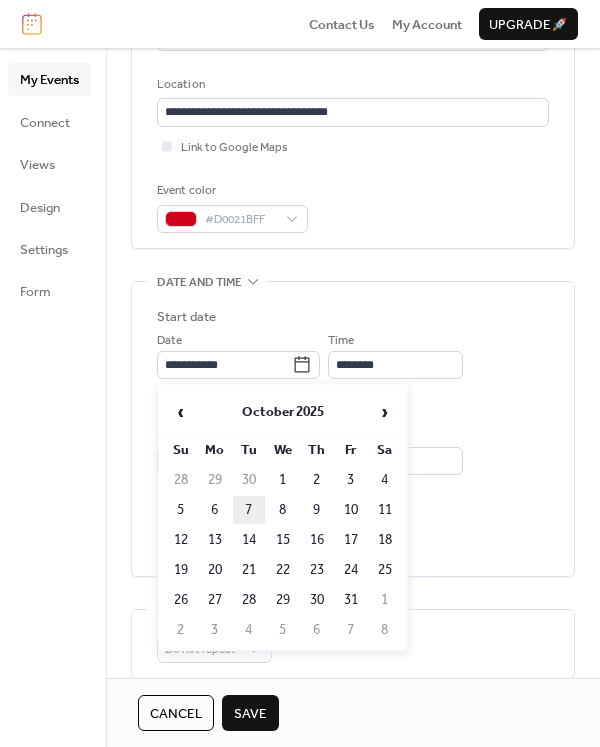 click on "7" at bounding box center (249, 510) 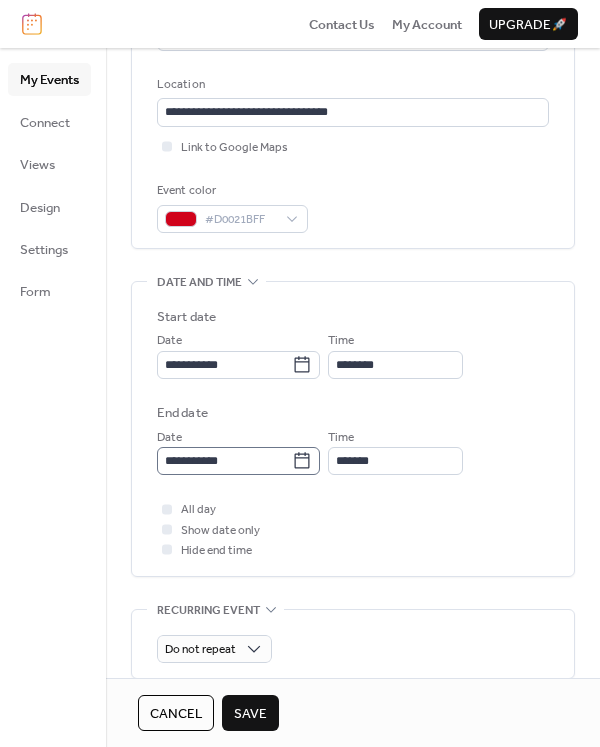 click 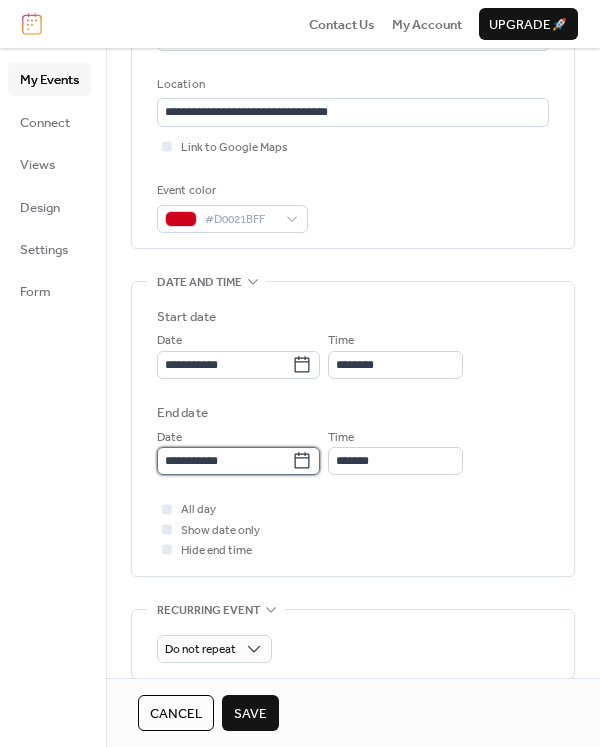 click on "**********" at bounding box center [224, 461] 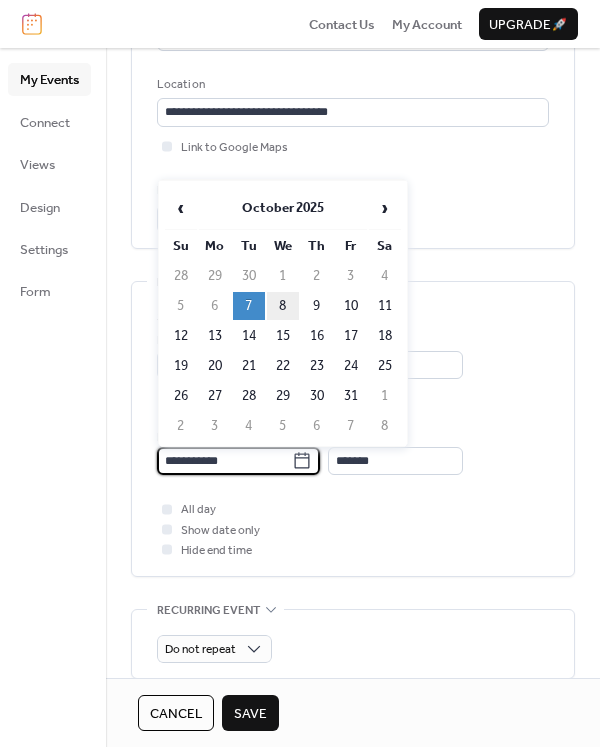 click on "8" at bounding box center (283, 306) 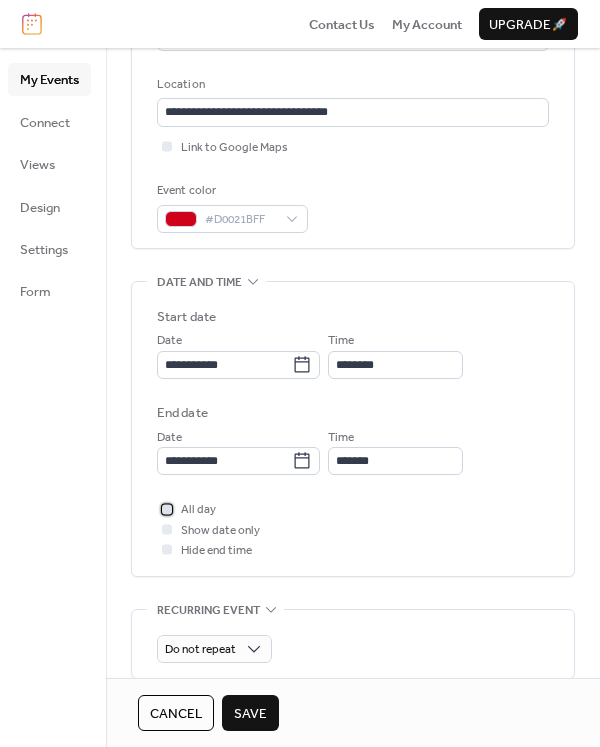 click at bounding box center [167, 509] 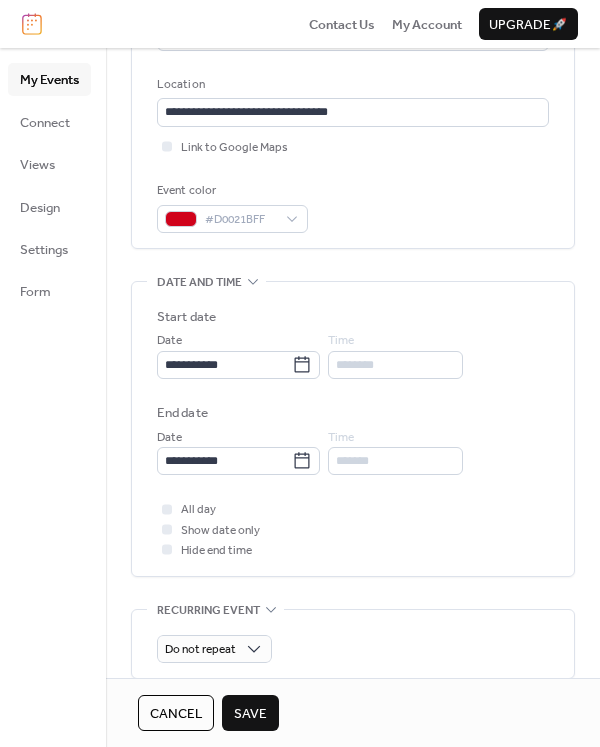 click at bounding box center [167, 529] 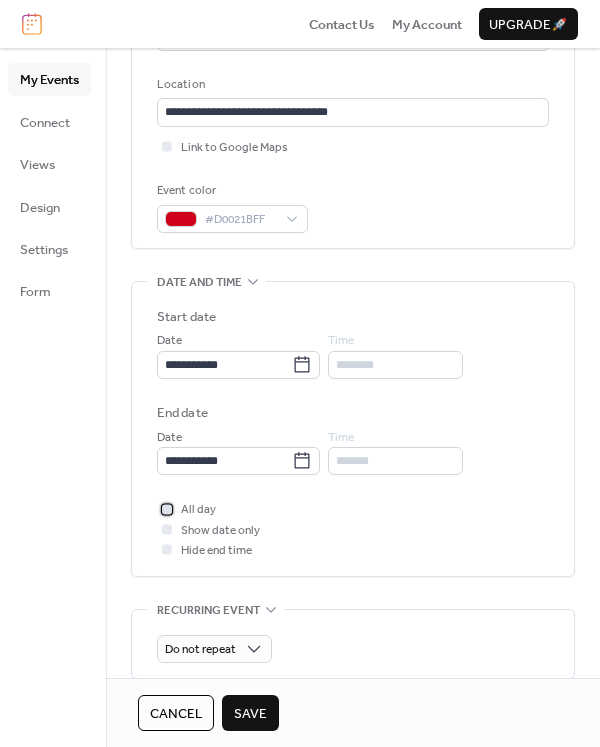 click at bounding box center [167, 509] 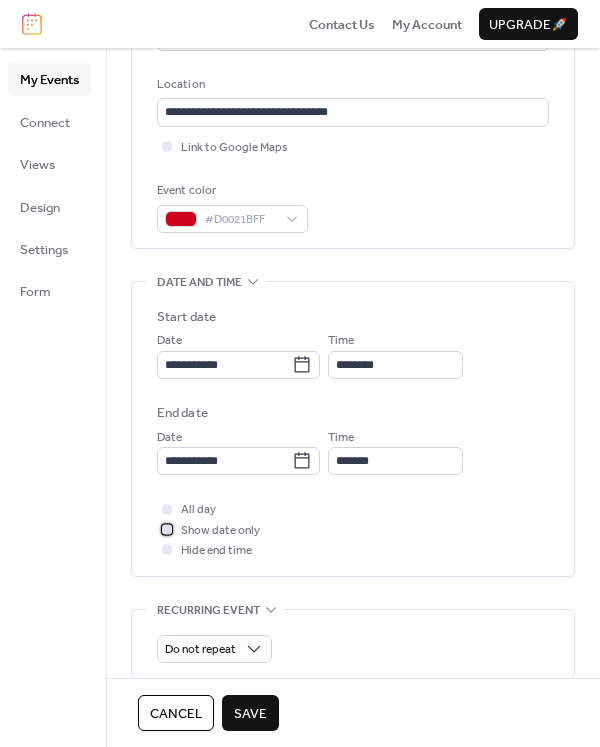 click at bounding box center [167, 529] 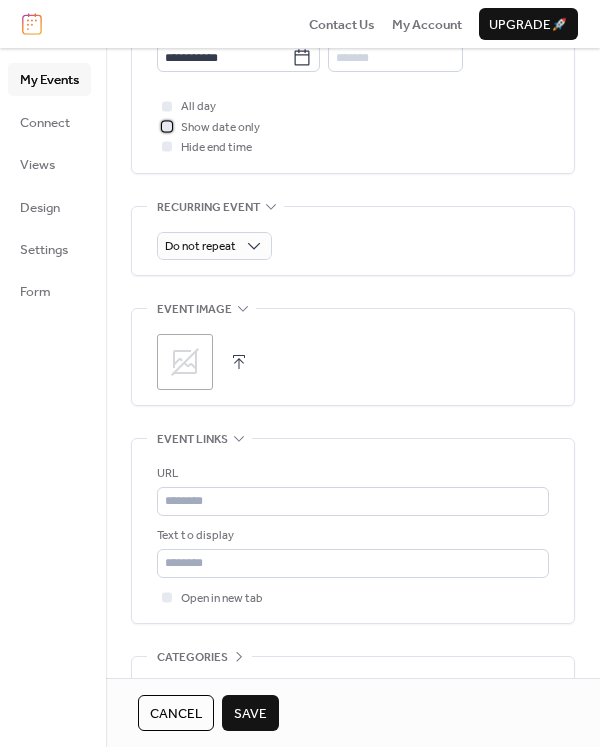 scroll, scrollTop: 900, scrollLeft: 0, axis: vertical 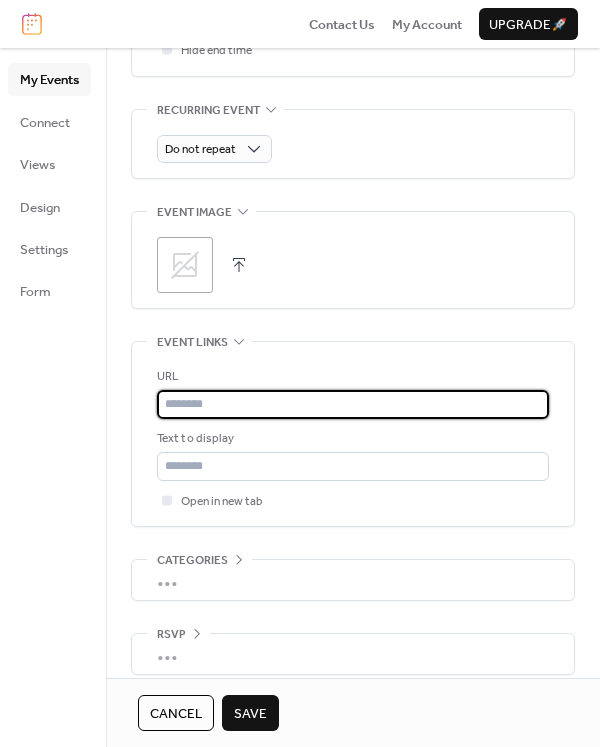 click at bounding box center [353, 404] 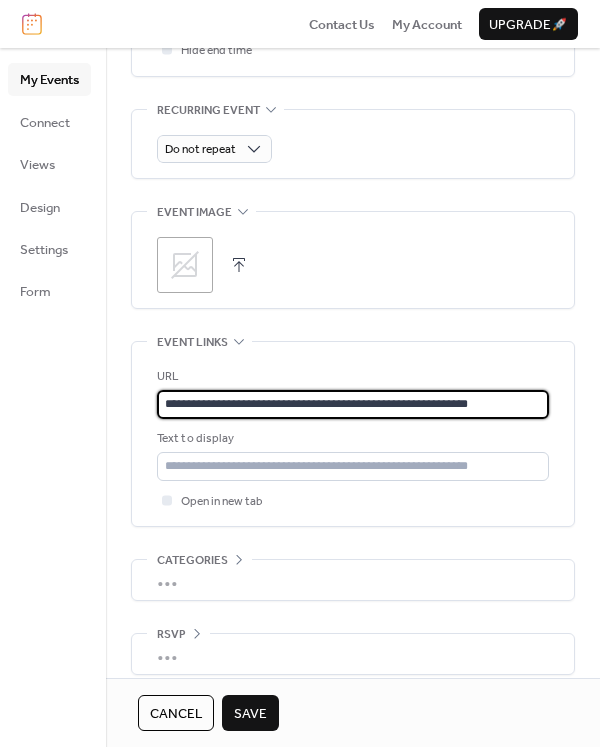 type on "**********" 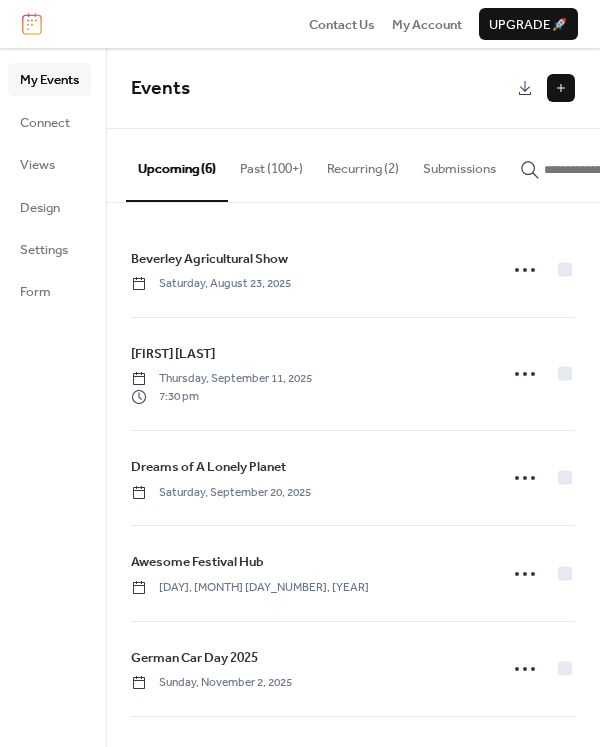 click at bounding box center [561, 88] 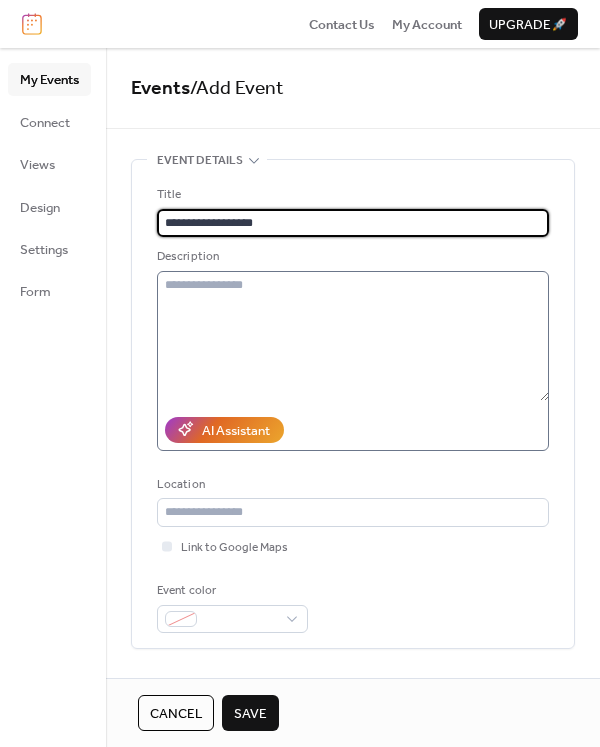 type on "**********" 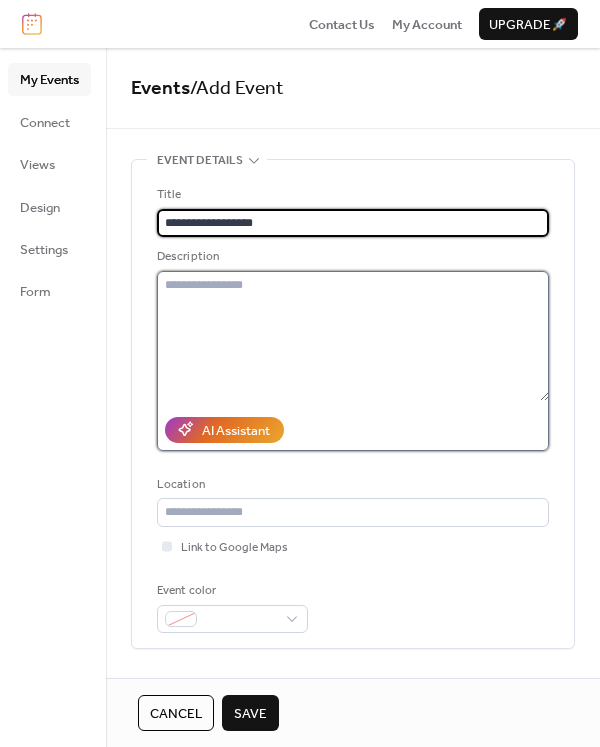 click at bounding box center [353, 336] 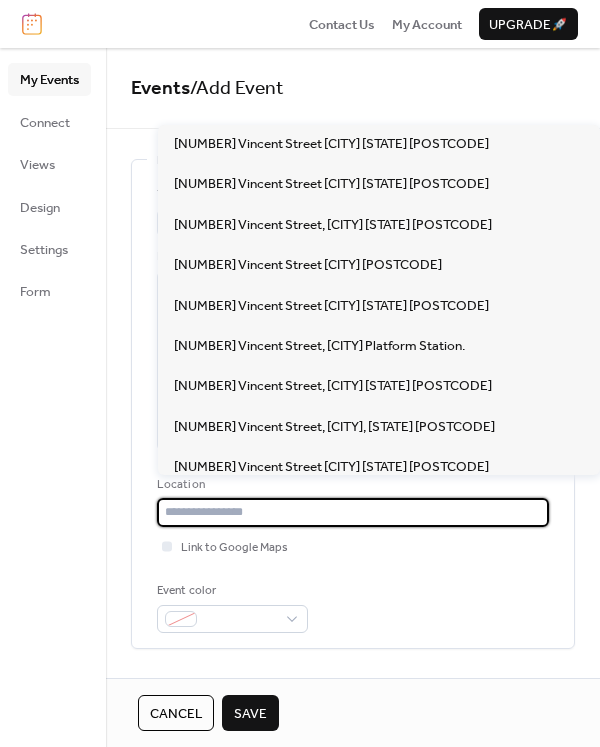click at bounding box center (353, 512) 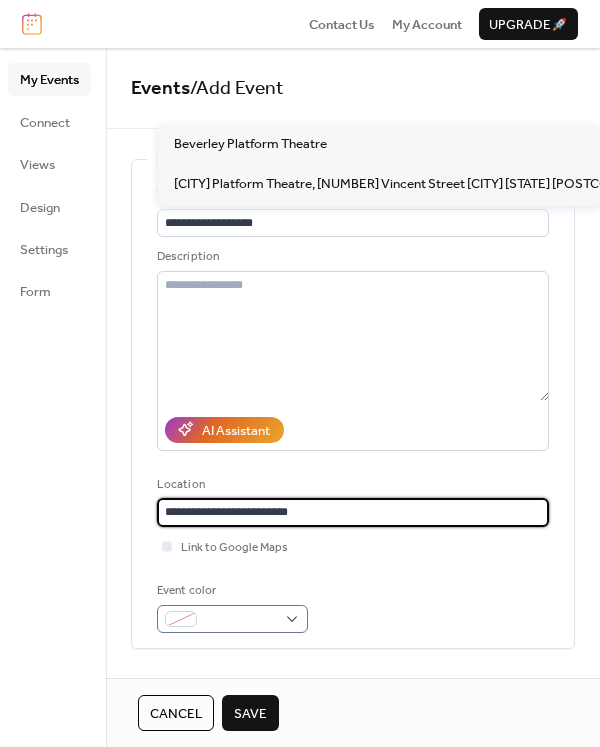 type on "**********" 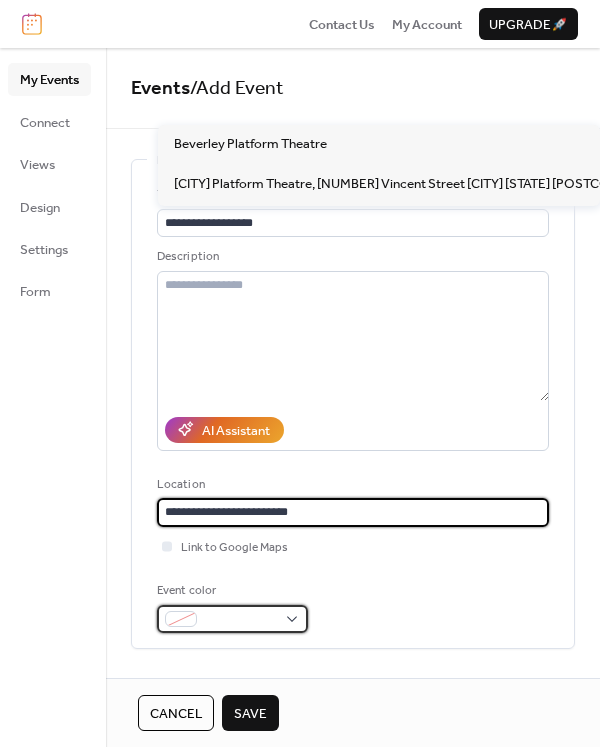 click at bounding box center [240, 620] 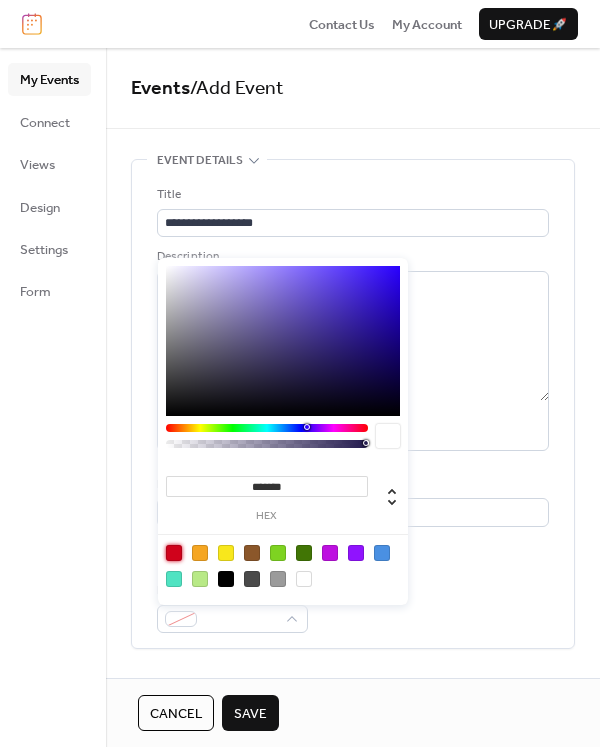 click at bounding box center (174, 553) 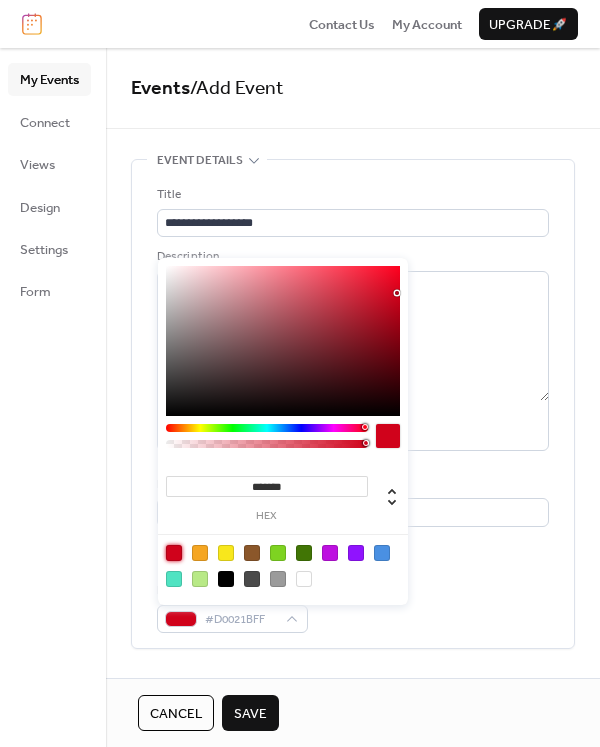 click on "Event color #D0021BFF" at bounding box center (353, 607) 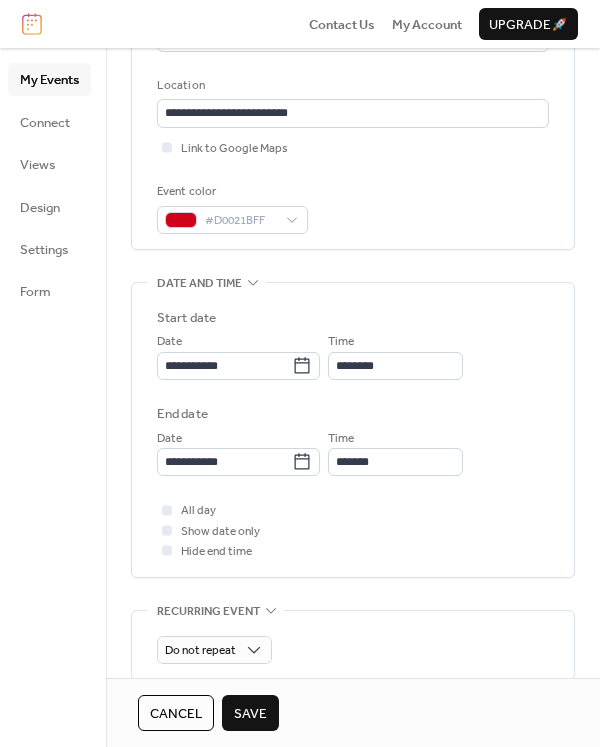 scroll, scrollTop: 400, scrollLeft: 0, axis: vertical 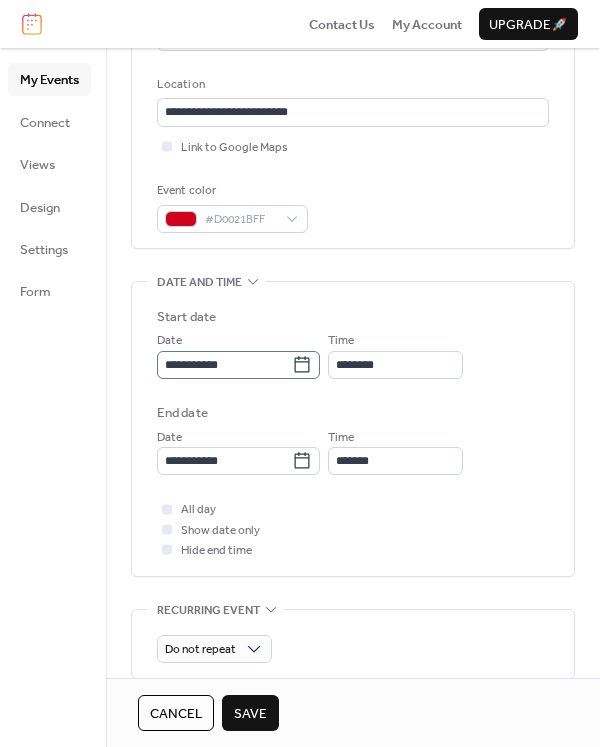 click 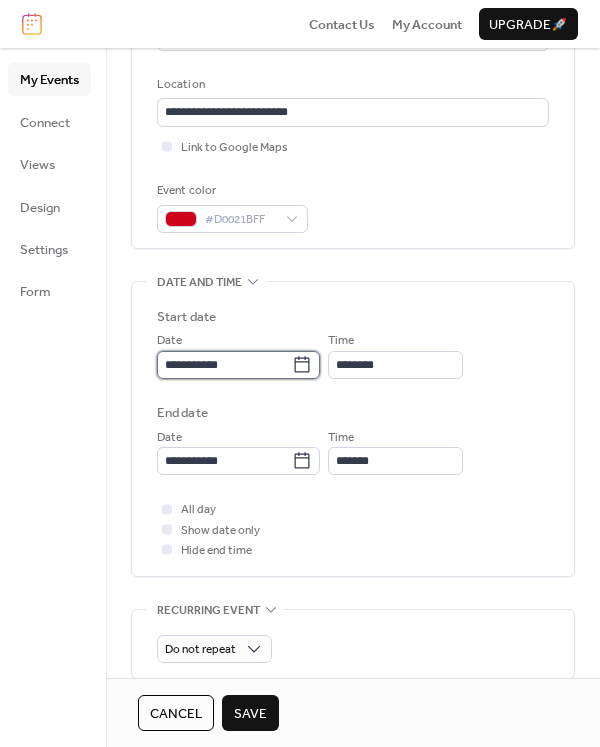 click on "**********" at bounding box center [224, 365] 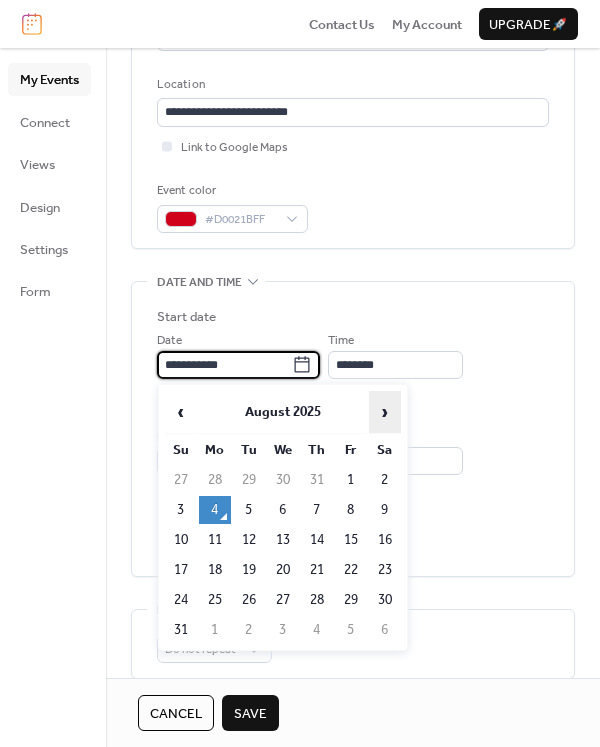click on "›" at bounding box center [385, 412] 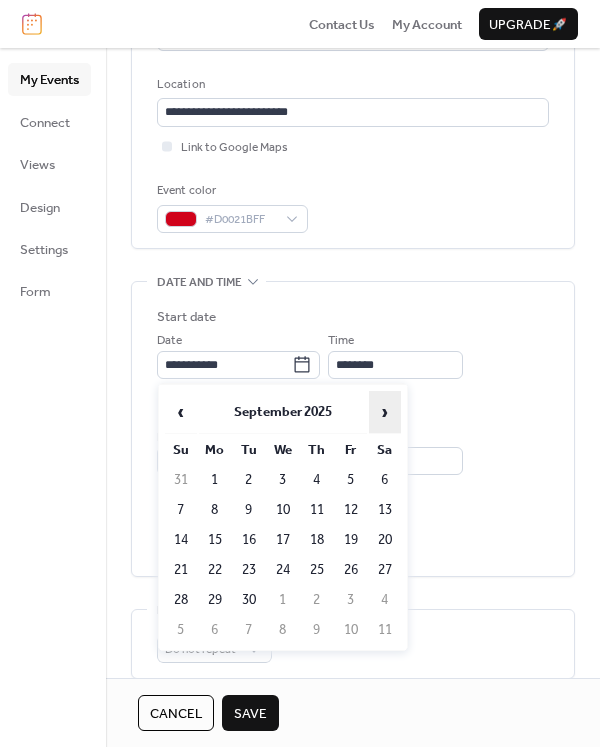 click on "›" at bounding box center (385, 412) 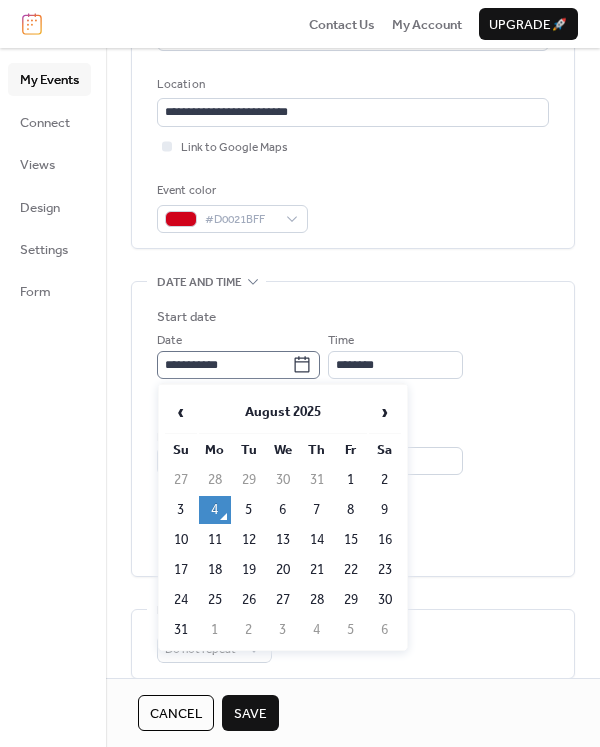 click 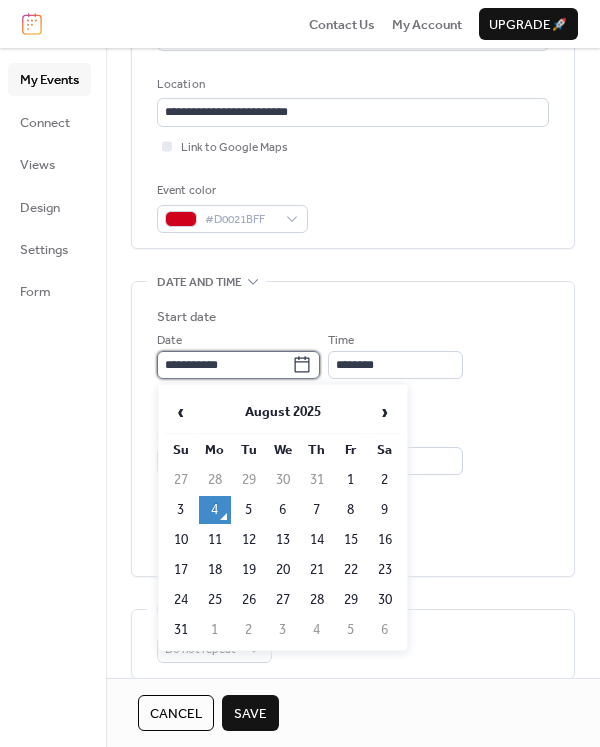 click on "**********" at bounding box center (224, 365) 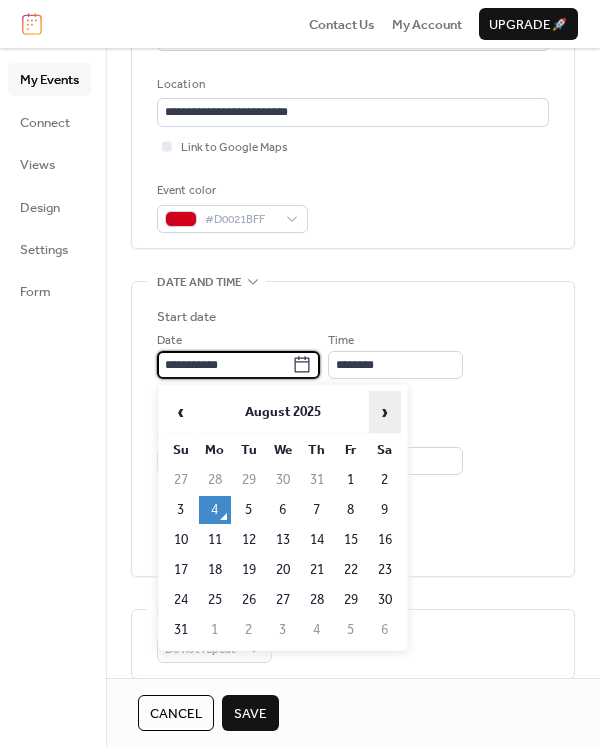 click on "›" at bounding box center [385, 412] 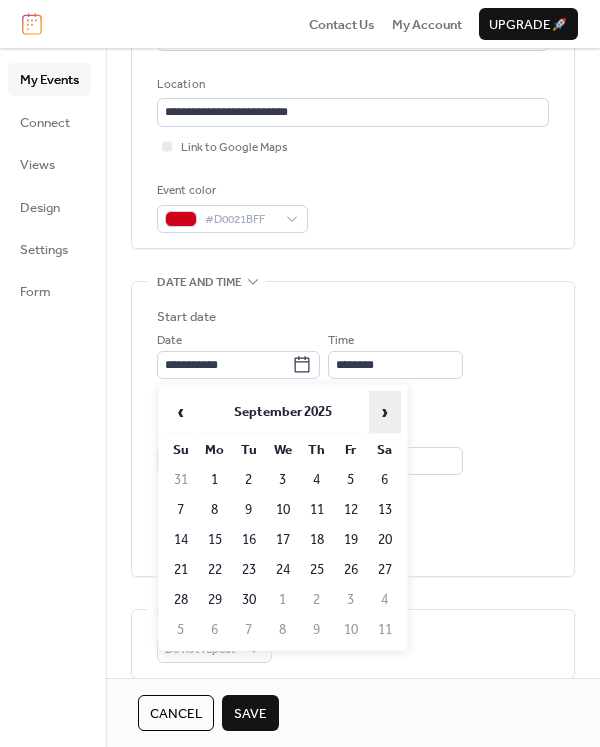 click on "›" at bounding box center (385, 412) 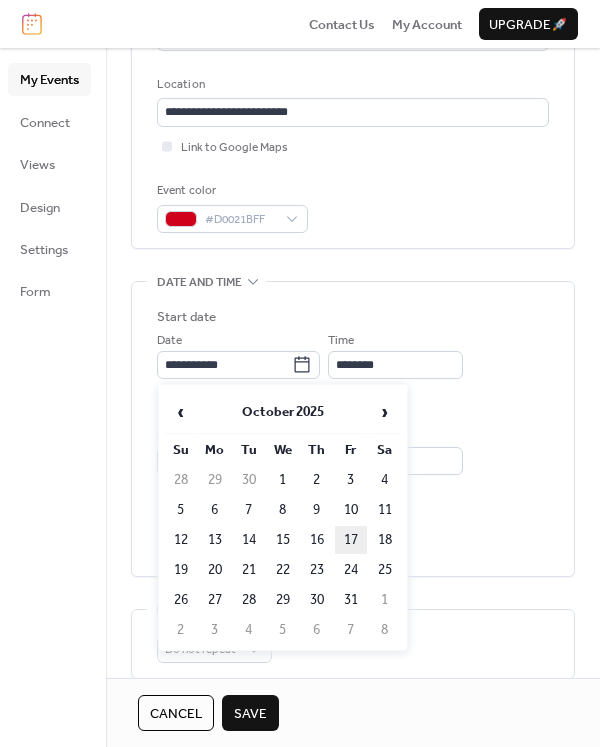 click on "17" at bounding box center [351, 540] 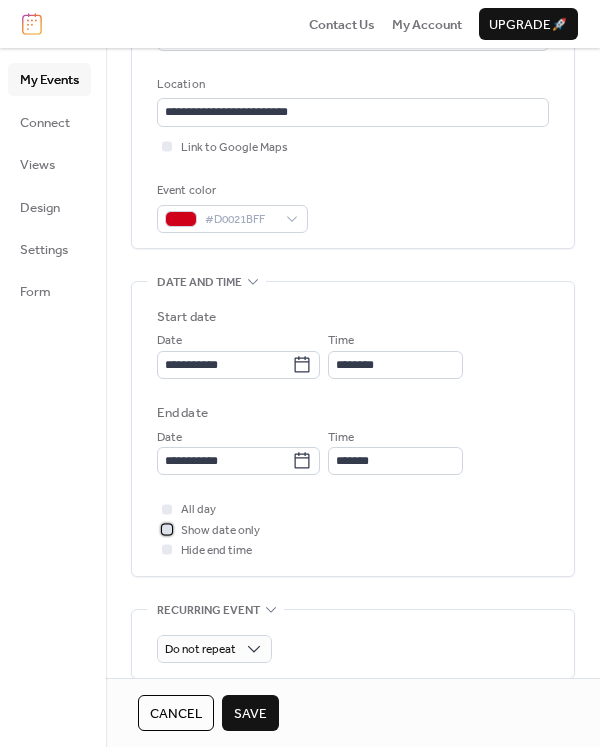 click at bounding box center [167, 529] 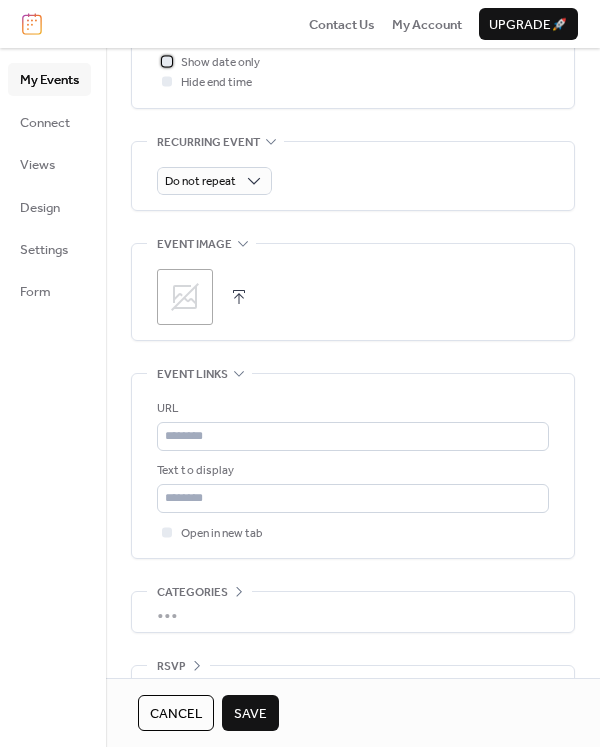 scroll, scrollTop: 900, scrollLeft: 0, axis: vertical 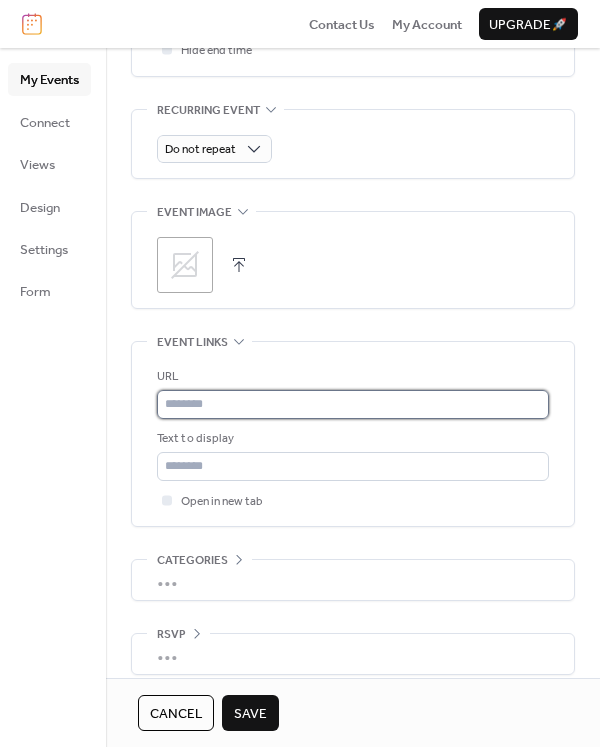 click at bounding box center (353, 404) 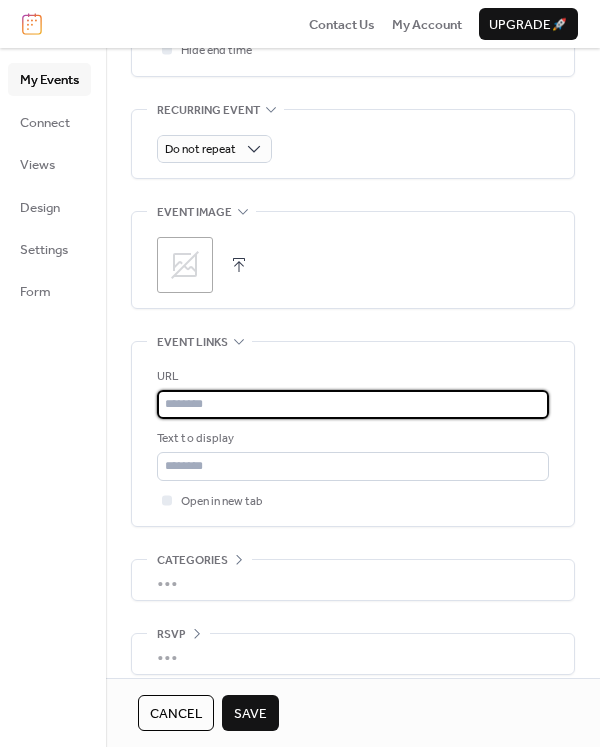 paste on "**********" 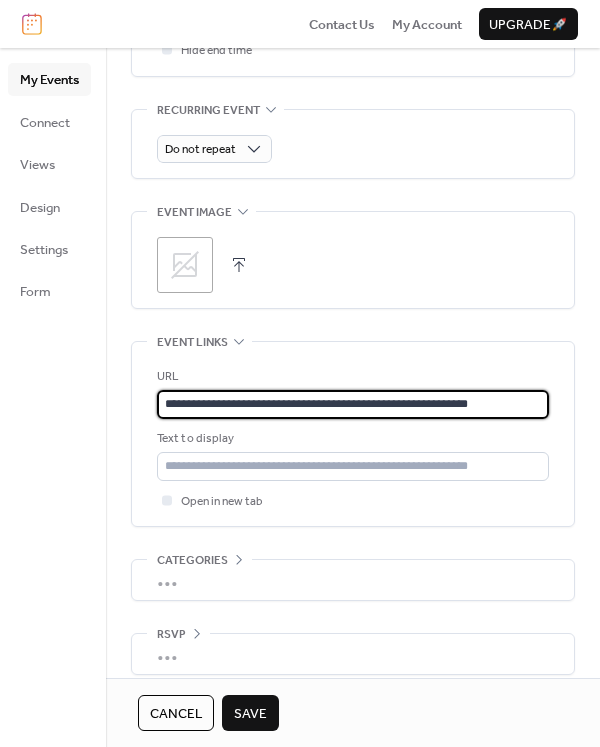 type on "**********" 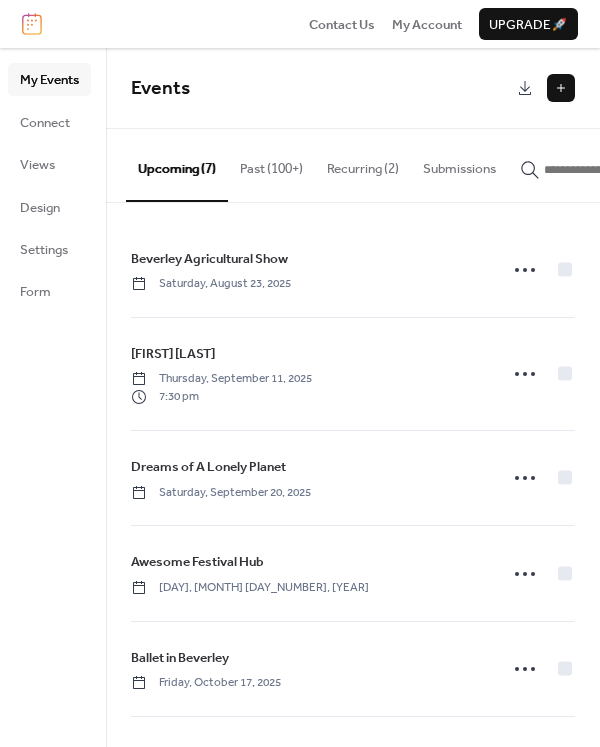click at bounding box center [561, 88] 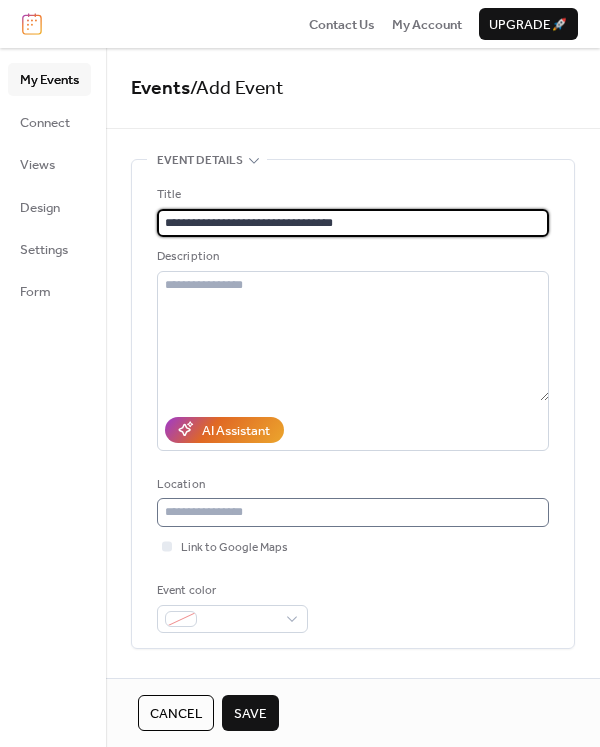 type on "**********" 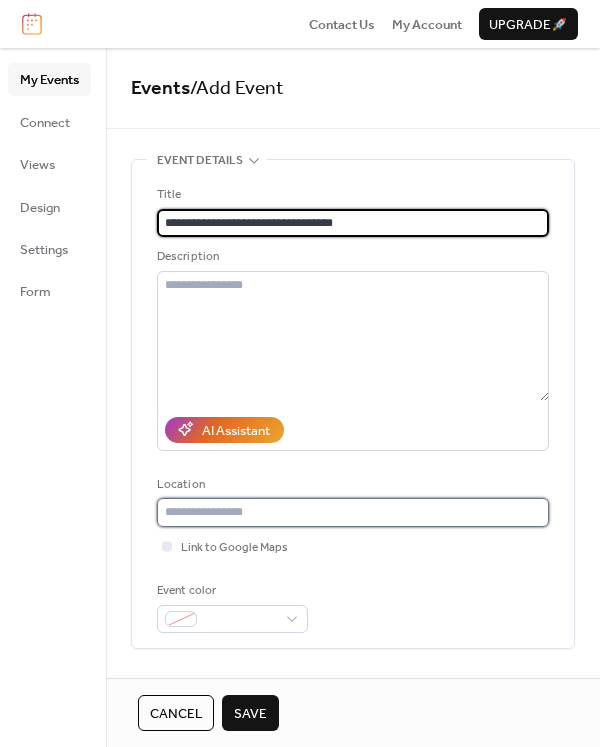 click at bounding box center (353, 512) 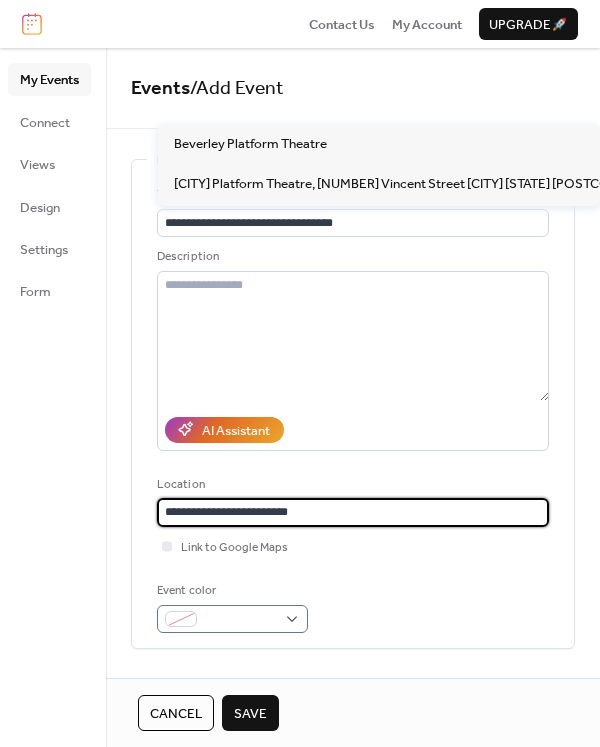 type on "**********" 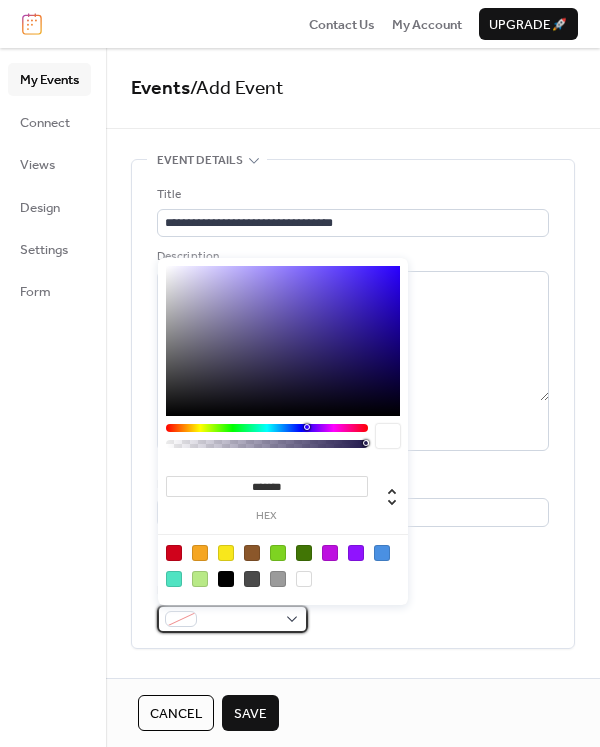 click at bounding box center [240, 620] 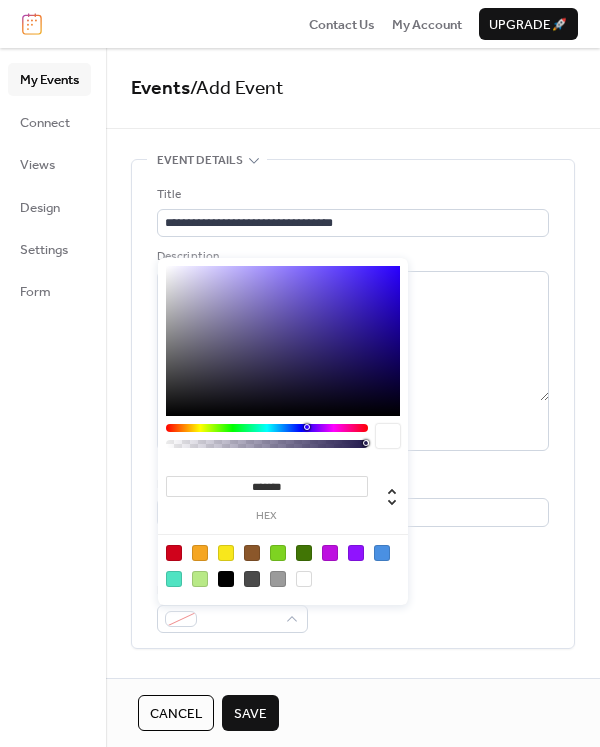 click at bounding box center [174, 553] 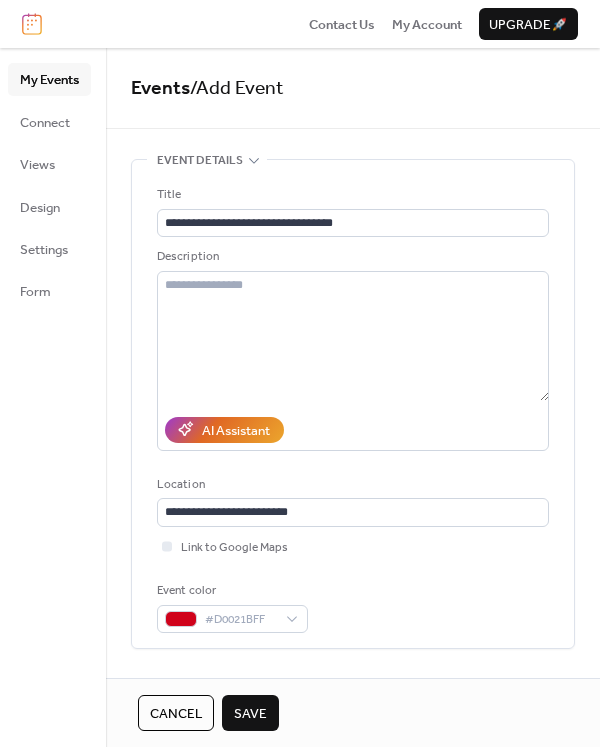 click on "Event color #D0021BFF" at bounding box center (353, 607) 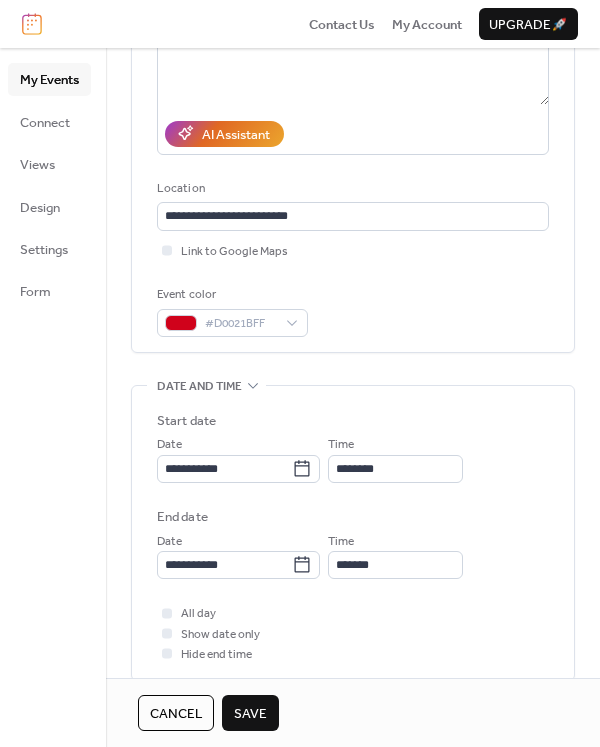 scroll, scrollTop: 300, scrollLeft: 0, axis: vertical 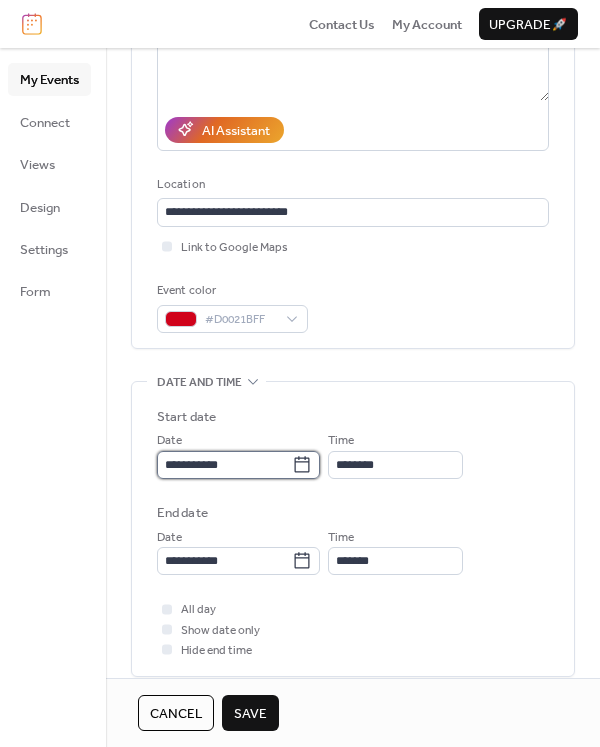 click on "**********" at bounding box center (224, 465) 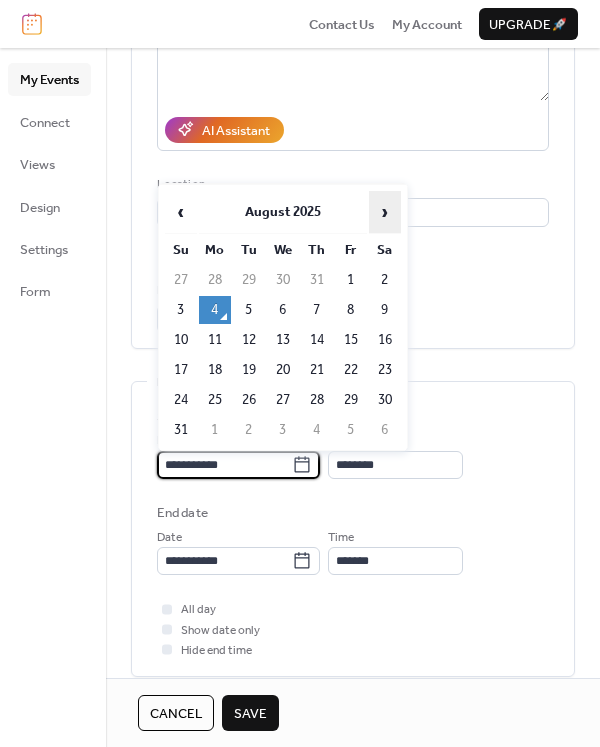 click on "›" at bounding box center [385, 212] 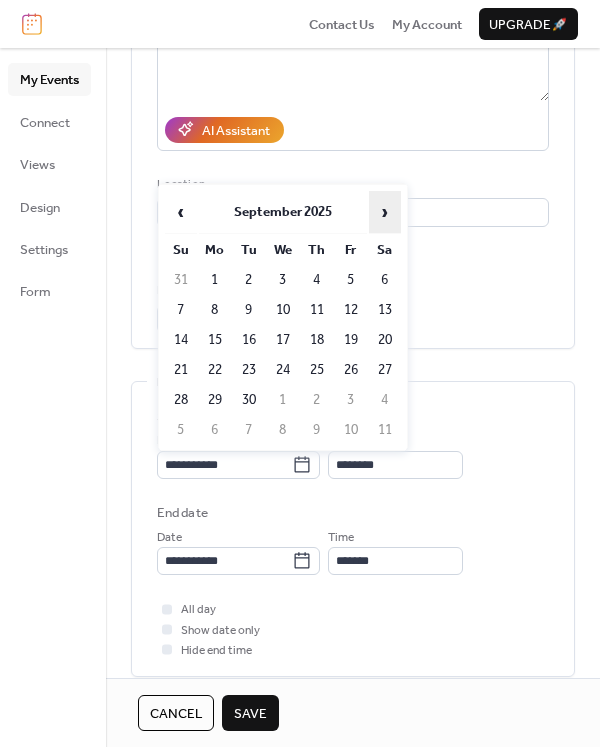 click on "›" at bounding box center [385, 212] 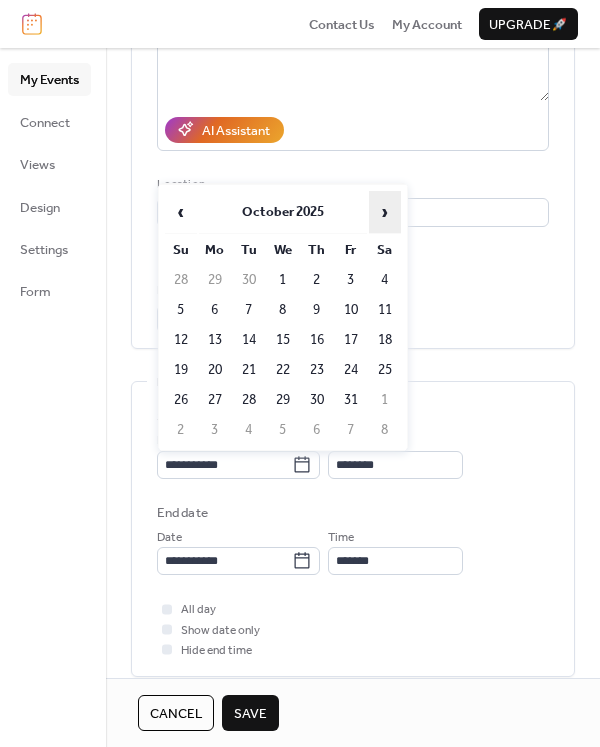 click on "›" at bounding box center (385, 212) 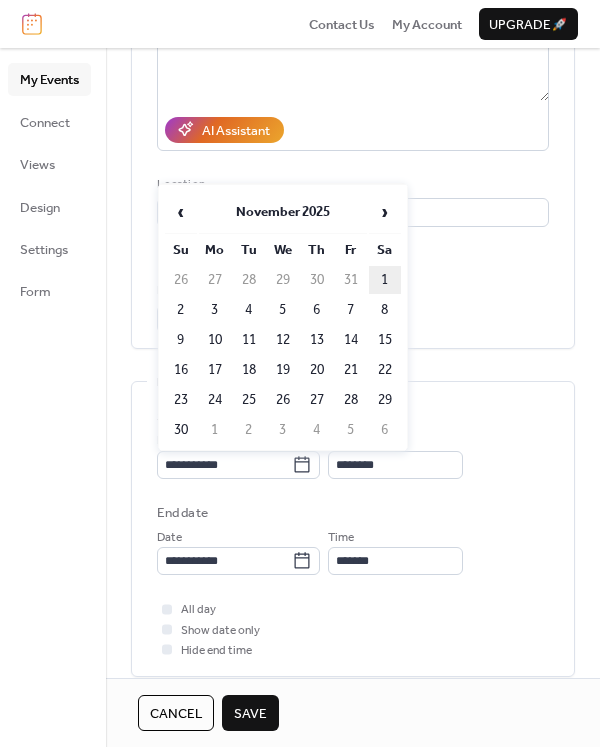 click on "1" at bounding box center [385, 280] 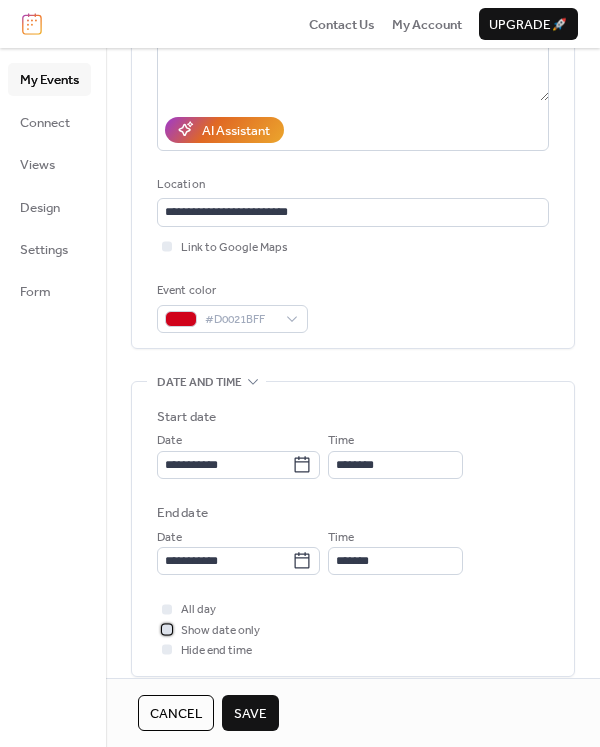 click at bounding box center (167, 629) 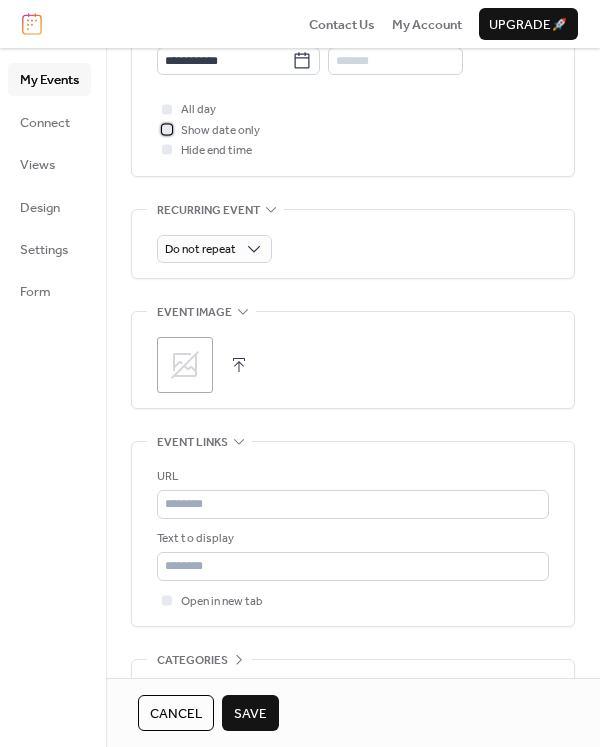 scroll, scrollTop: 917, scrollLeft: 0, axis: vertical 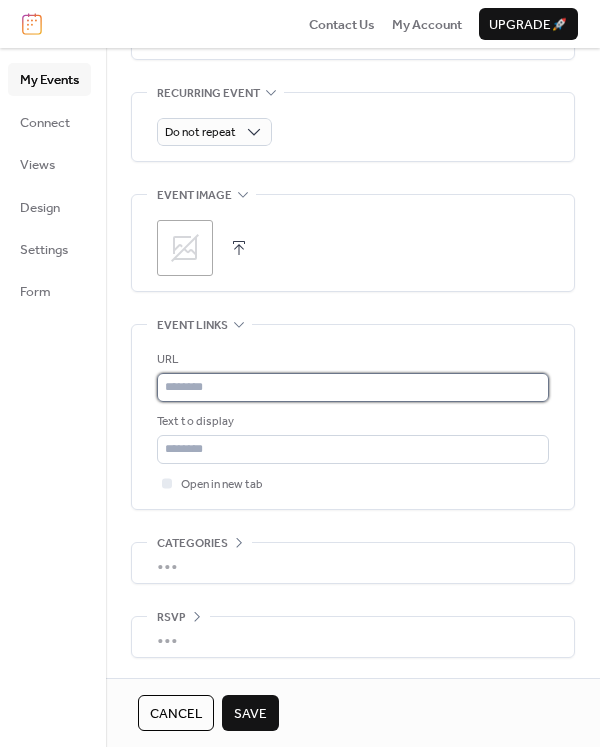 click at bounding box center [353, 387] 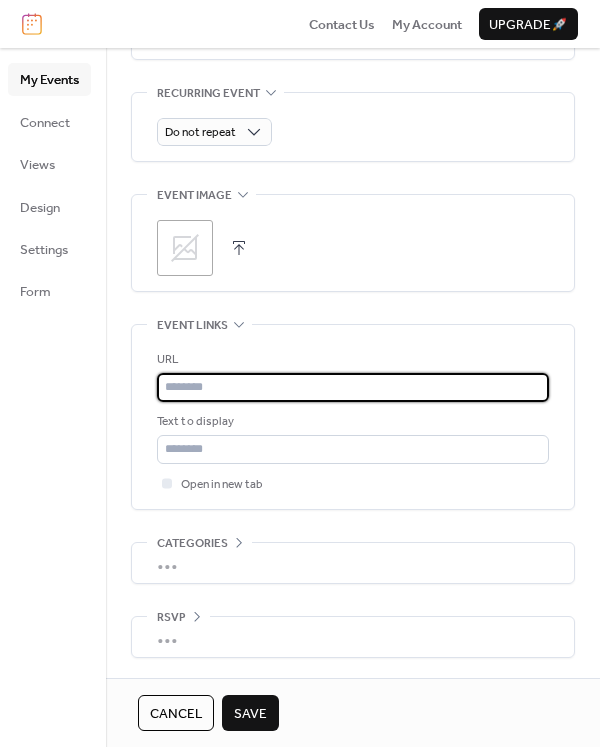 paste on "**********" 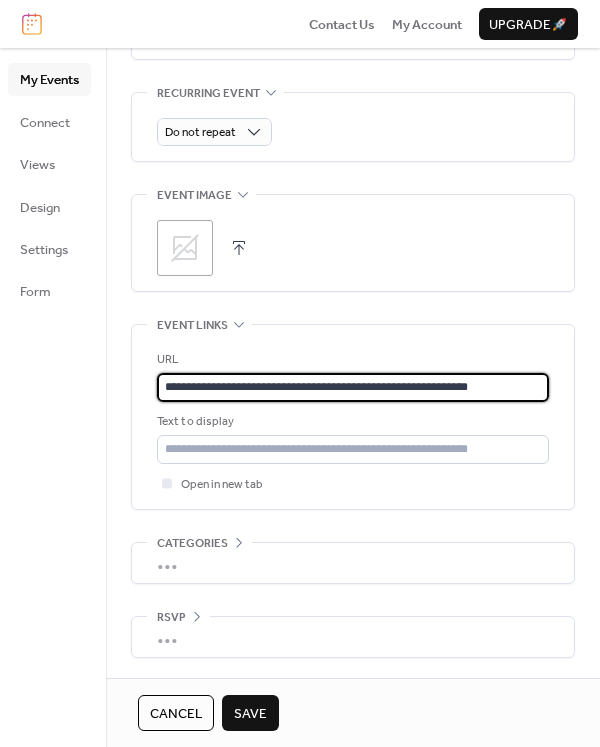 type on "**********" 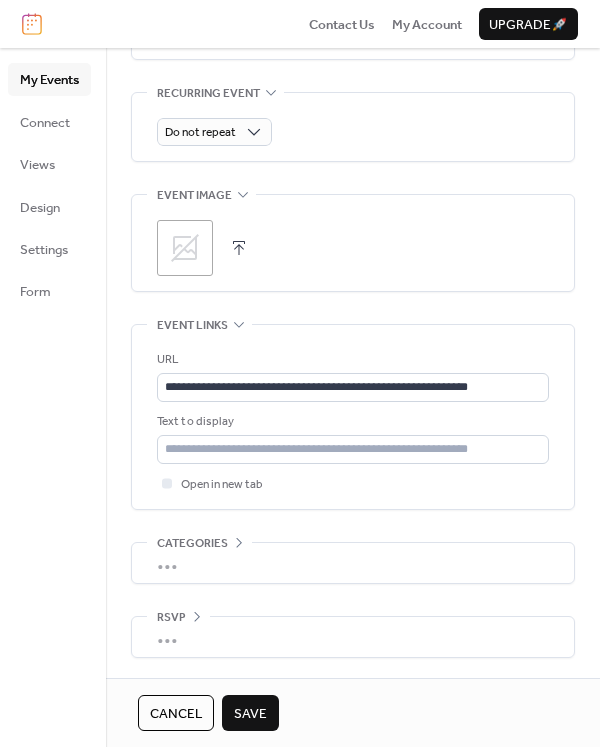 click on "Save" at bounding box center [250, 714] 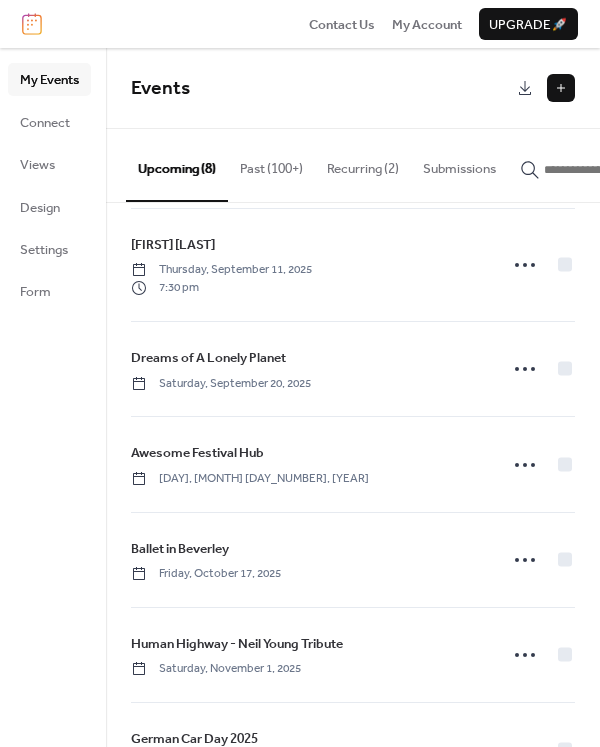 scroll, scrollTop: 281, scrollLeft: 0, axis: vertical 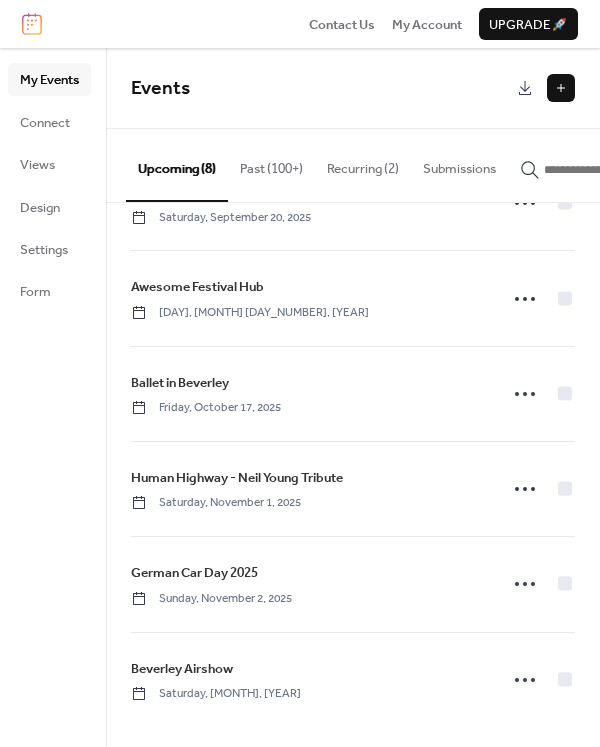 click at bounding box center [561, 88] 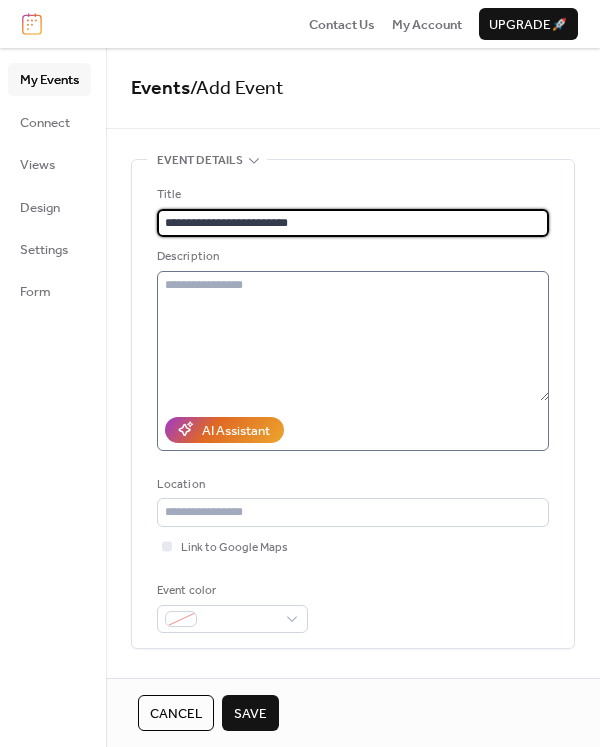 type on "**********" 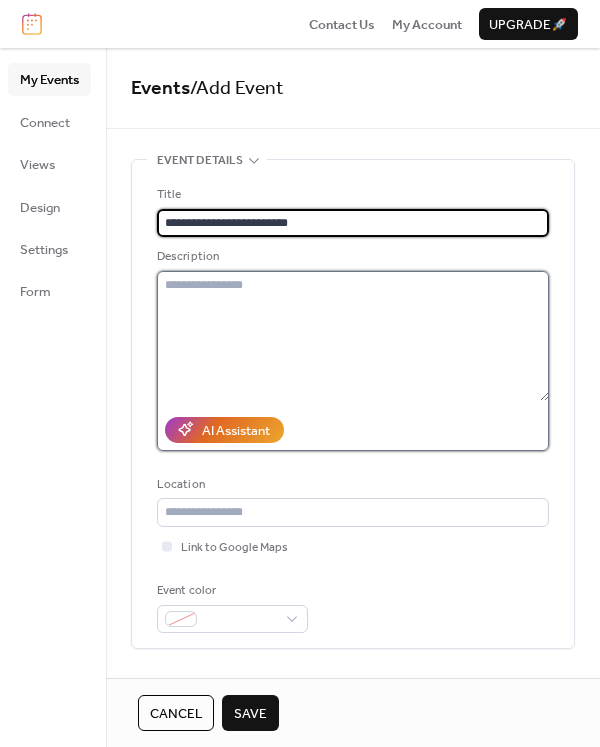 click at bounding box center [353, 336] 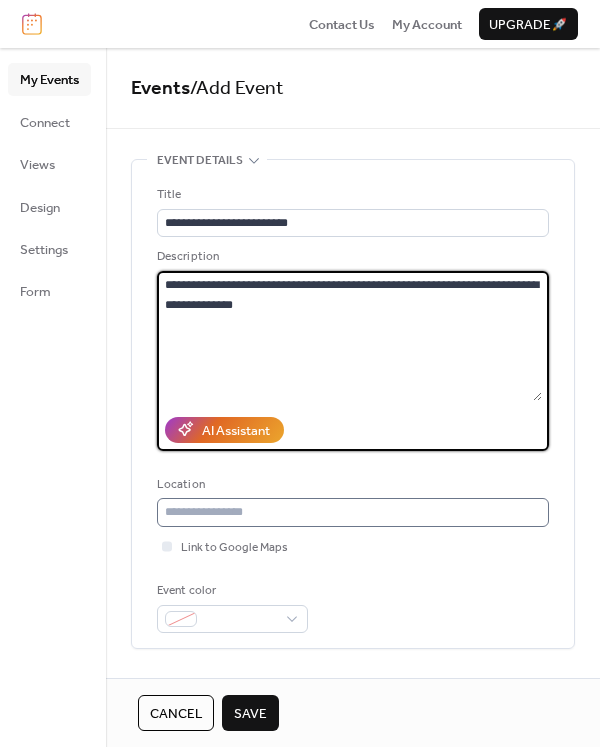 type on "**********" 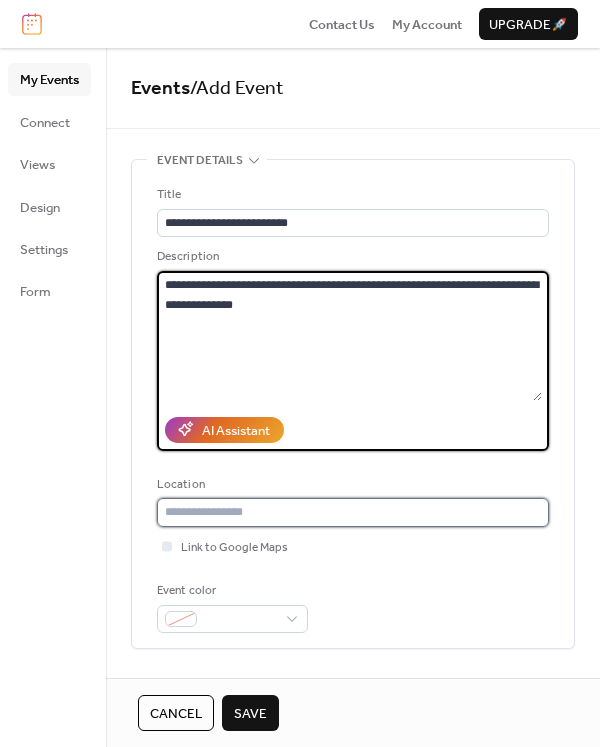 click at bounding box center [353, 512] 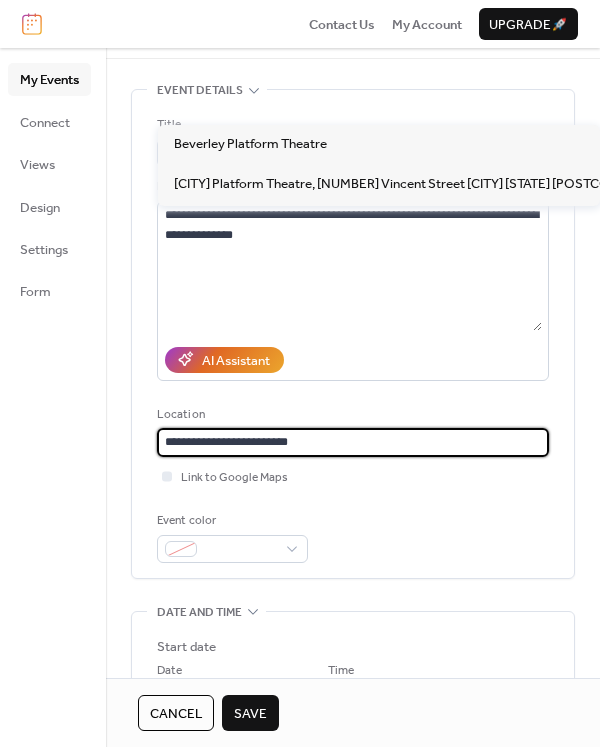 scroll, scrollTop: 100, scrollLeft: 0, axis: vertical 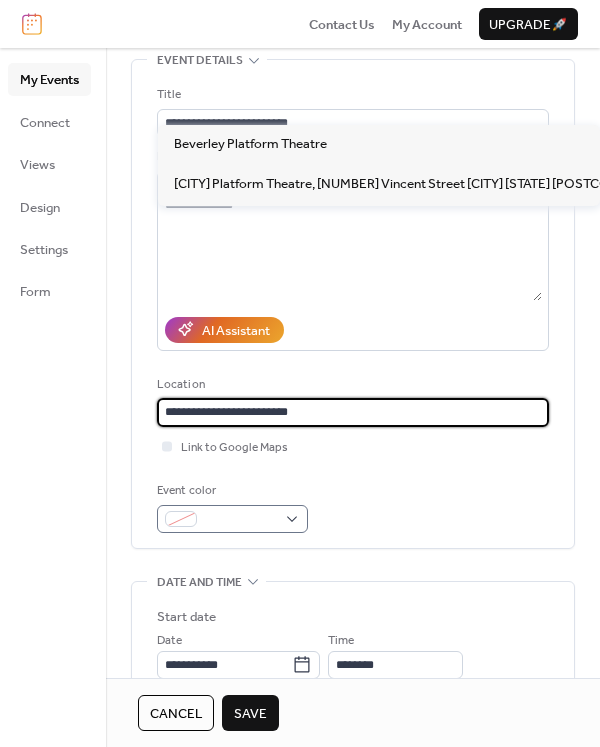 type on "**********" 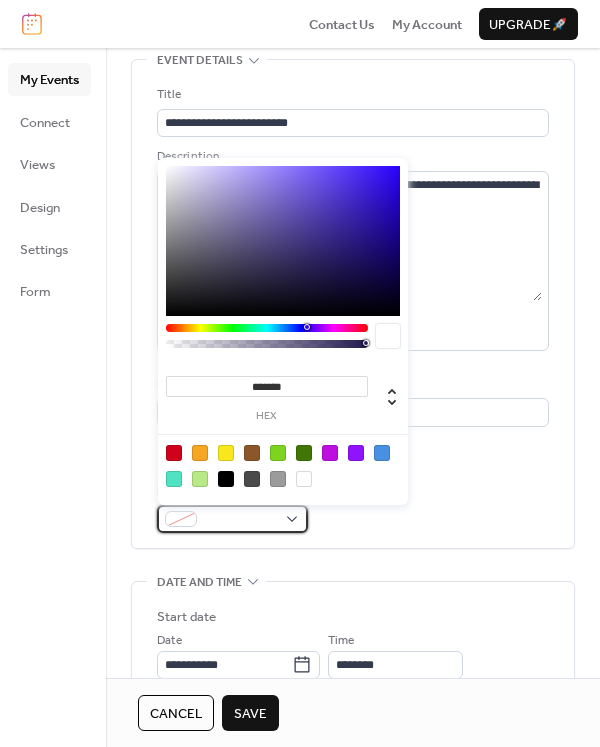 click at bounding box center (232, 519) 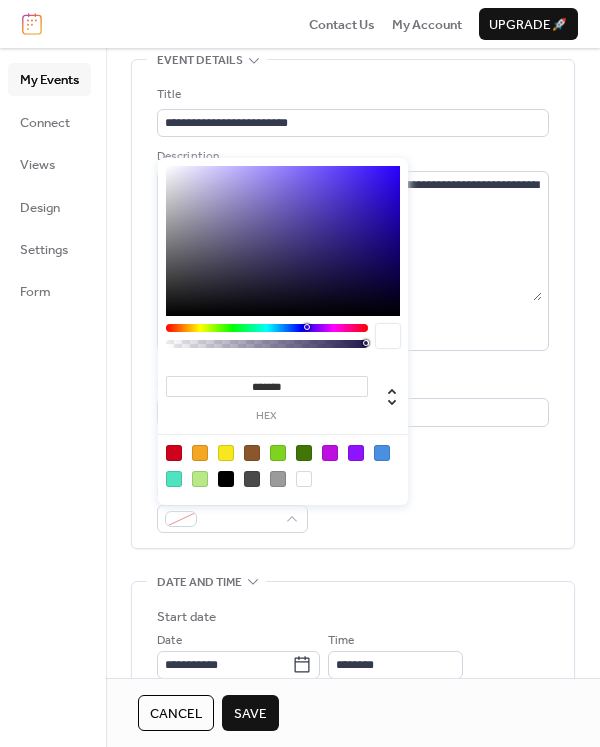 click at bounding box center (174, 453) 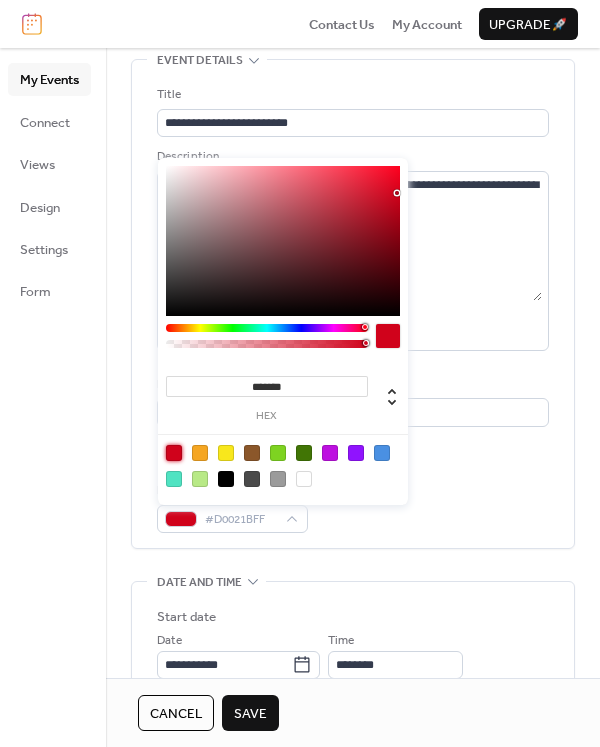 click on "**********" at bounding box center [353, 304] 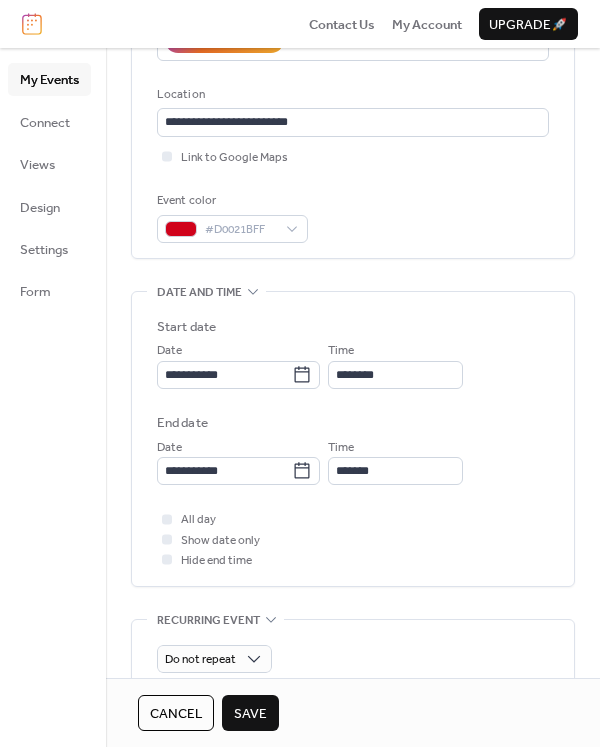 scroll, scrollTop: 400, scrollLeft: 0, axis: vertical 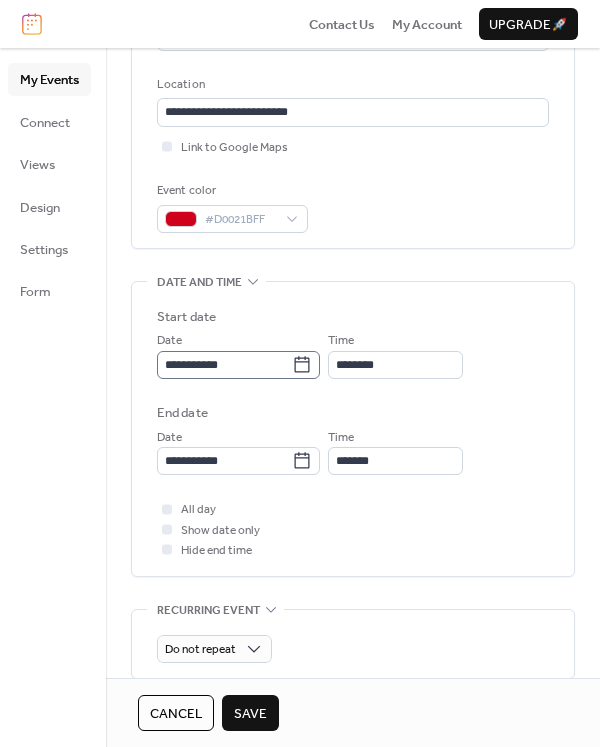 click 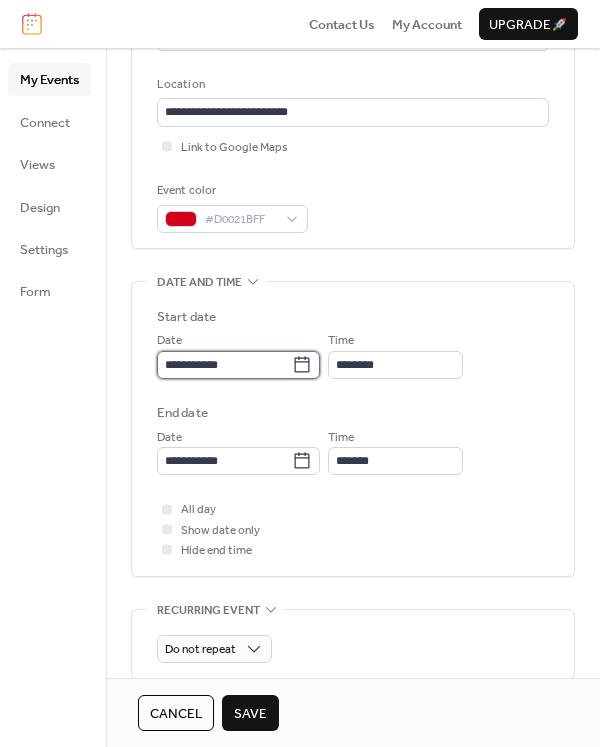 click on "**********" at bounding box center [224, 365] 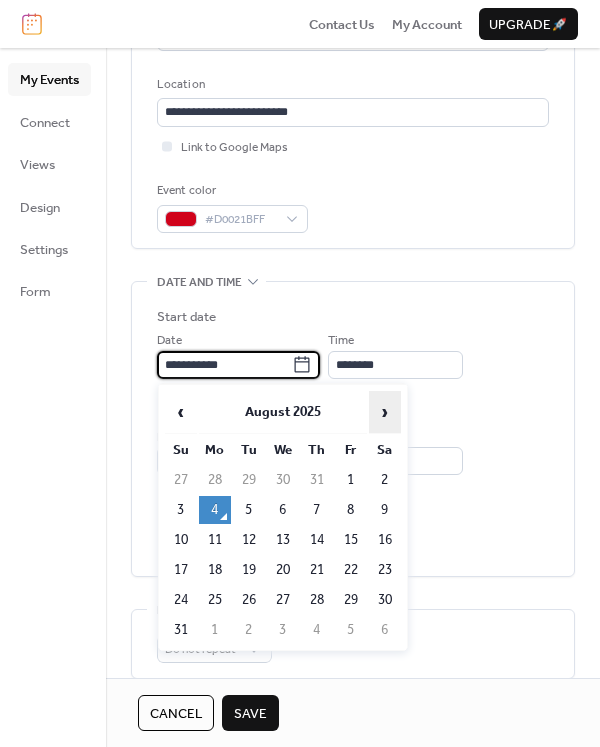 click on "›" at bounding box center [385, 412] 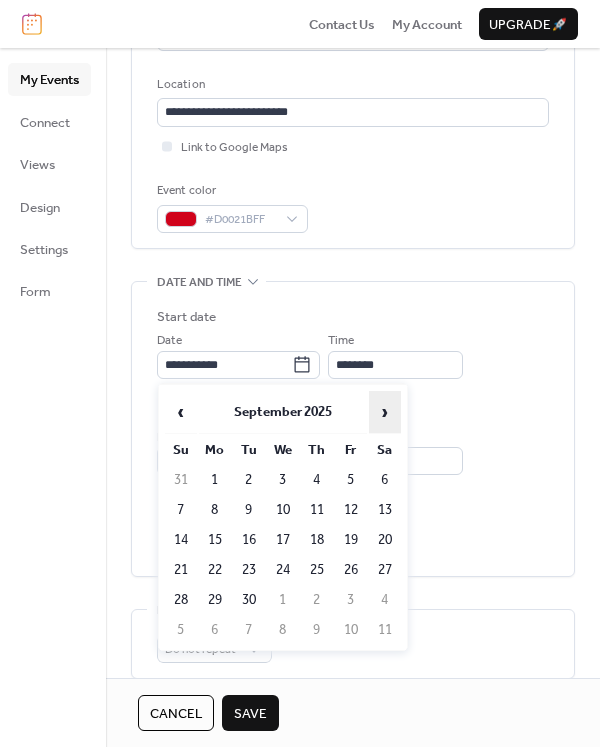 click on "›" at bounding box center [385, 412] 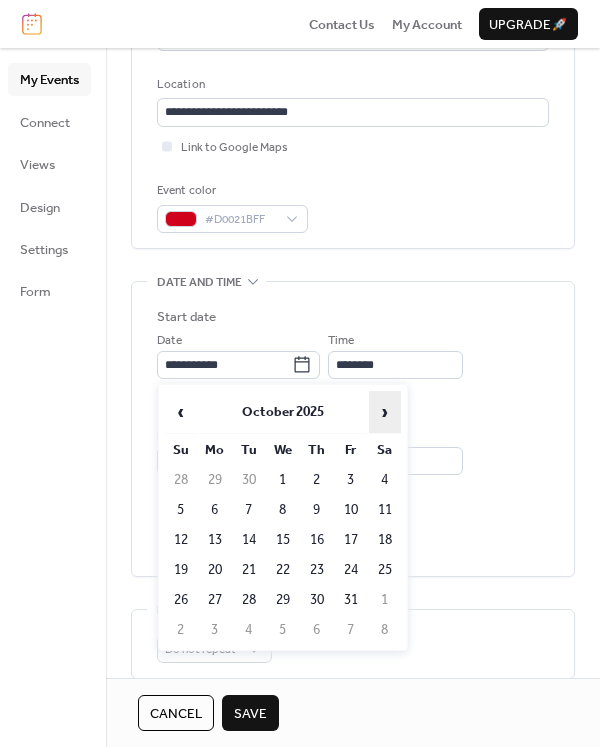 click on "›" at bounding box center (385, 412) 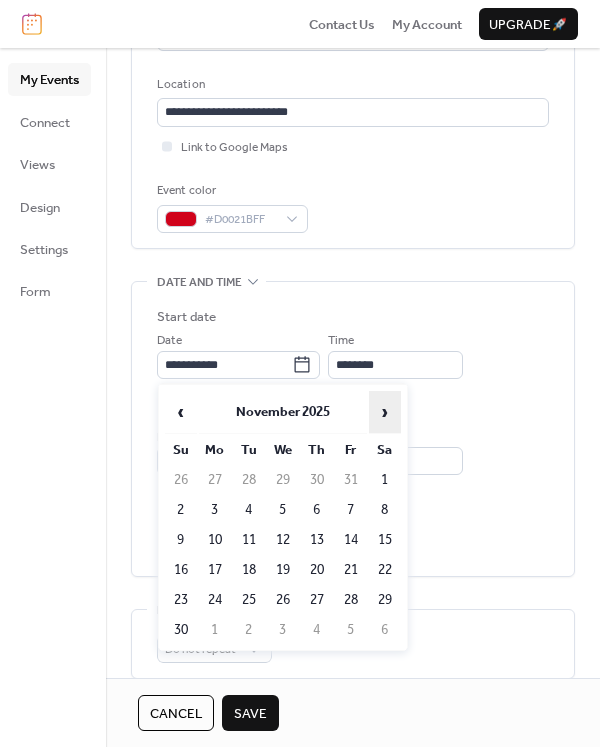 click on "›" at bounding box center [385, 412] 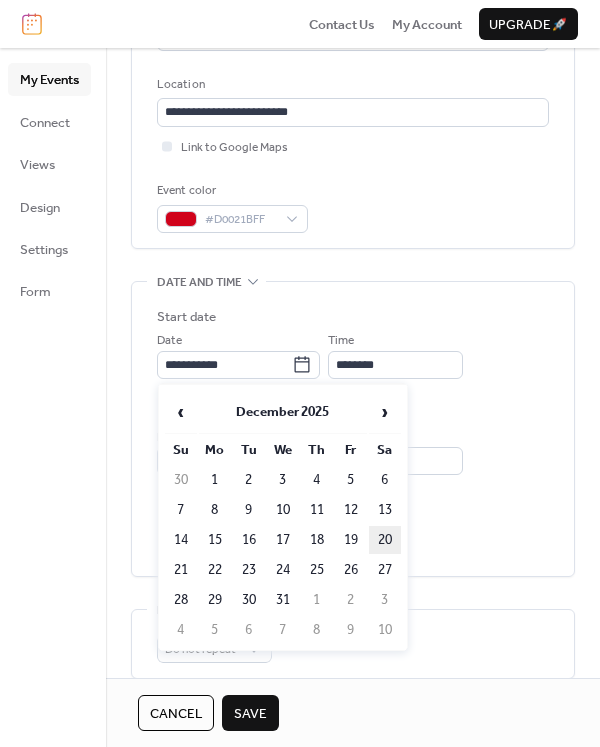 click on "20" at bounding box center (385, 540) 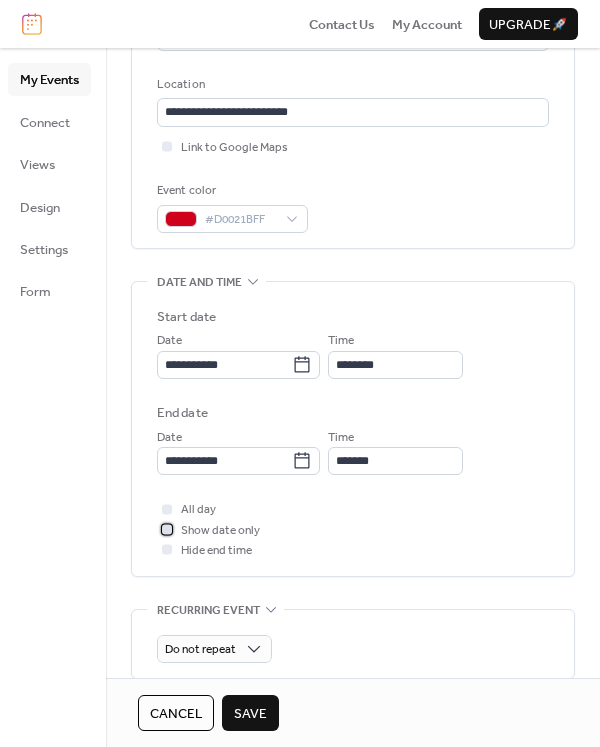 click at bounding box center [167, 529] 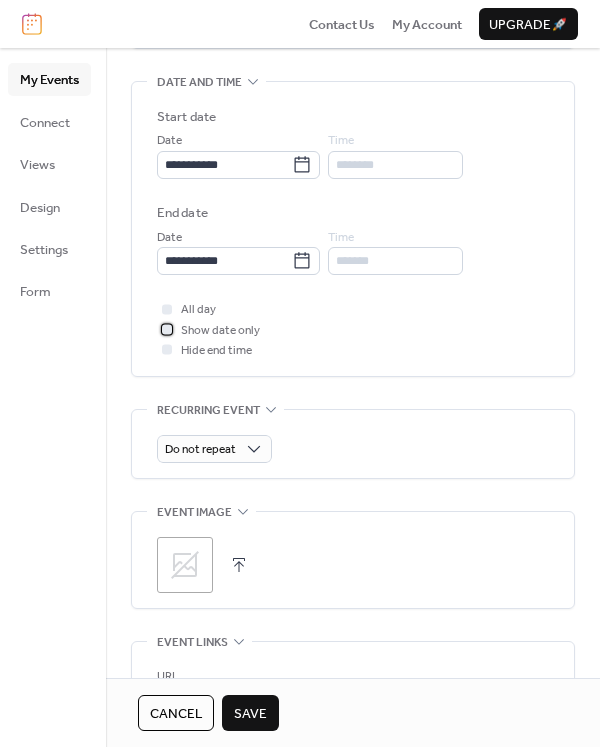 scroll, scrollTop: 800, scrollLeft: 0, axis: vertical 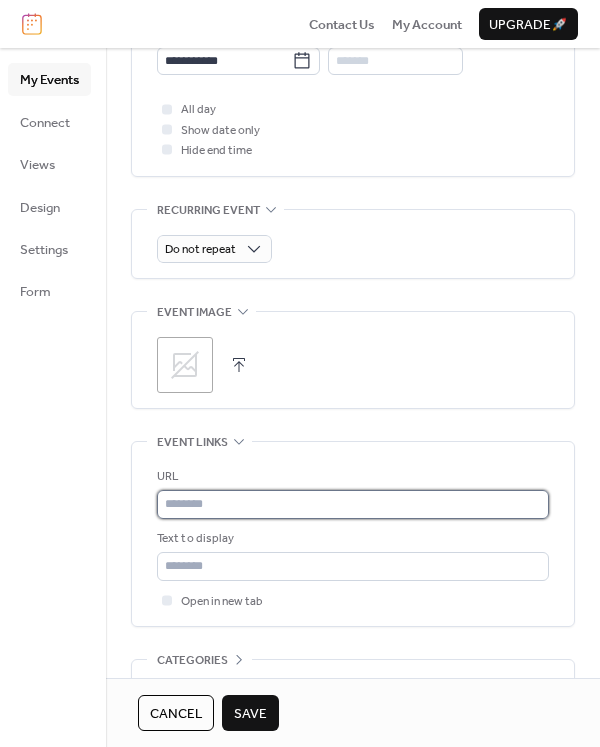 click at bounding box center [353, 504] 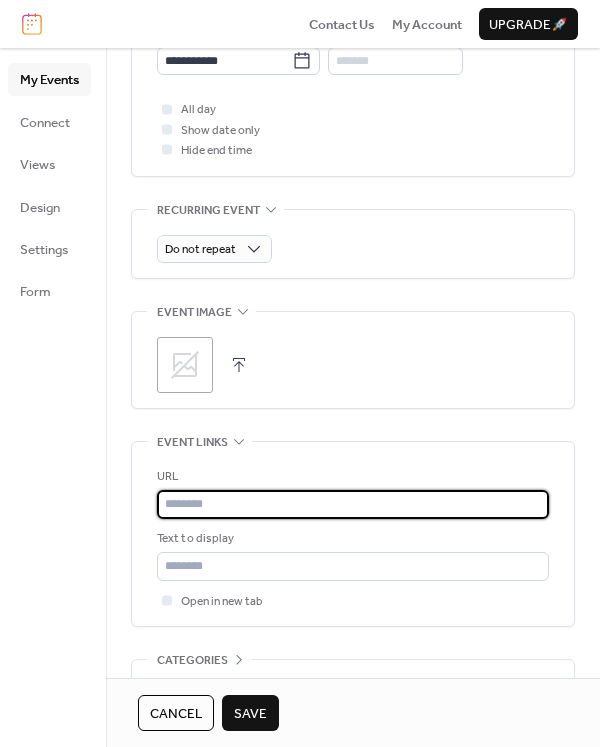 paste on "**********" 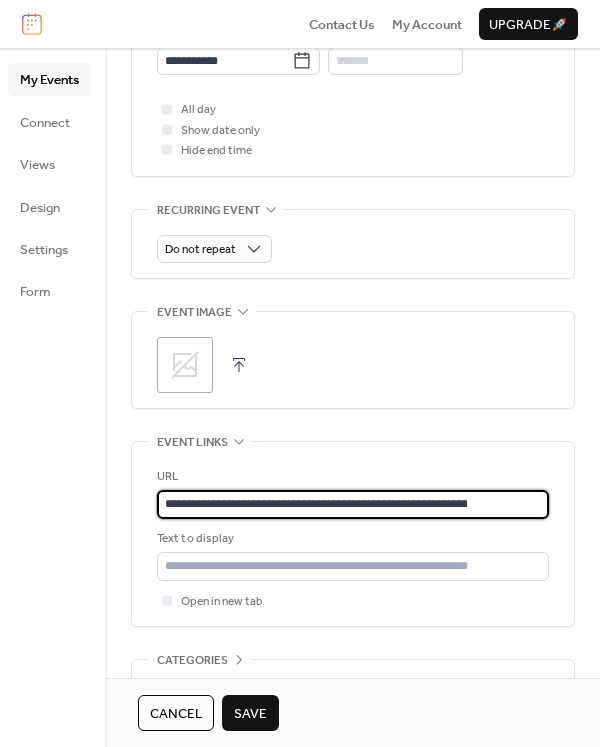 type on "**********" 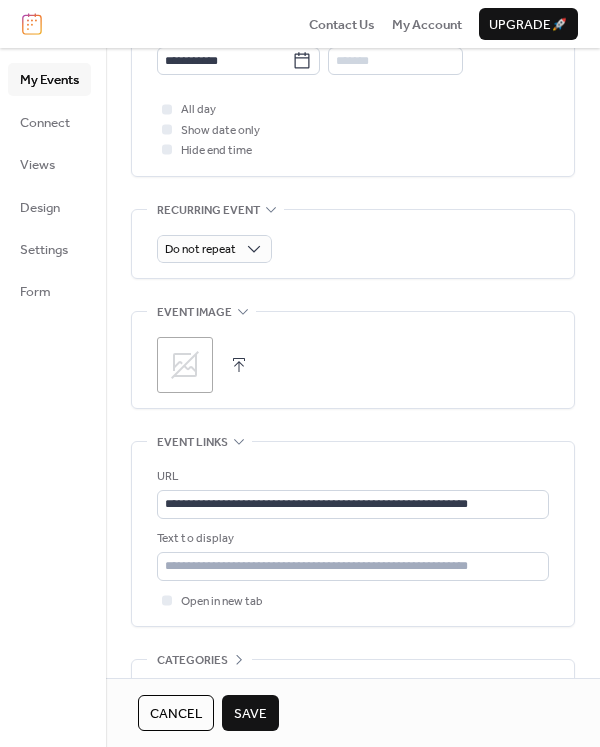 click on "Save" at bounding box center (250, 714) 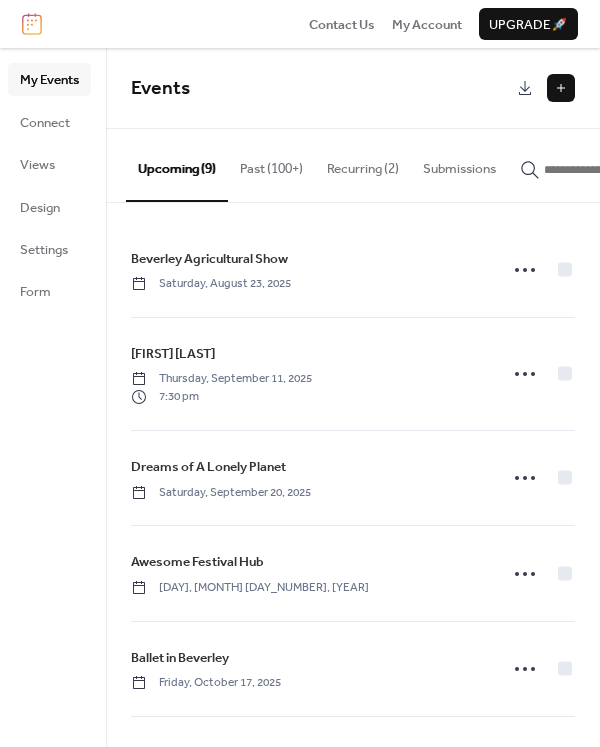 click at bounding box center (561, 88) 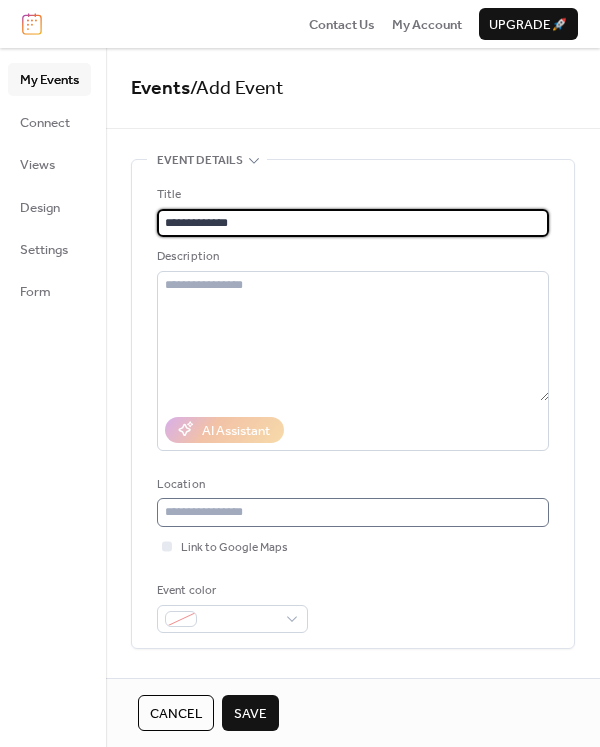 type on "**********" 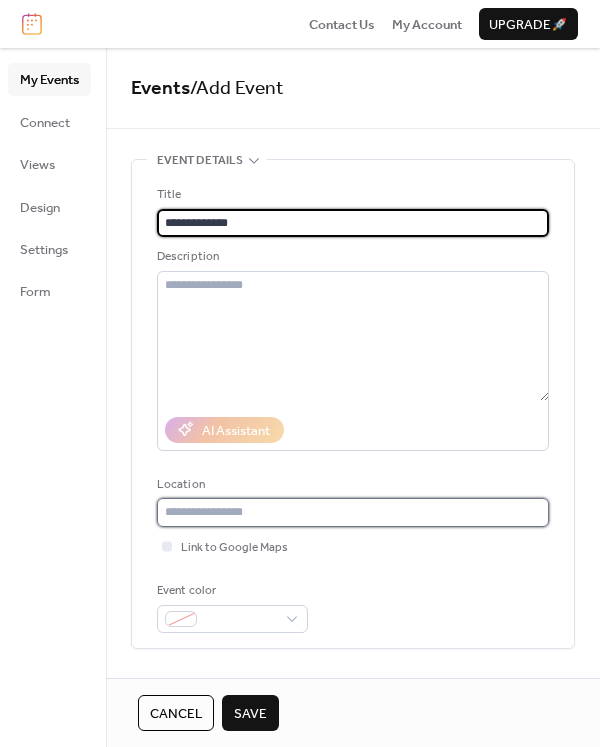 click at bounding box center [353, 512] 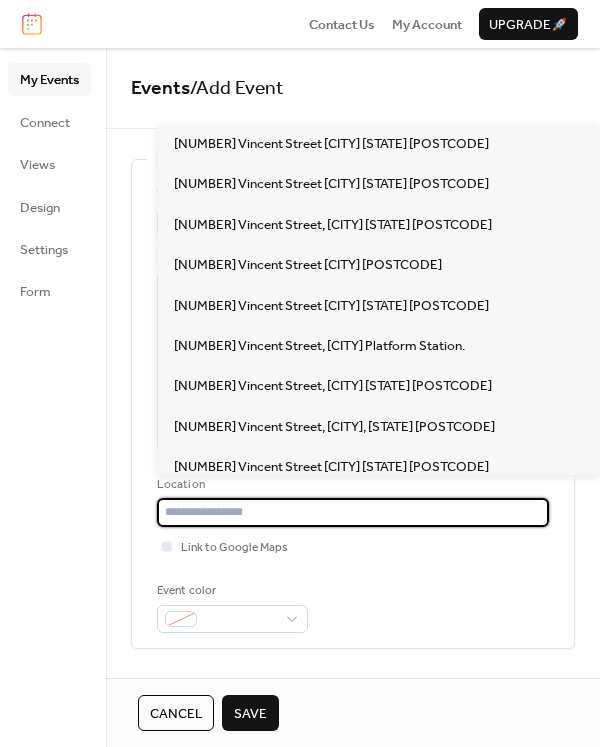 type on "*" 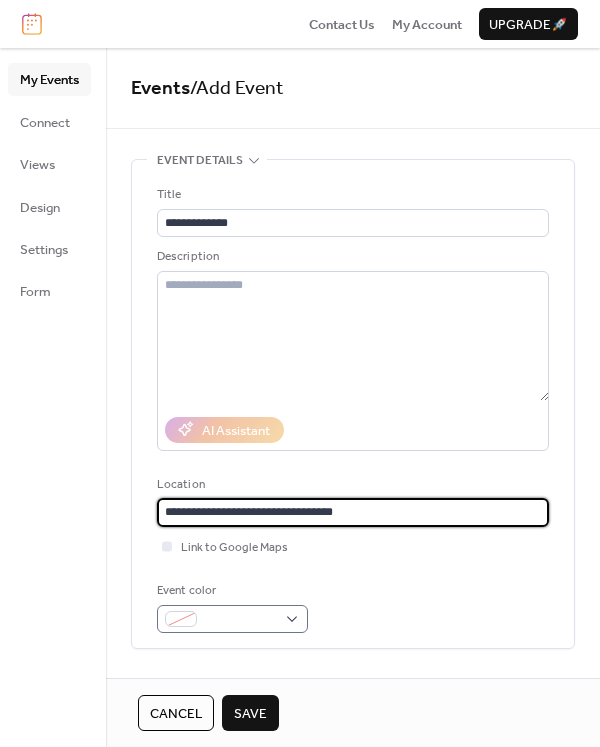 type on "**********" 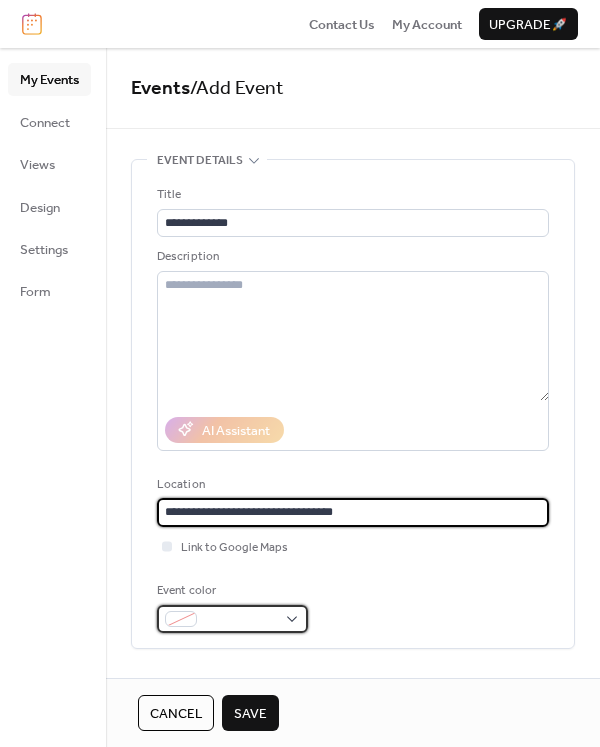 click at bounding box center (232, 619) 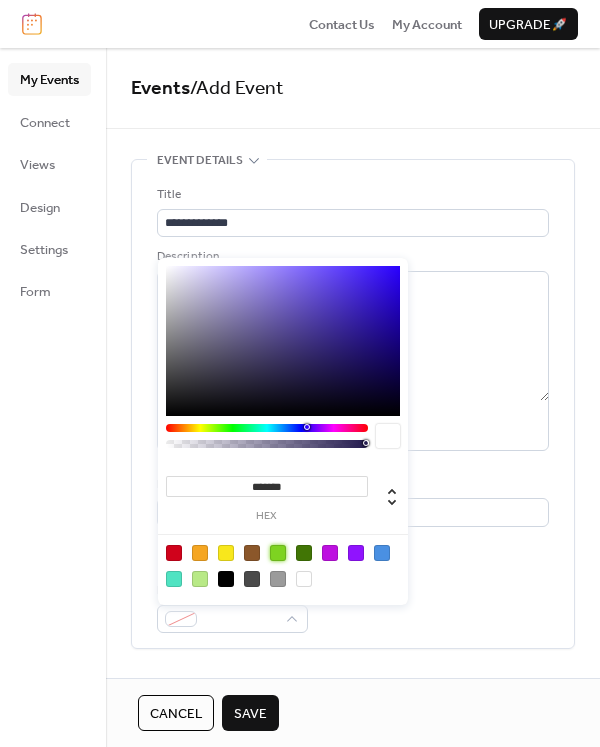 click at bounding box center (278, 553) 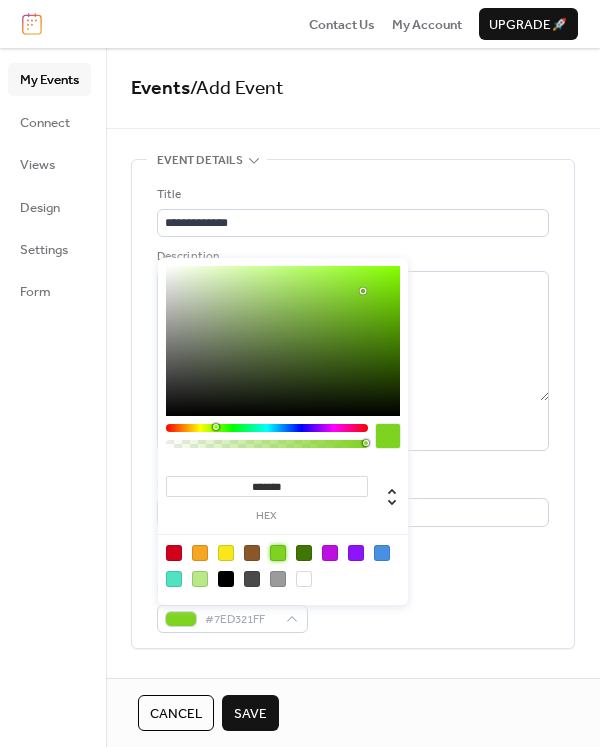 click on "Event color #7ED321FF" at bounding box center (353, 607) 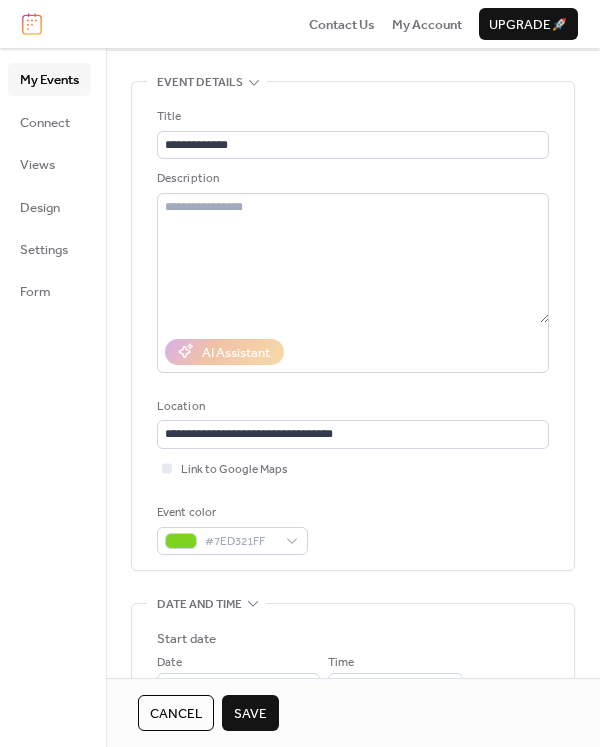 scroll, scrollTop: 200, scrollLeft: 0, axis: vertical 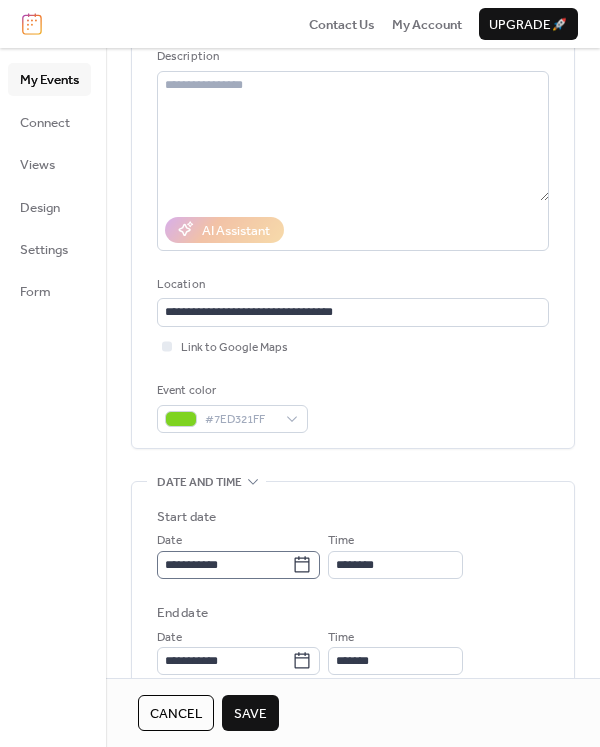 click 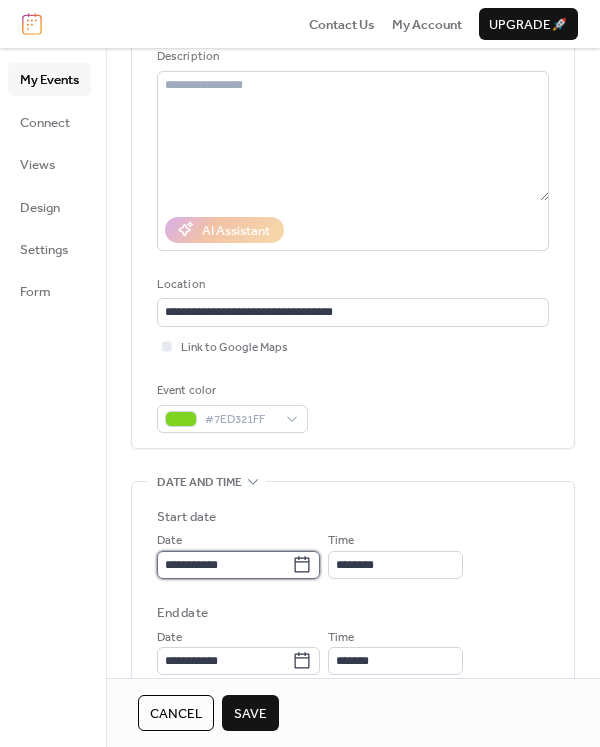 click on "**********" at bounding box center [224, 565] 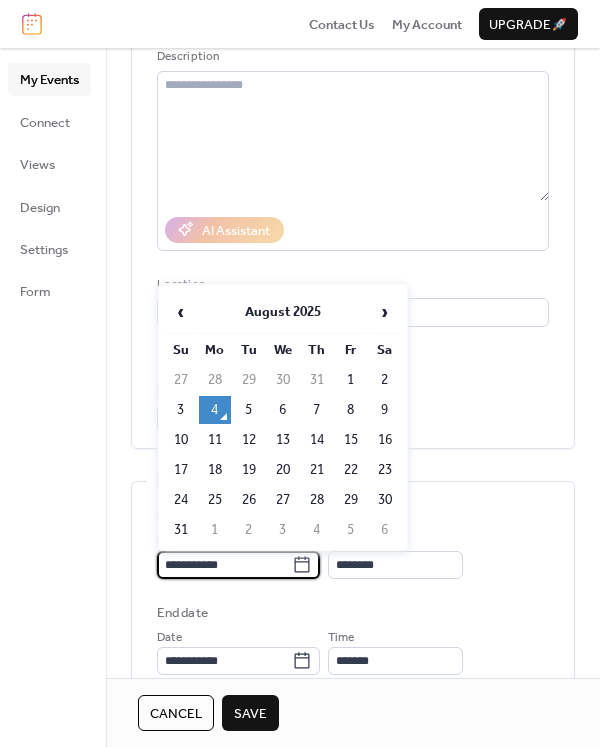 click on "16" at bounding box center (385, 440) 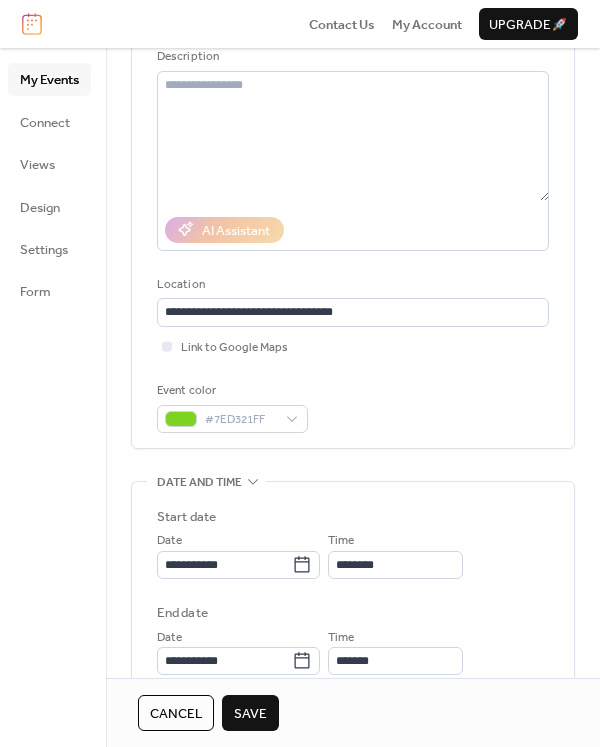 scroll, scrollTop: 400, scrollLeft: 0, axis: vertical 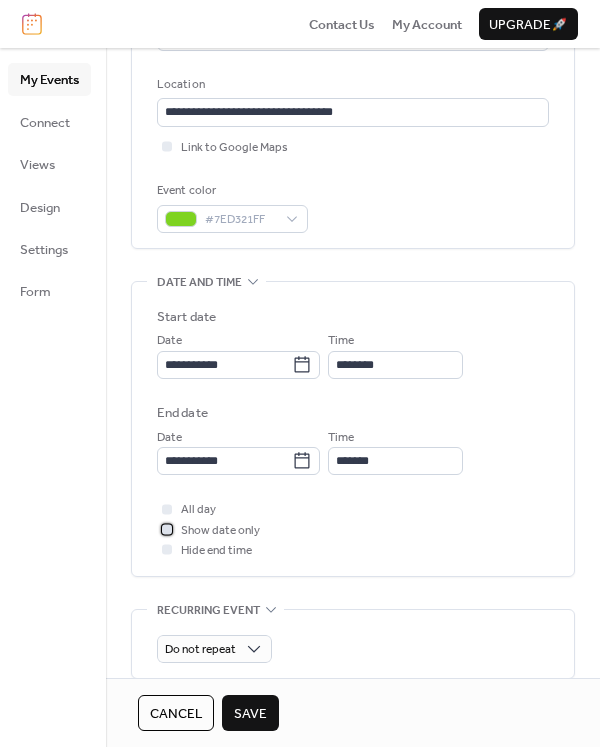 click at bounding box center (167, 529) 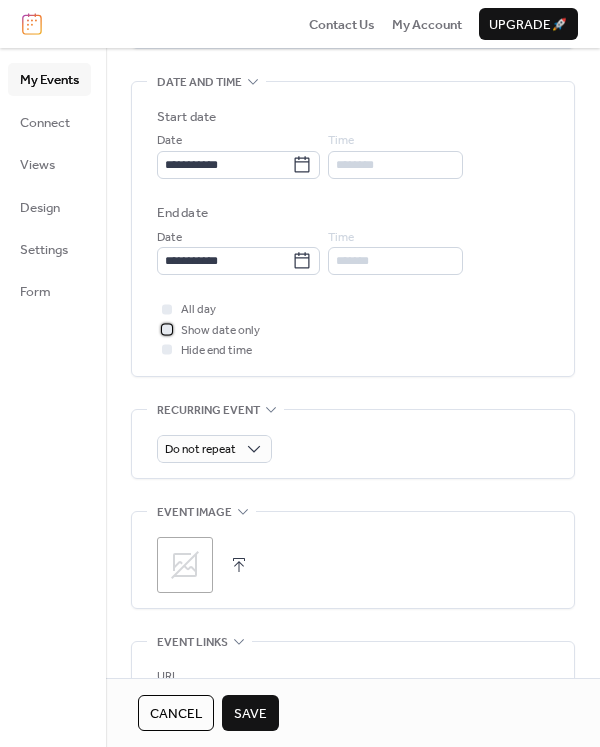 scroll, scrollTop: 800, scrollLeft: 0, axis: vertical 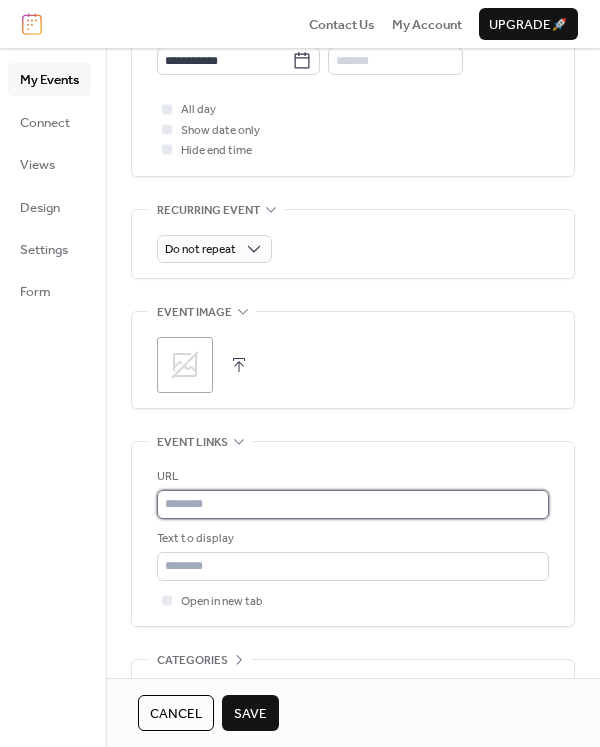 click at bounding box center (353, 504) 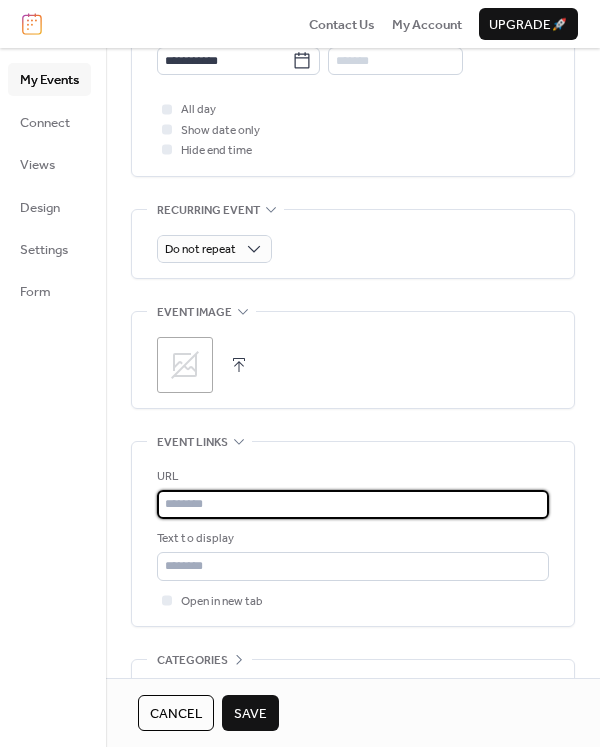 paste on "**********" 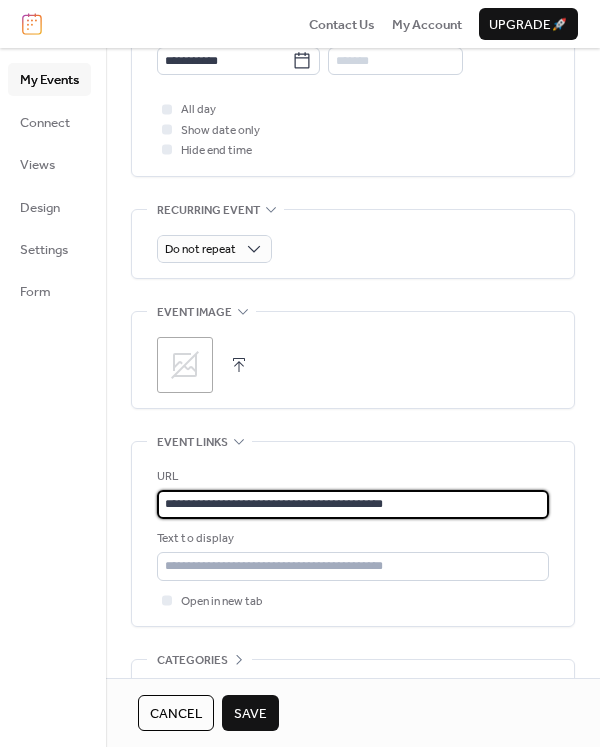type on "**********" 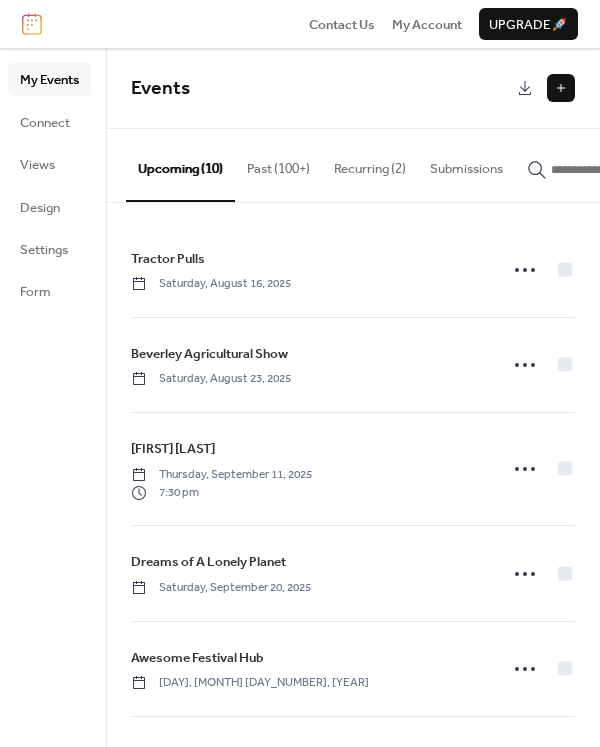 click at bounding box center (561, 88) 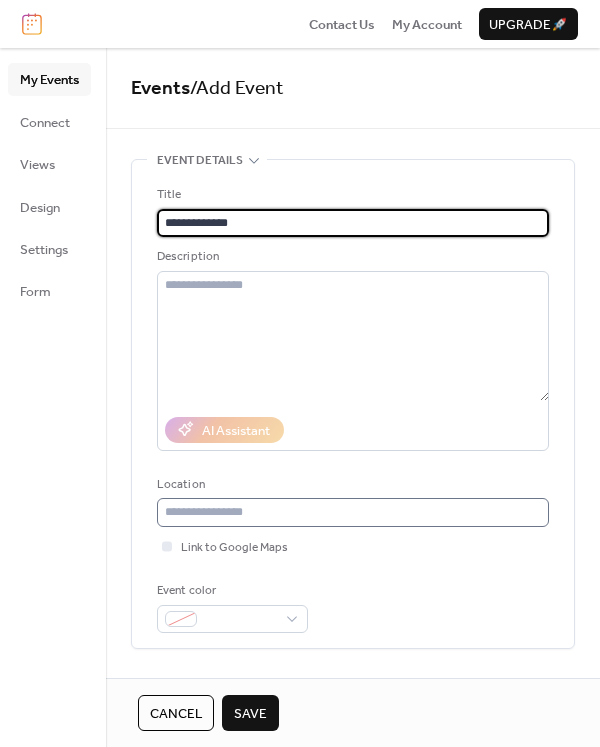 type on "**********" 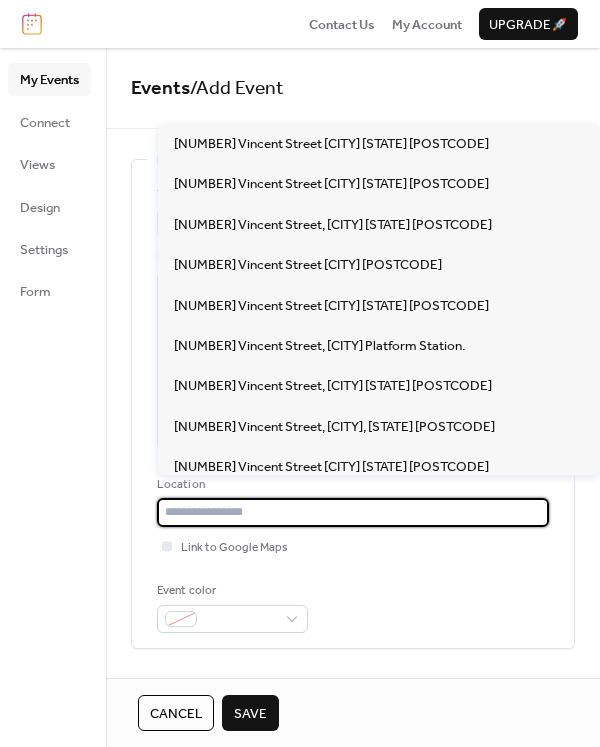 click at bounding box center (353, 512) 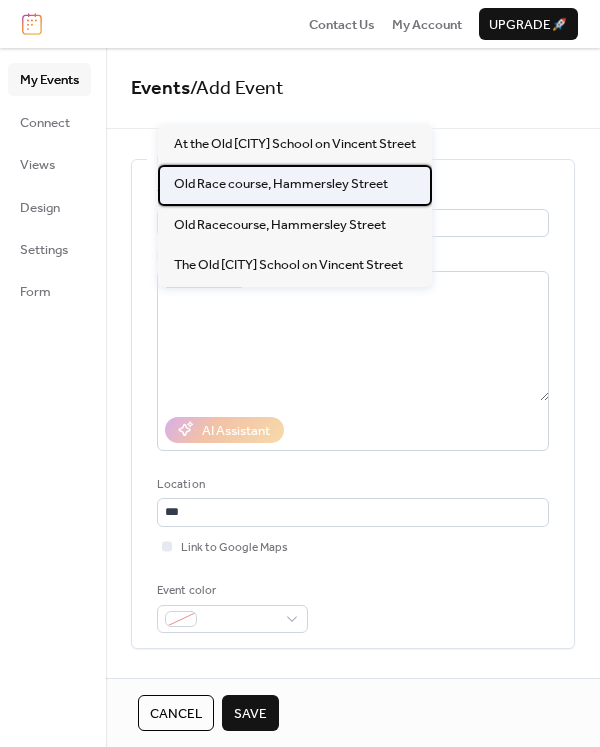 click on "Old Race course, Hammersley Street" at bounding box center (281, 184) 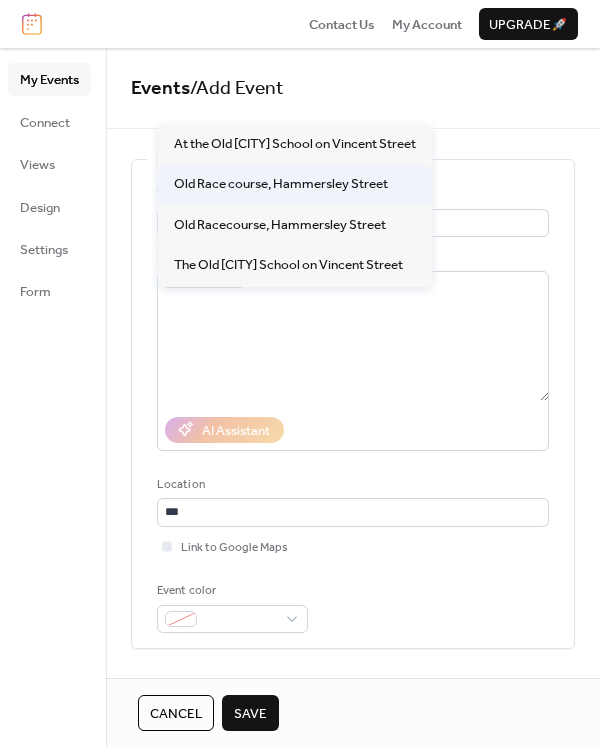 type on "**********" 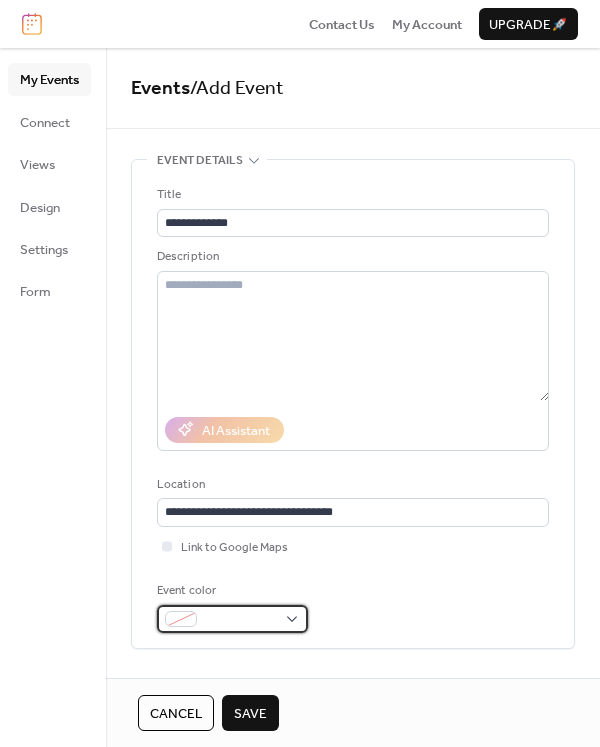 click at bounding box center [240, 620] 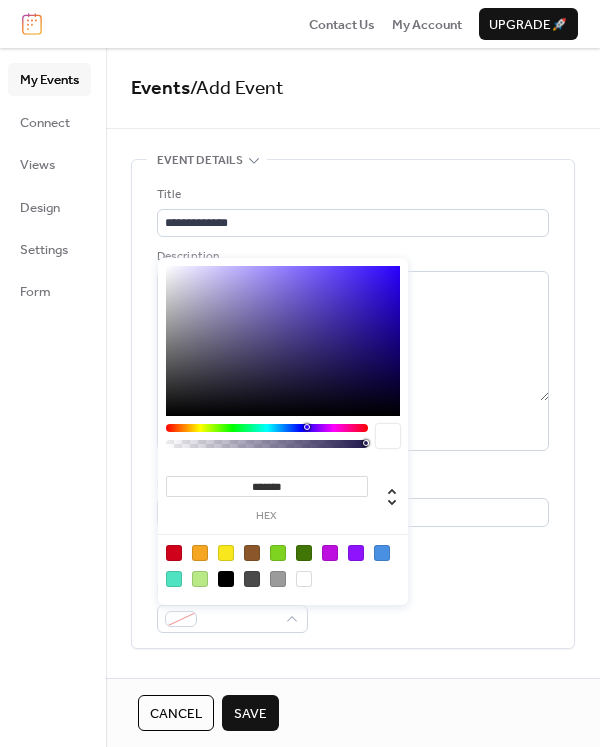 click at bounding box center (278, 553) 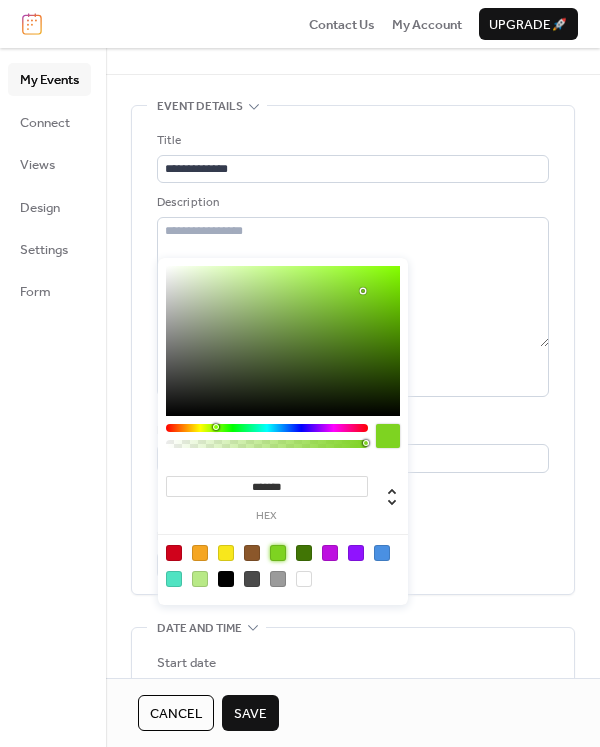 scroll, scrollTop: 200, scrollLeft: 0, axis: vertical 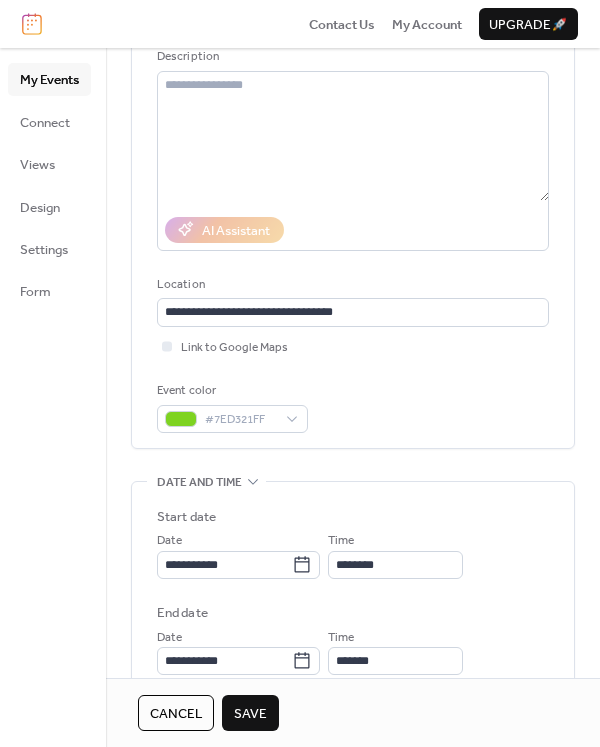 click on "**********" at bounding box center [353, 667] 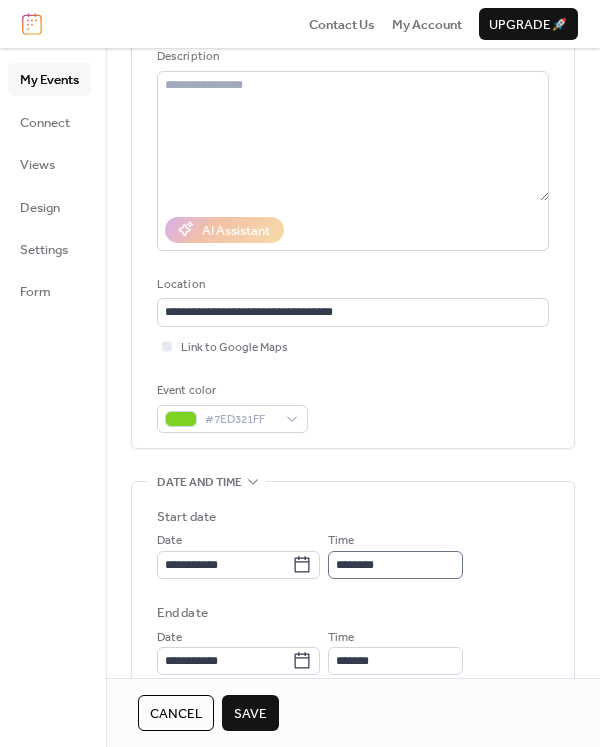 scroll, scrollTop: 1, scrollLeft: 0, axis: vertical 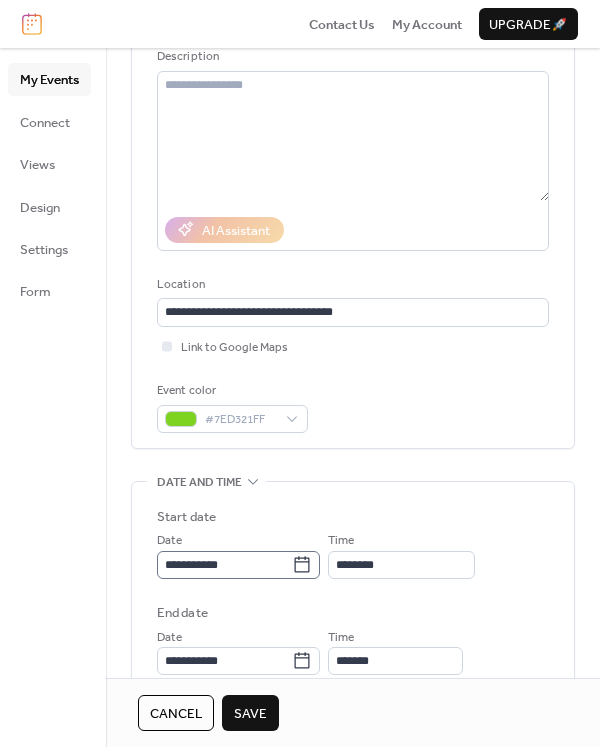 click 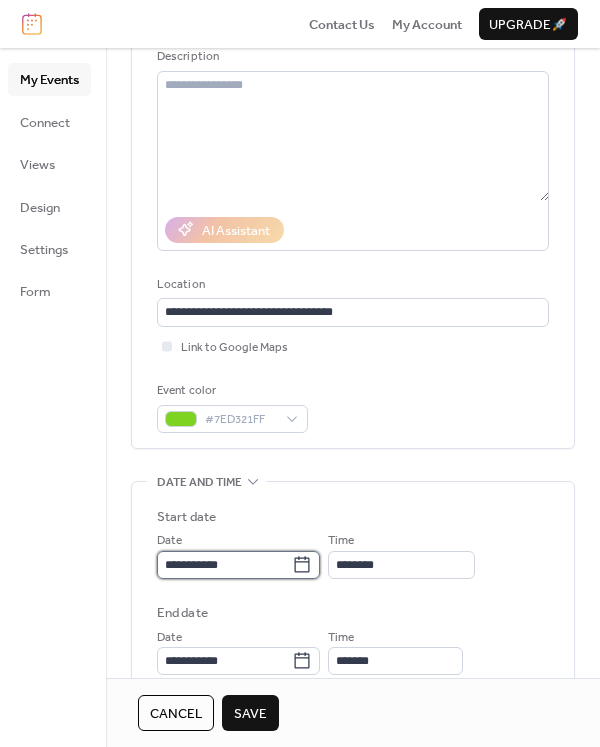 click on "**********" at bounding box center (224, 565) 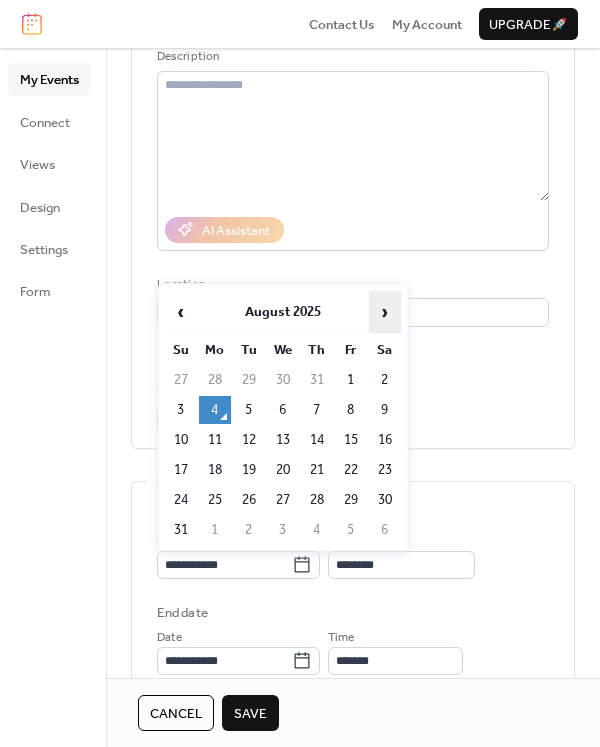 click on "›" at bounding box center (385, 312) 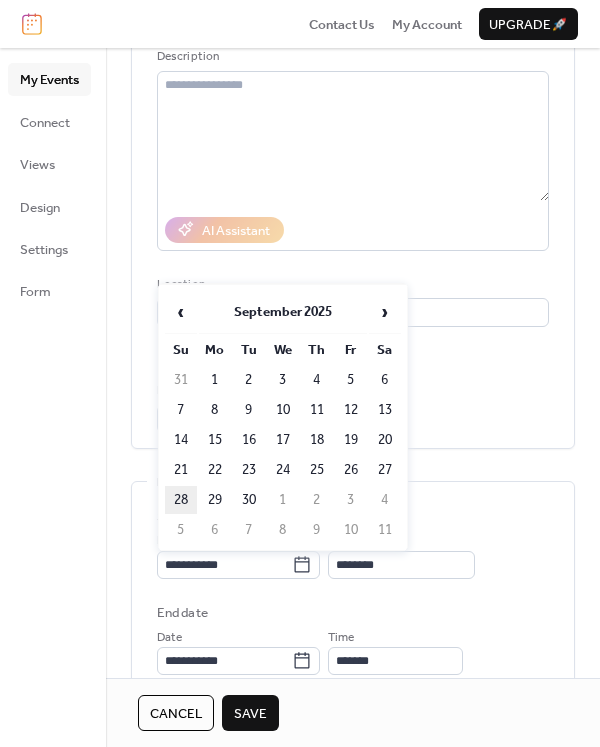 click on "28" at bounding box center (181, 500) 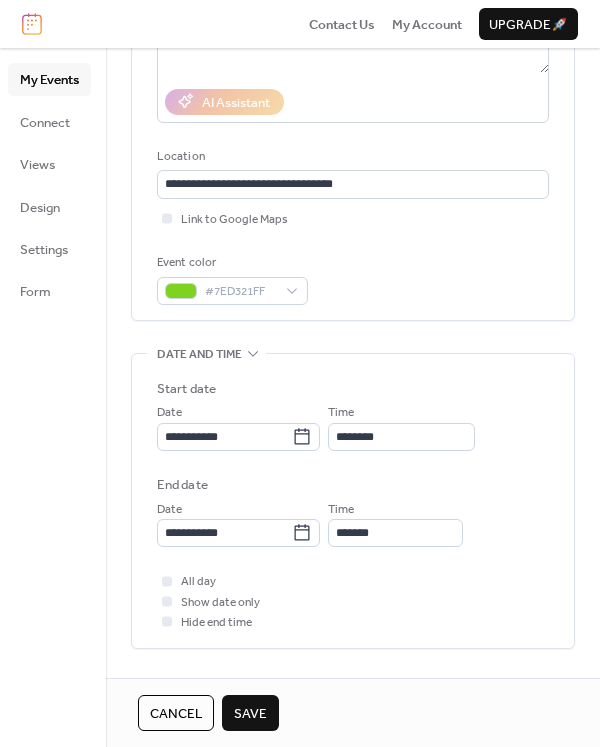 scroll, scrollTop: 500, scrollLeft: 0, axis: vertical 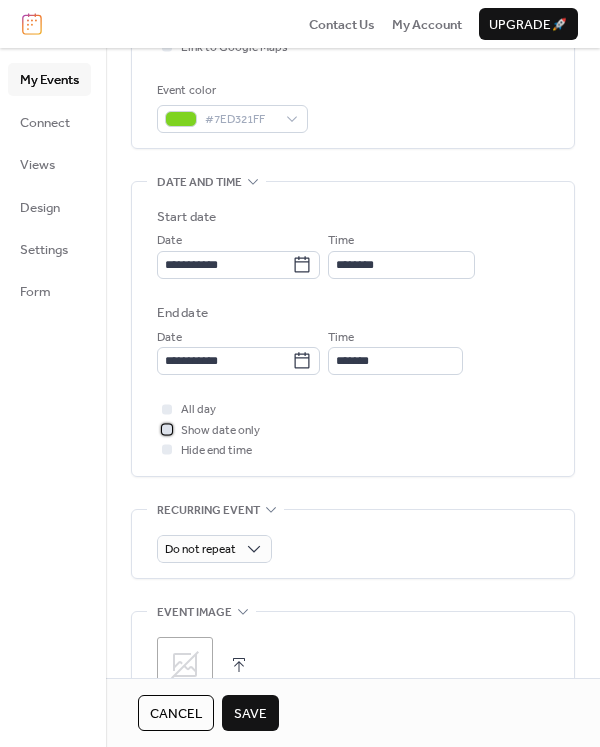 click at bounding box center (167, 429) 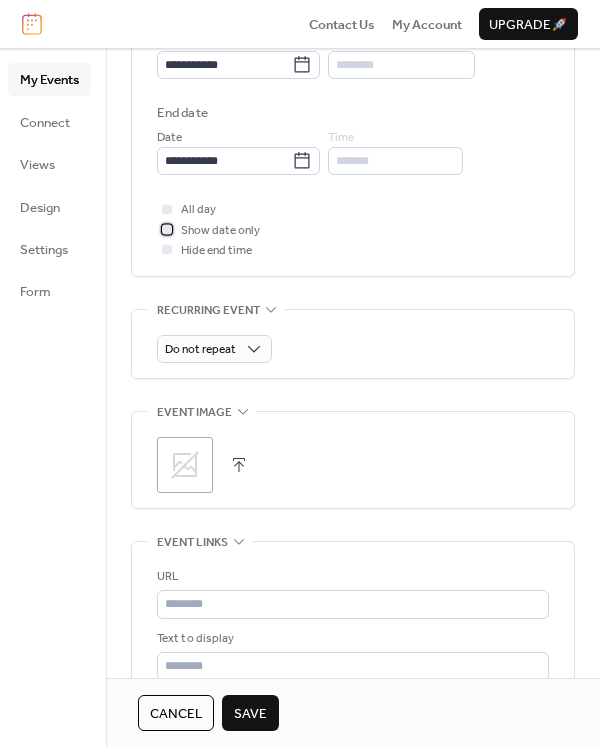 scroll, scrollTop: 900, scrollLeft: 0, axis: vertical 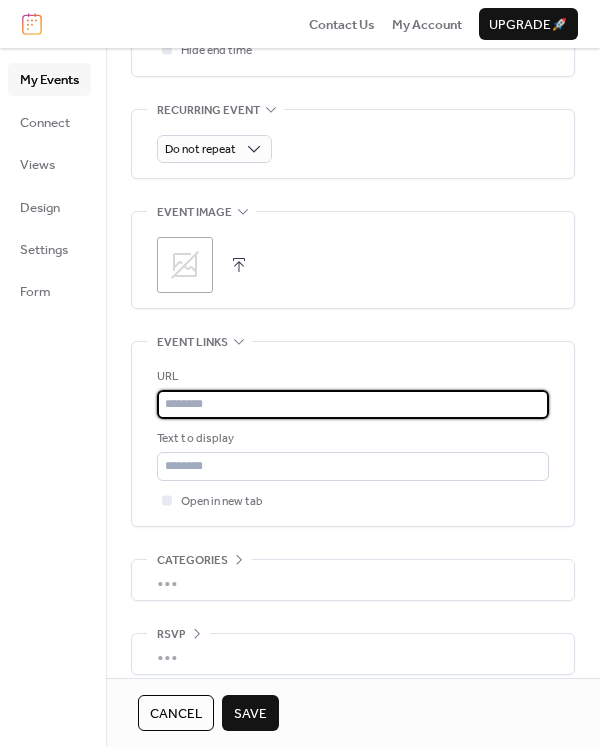 click at bounding box center (353, 404) 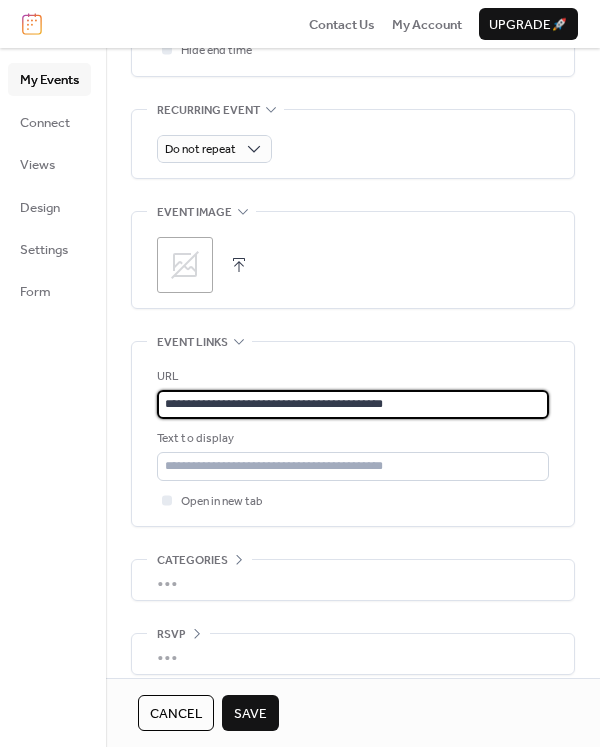 type on "**********" 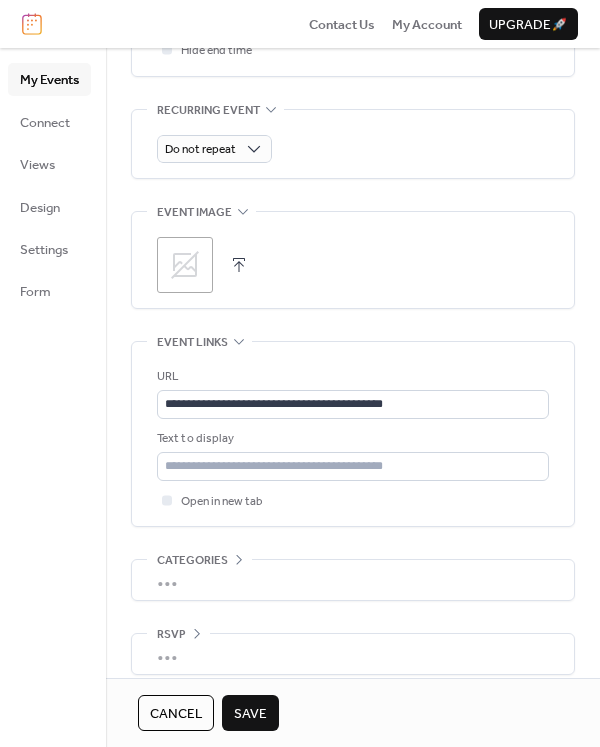 click on "Save" at bounding box center [250, 714] 